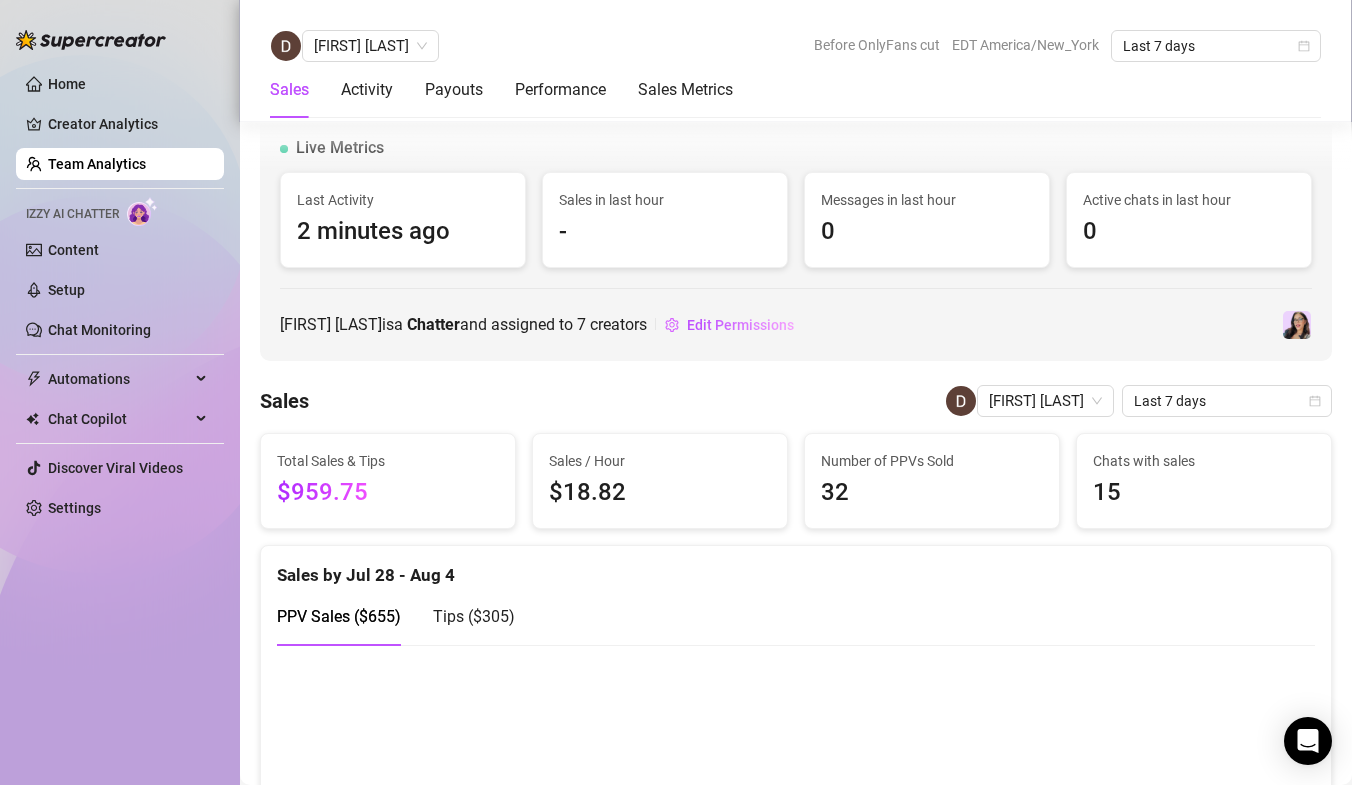 scroll, scrollTop: 0, scrollLeft: 0, axis: both 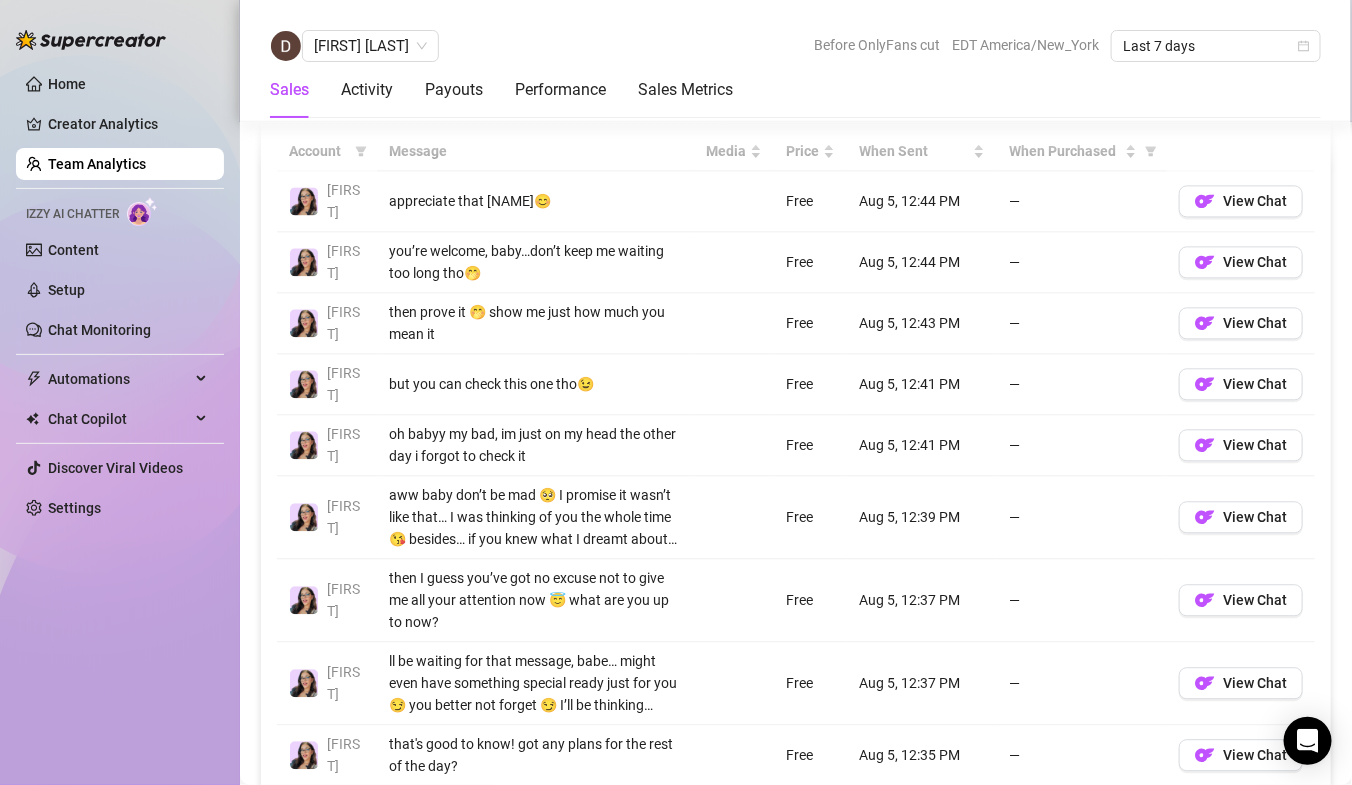 click on "Team Analytics" at bounding box center [97, 164] 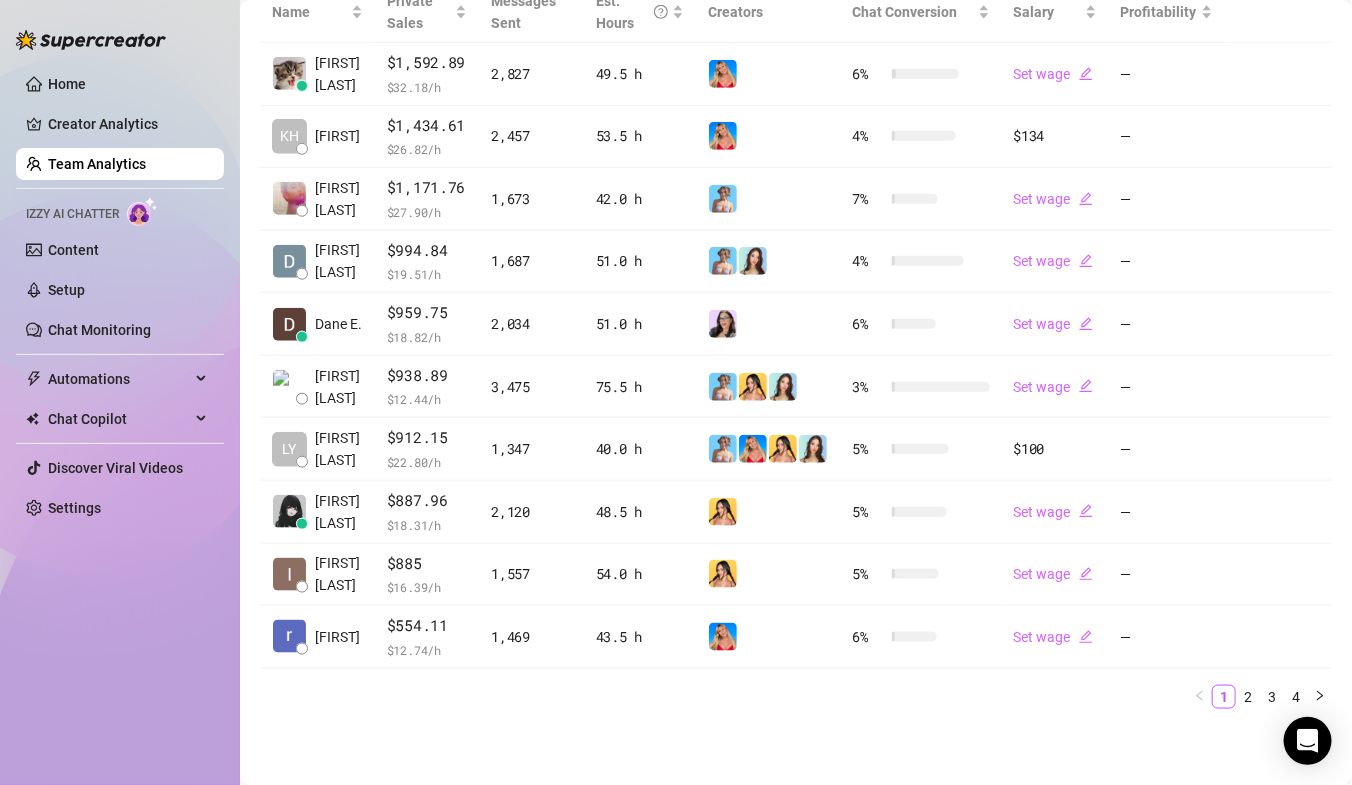 scroll, scrollTop: 492, scrollLeft: 0, axis: vertical 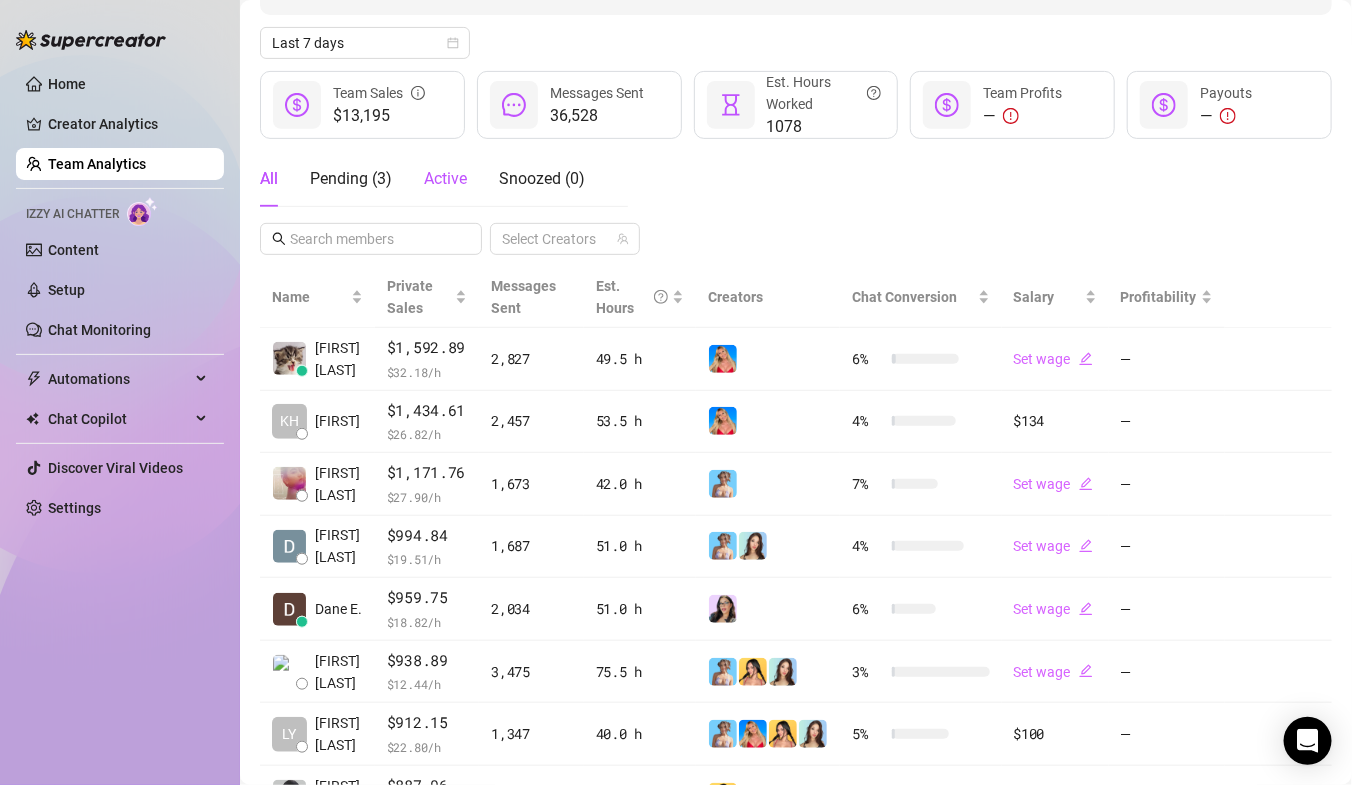 click on "Active" at bounding box center (445, 178) 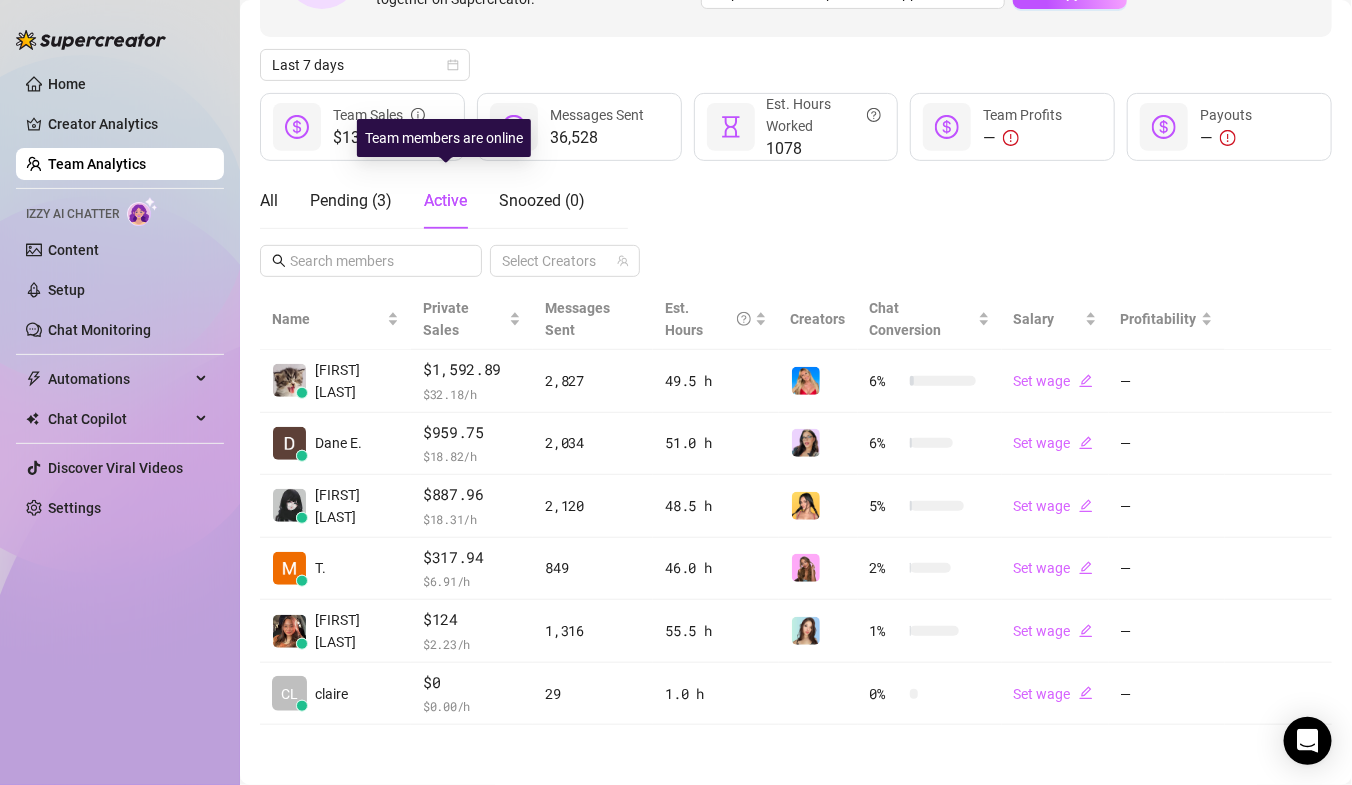 scroll, scrollTop: 164, scrollLeft: 0, axis: vertical 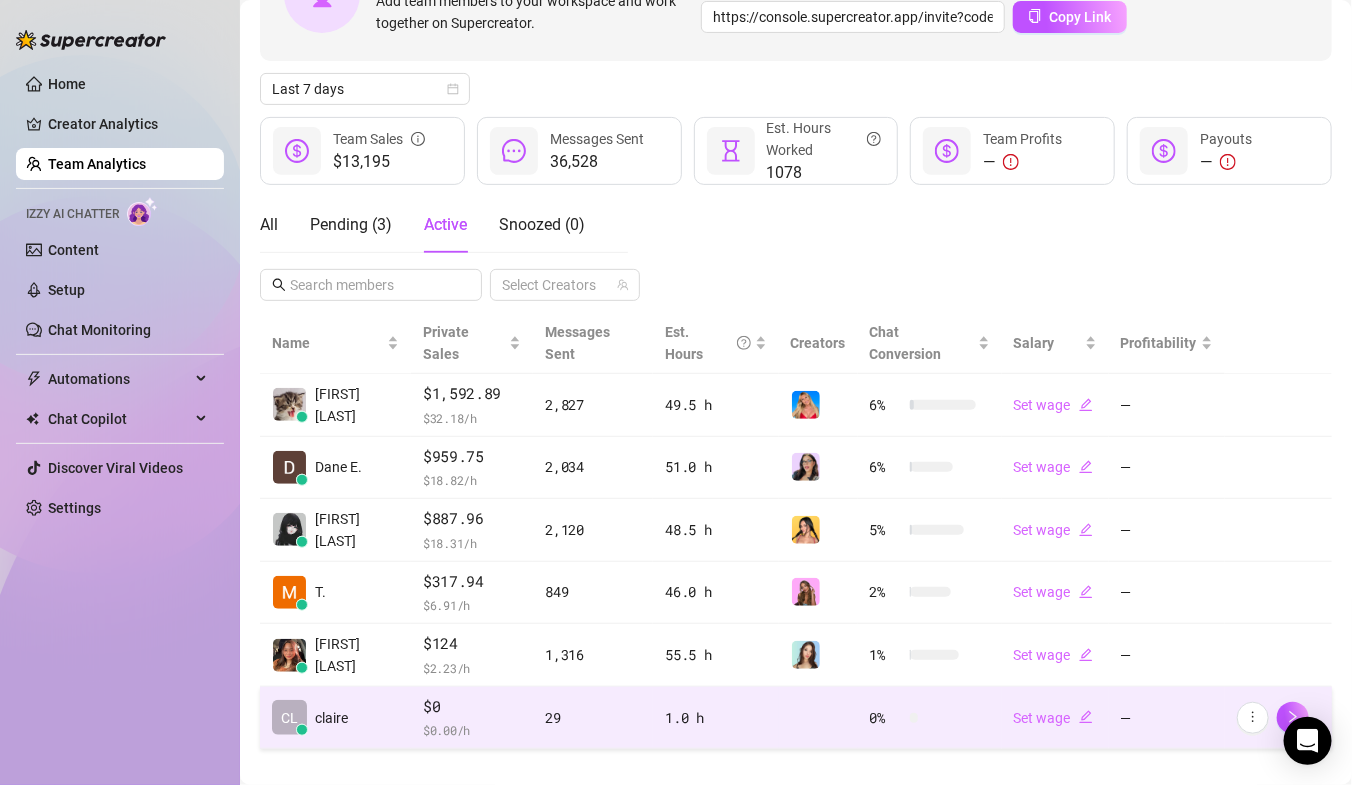 click on "claire" at bounding box center [331, 718] 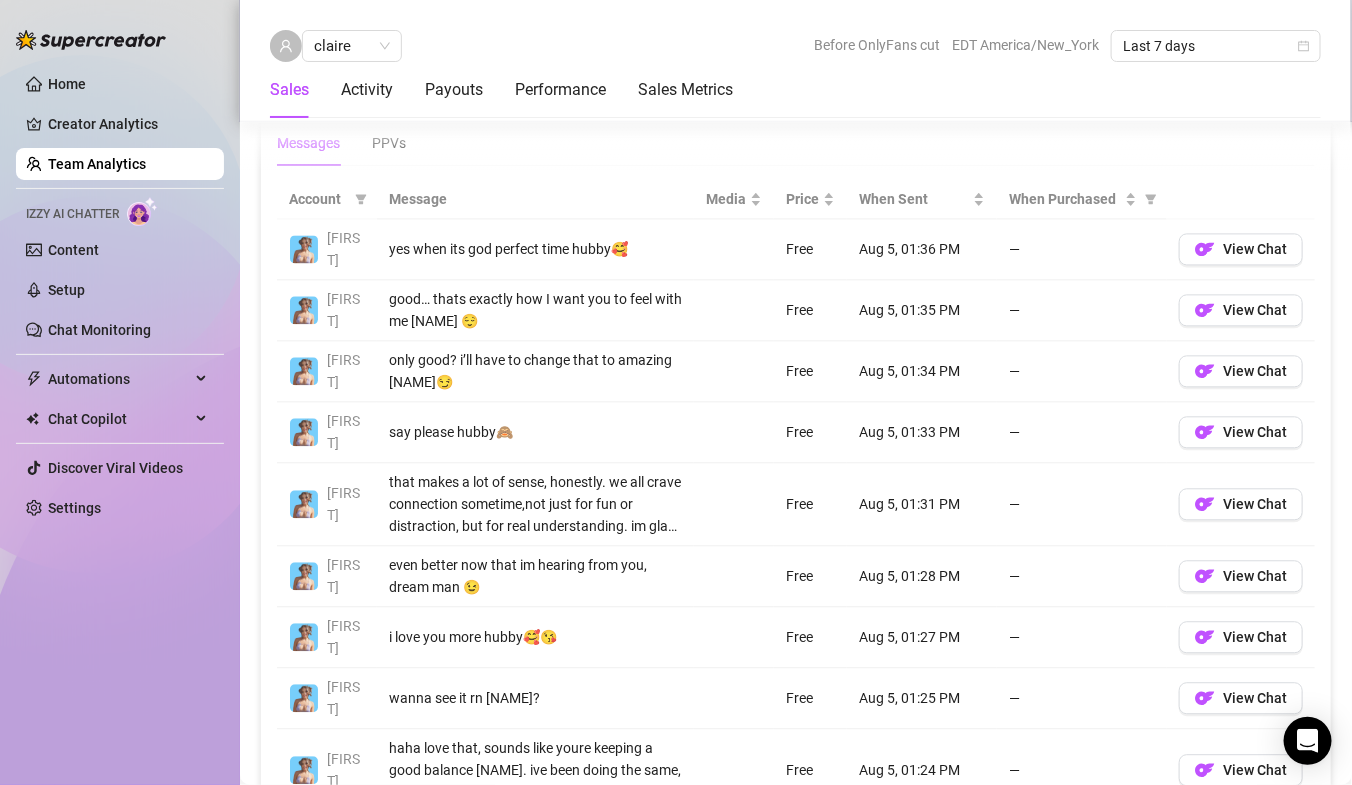 scroll, scrollTop: 1407, scrollLeft: 0, axis: vertical 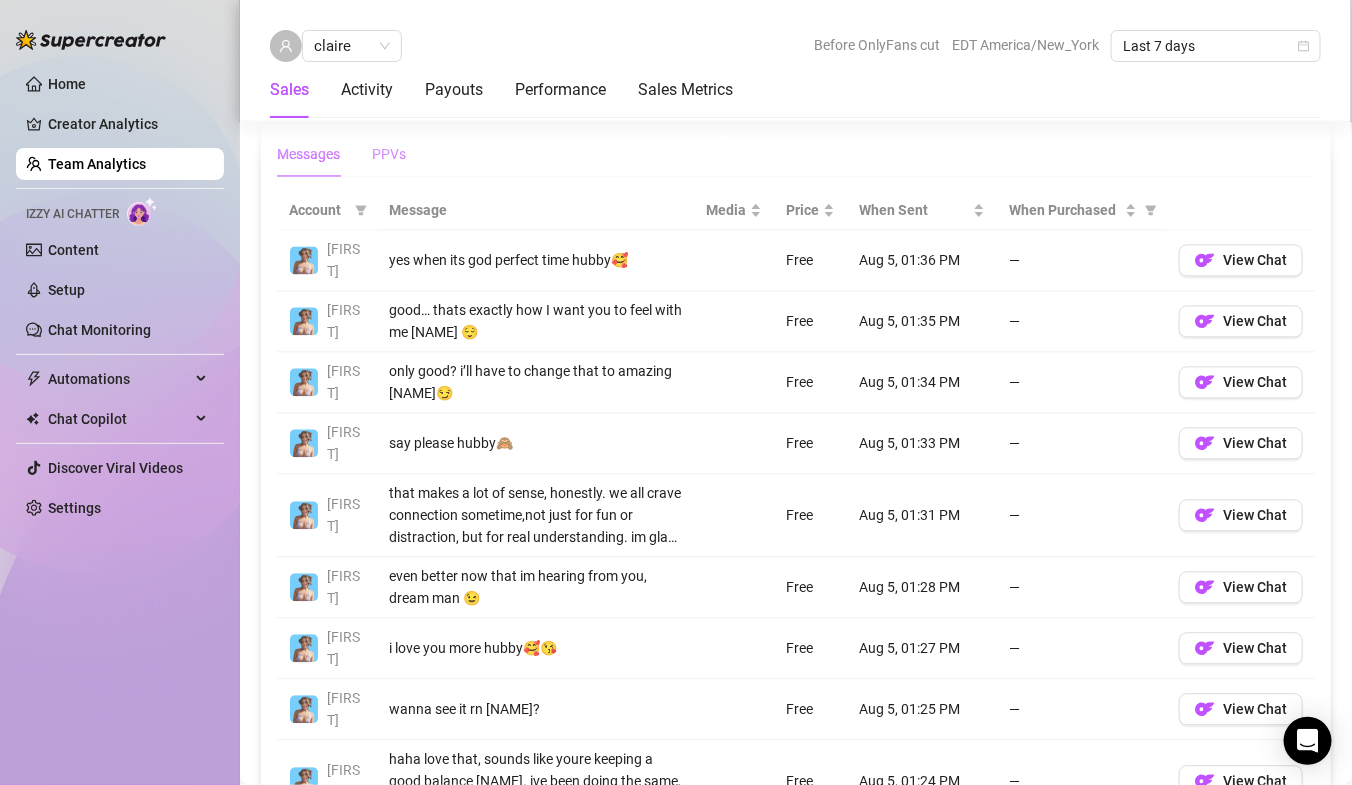 click on "PPVs" at bounding box center [389, 154] 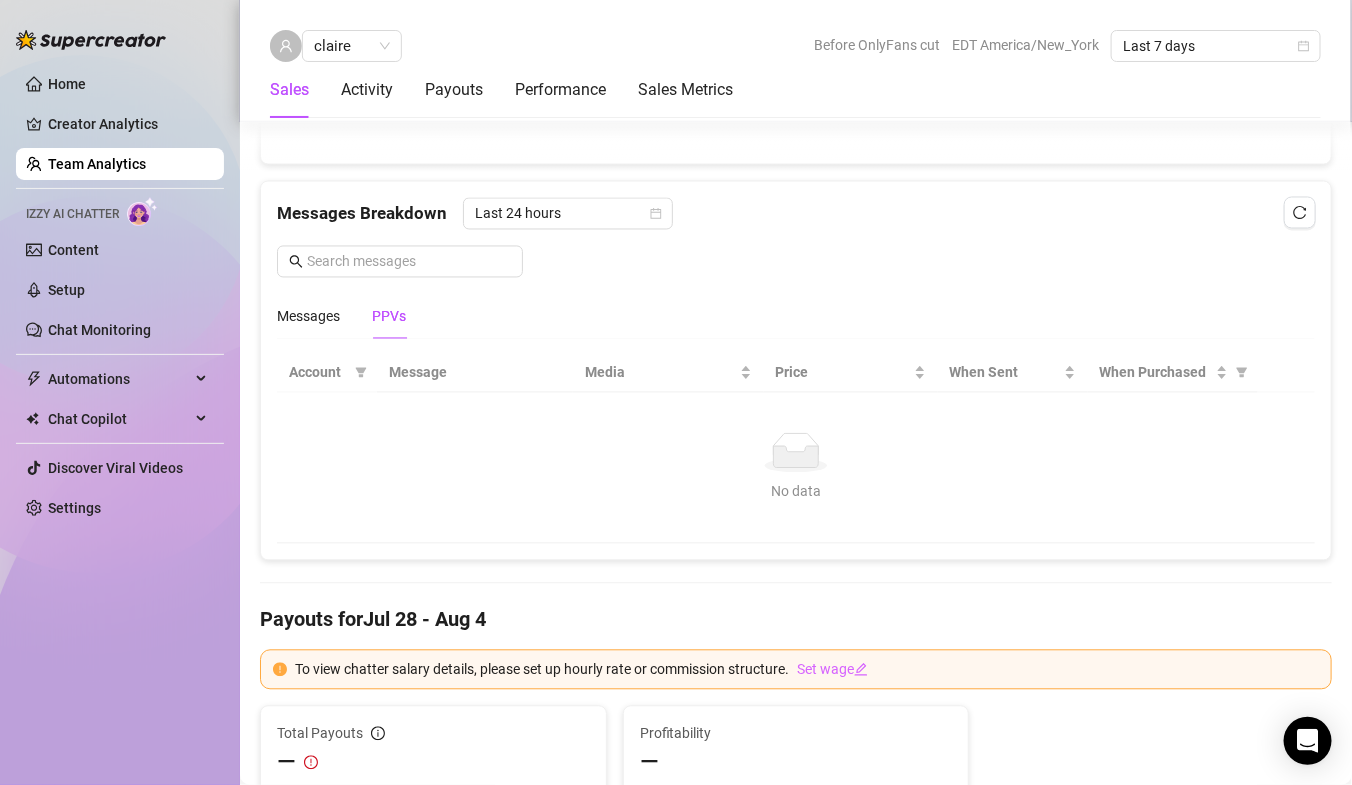 scroll, scrollTop: 1226, scrollLeft: 0, axis: vertical 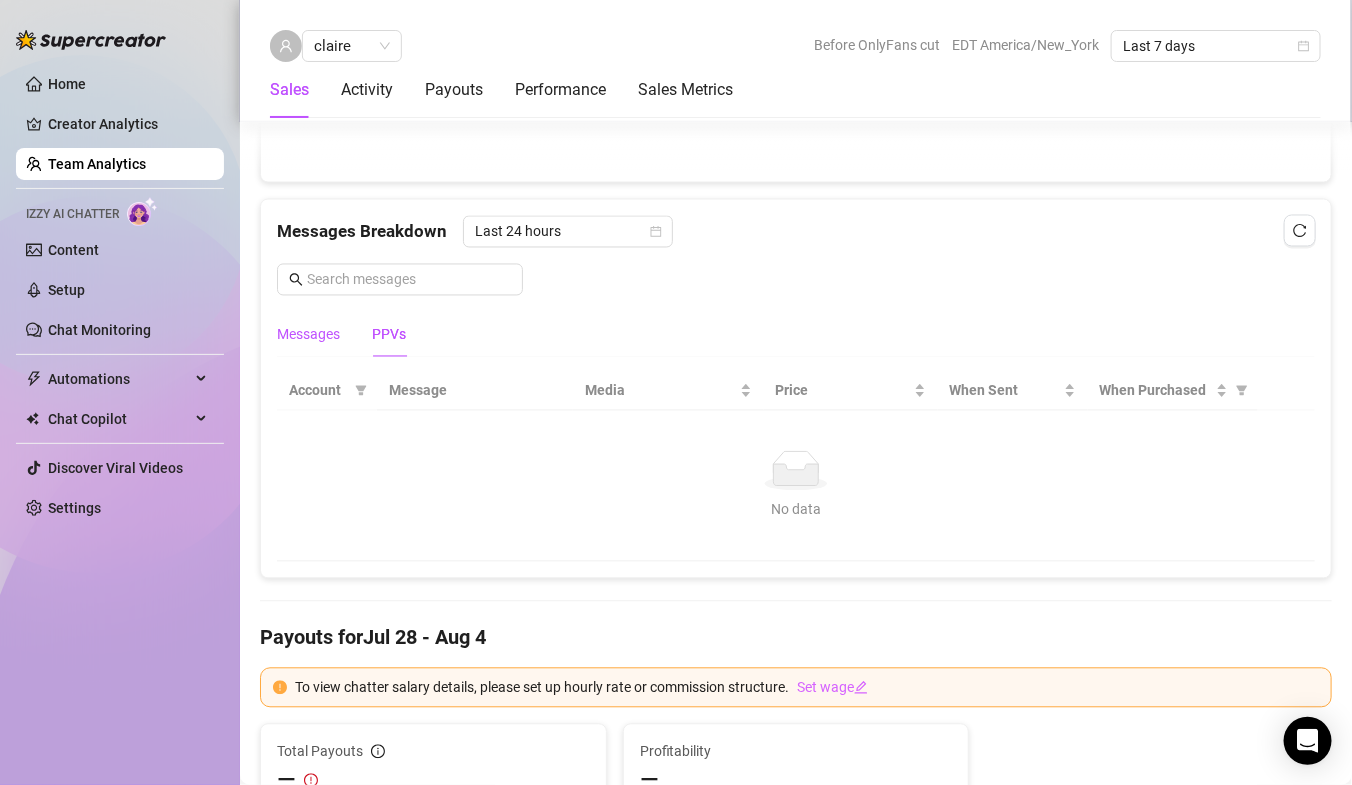 click on "Messages" at bounding box center [308, 335] 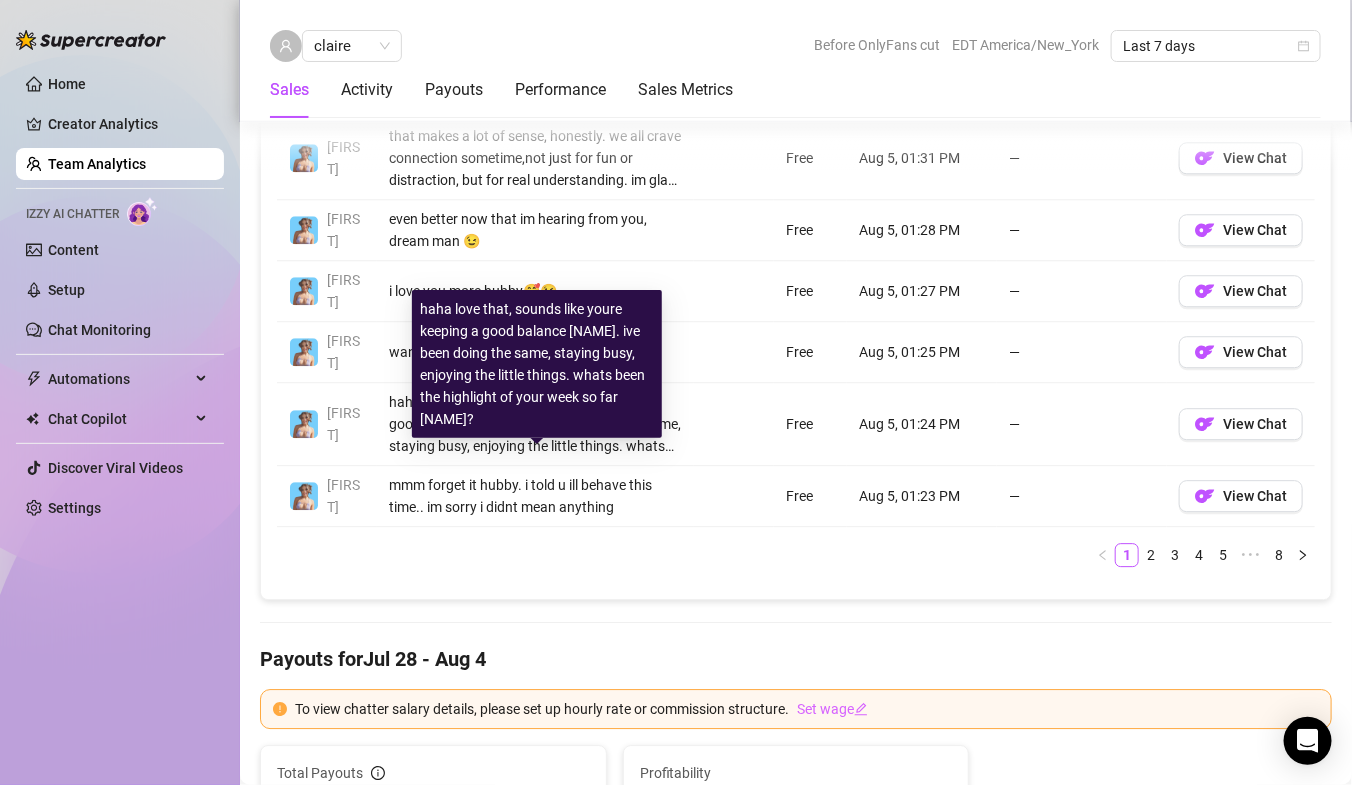 scroll, scrollTop: 1793, scrollLeft: 0, axis: vertical 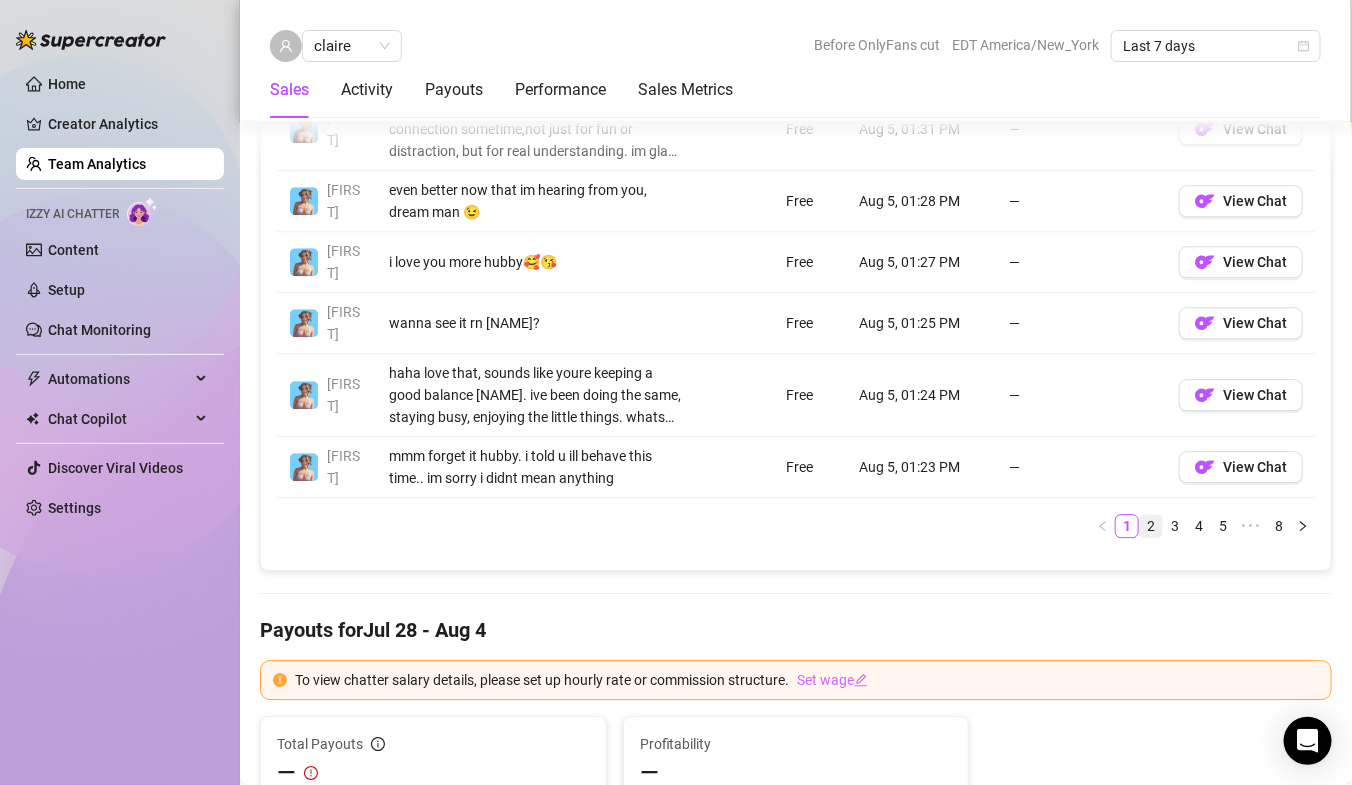 click on "2" at bounding box center [1151, 526] 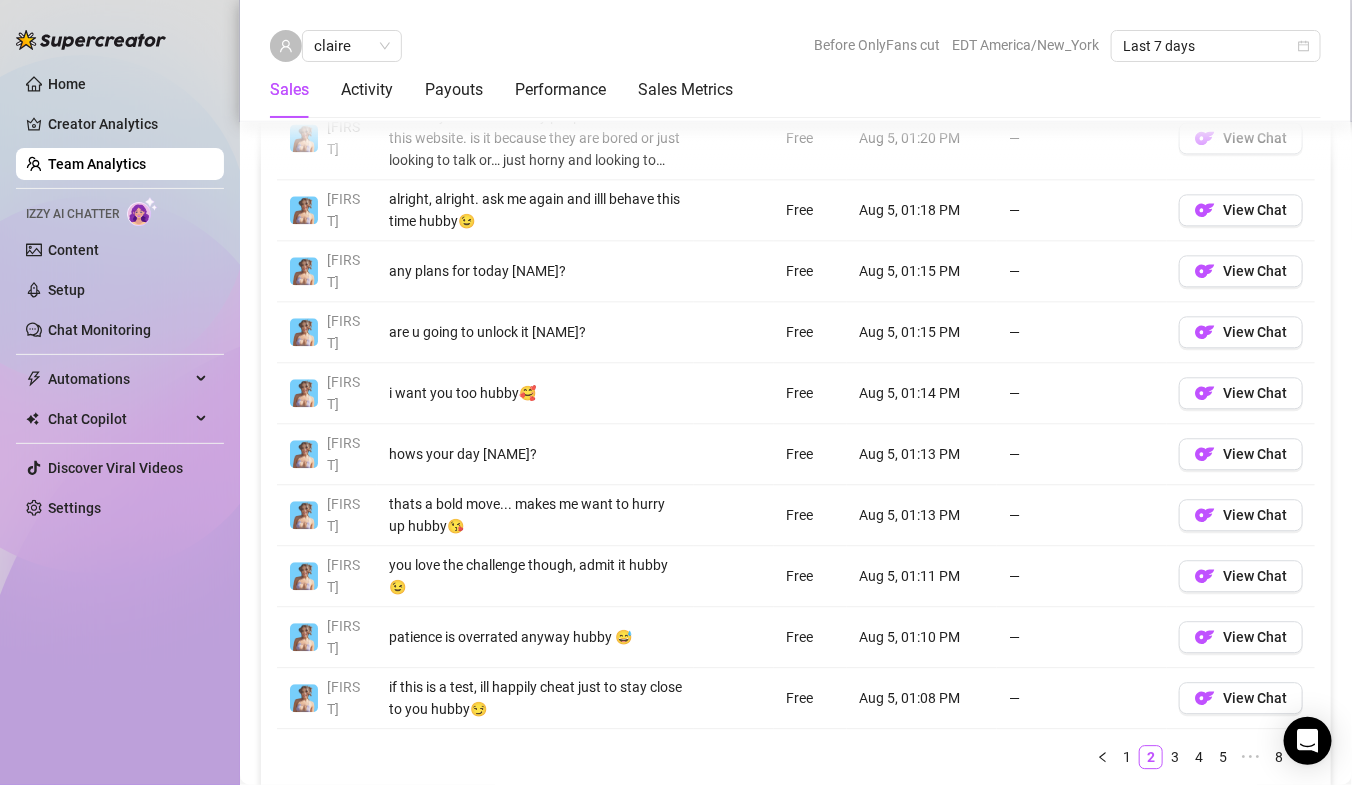 scroll, scrollTop: 1654, scrollLeft: 0, axis: vertical 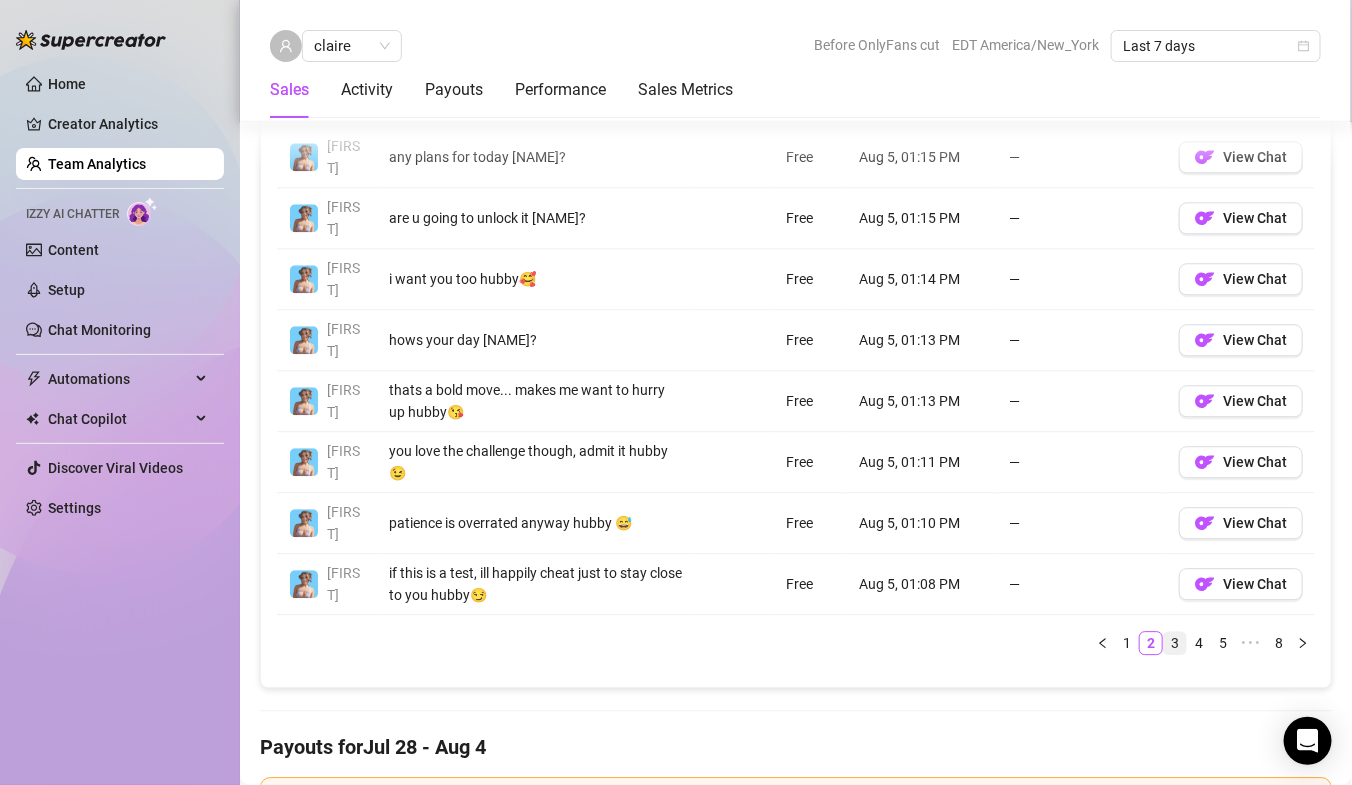 click on "3" at bounding box center (1175, 643) 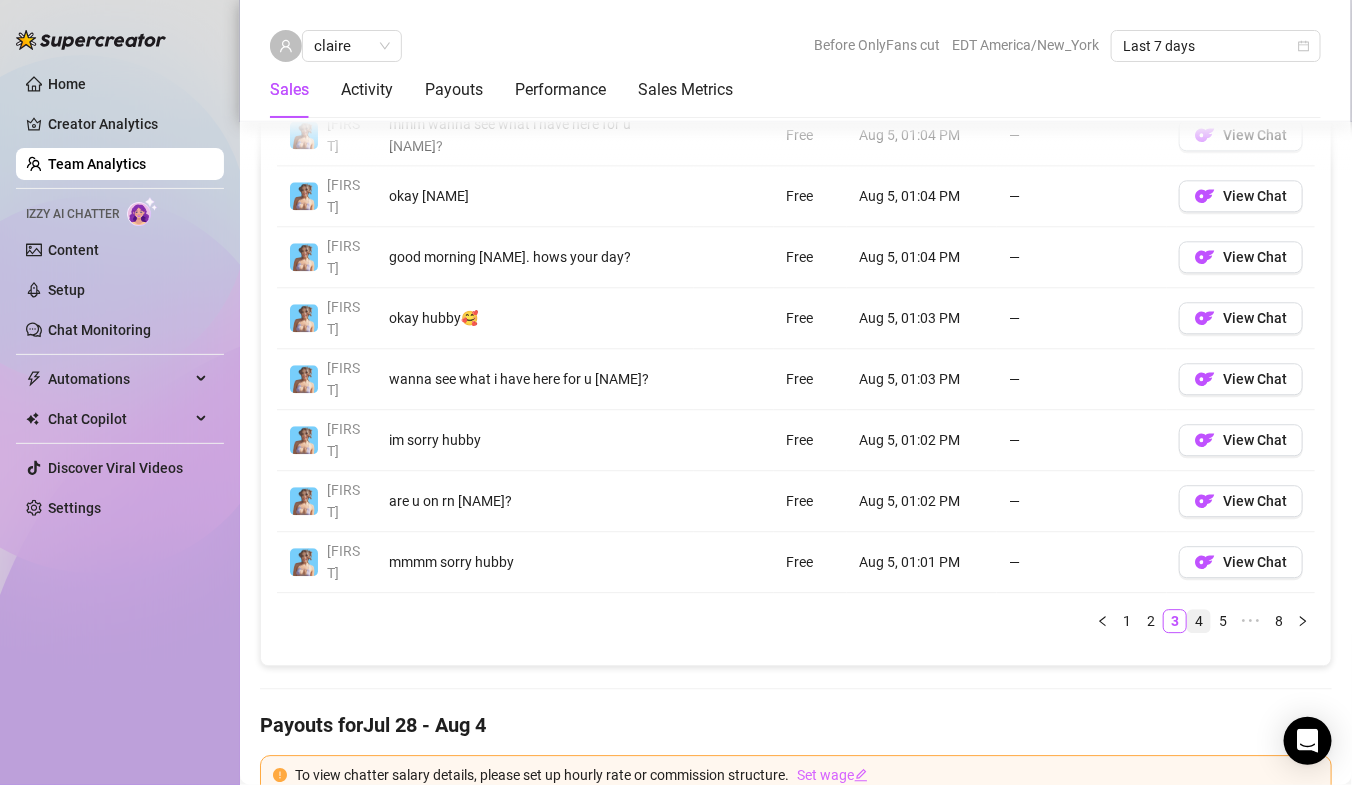 click on "4" at bounding box center (1199, 621) 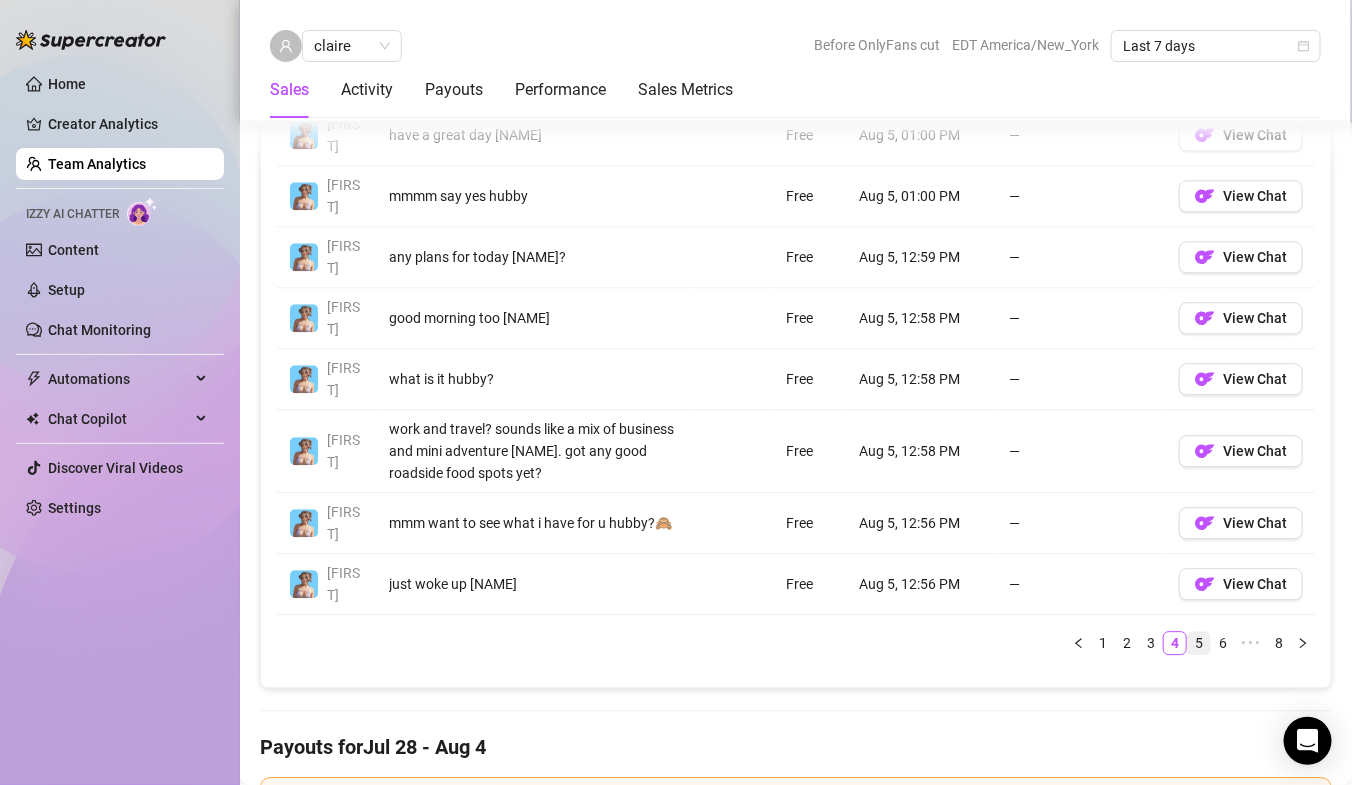 click on "5" at bounding box center (1199, 643) 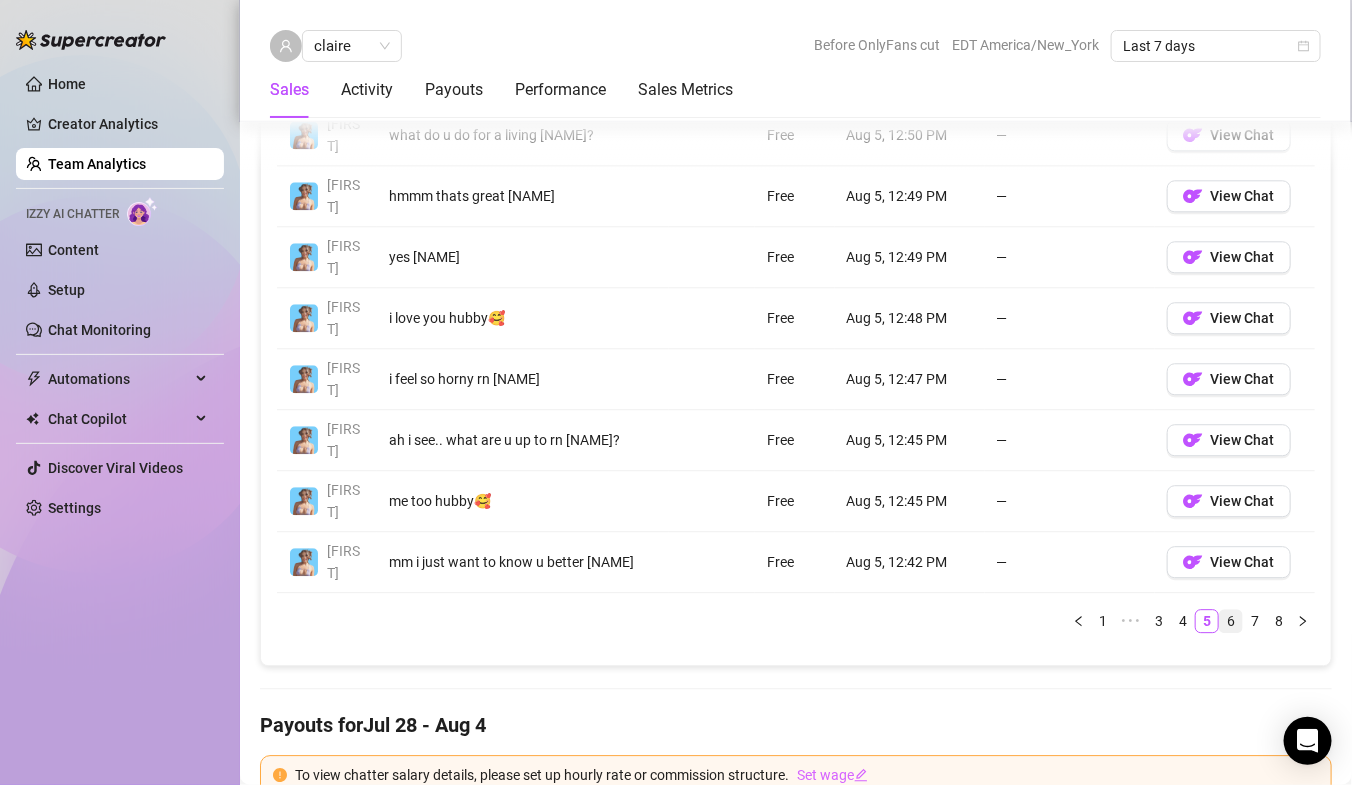 click on "6" at bounding box center [1231, 621] 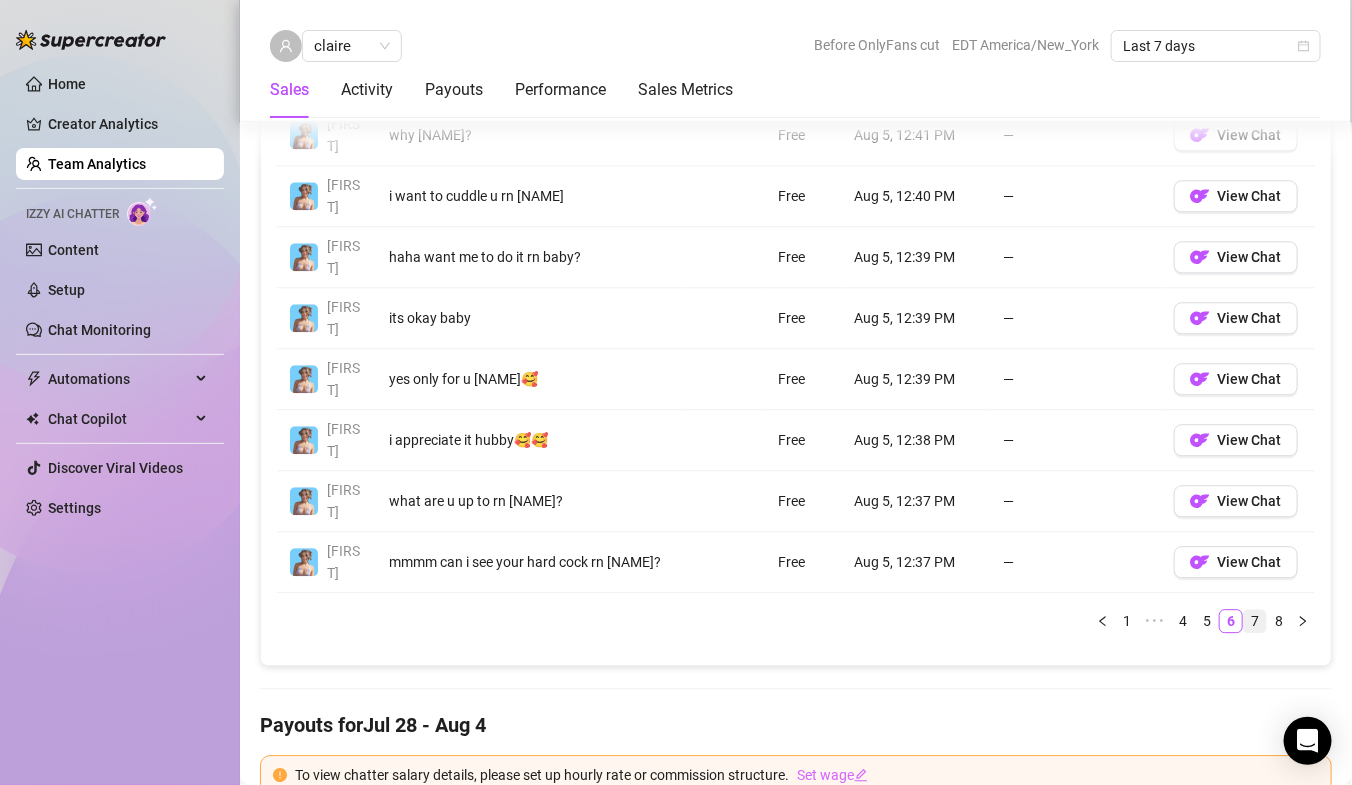 click on "7" at bounding box center (1255, 621) 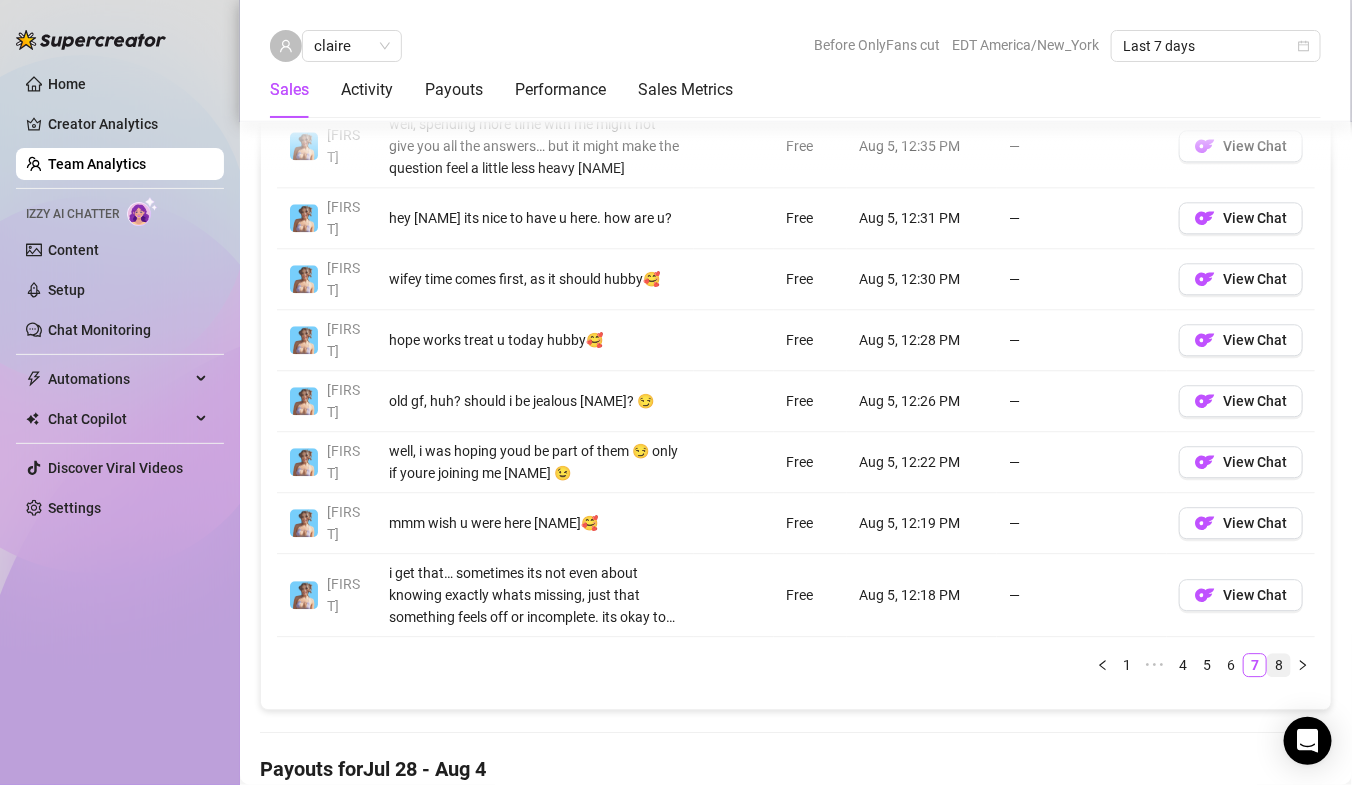 click on "8" at bounding box center [1279, 665] 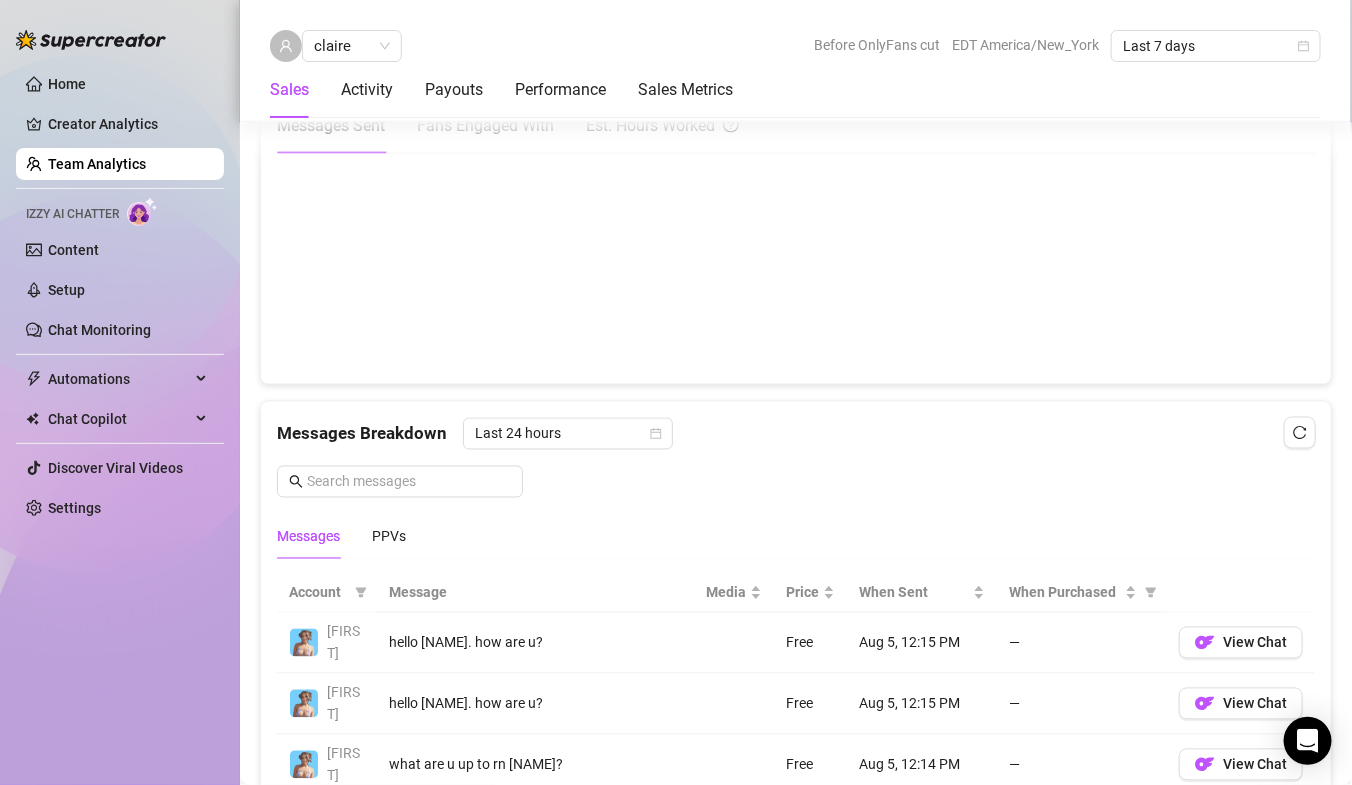 scroll, scrollTop: 1027, scrollLeft: 0, axis: vertical 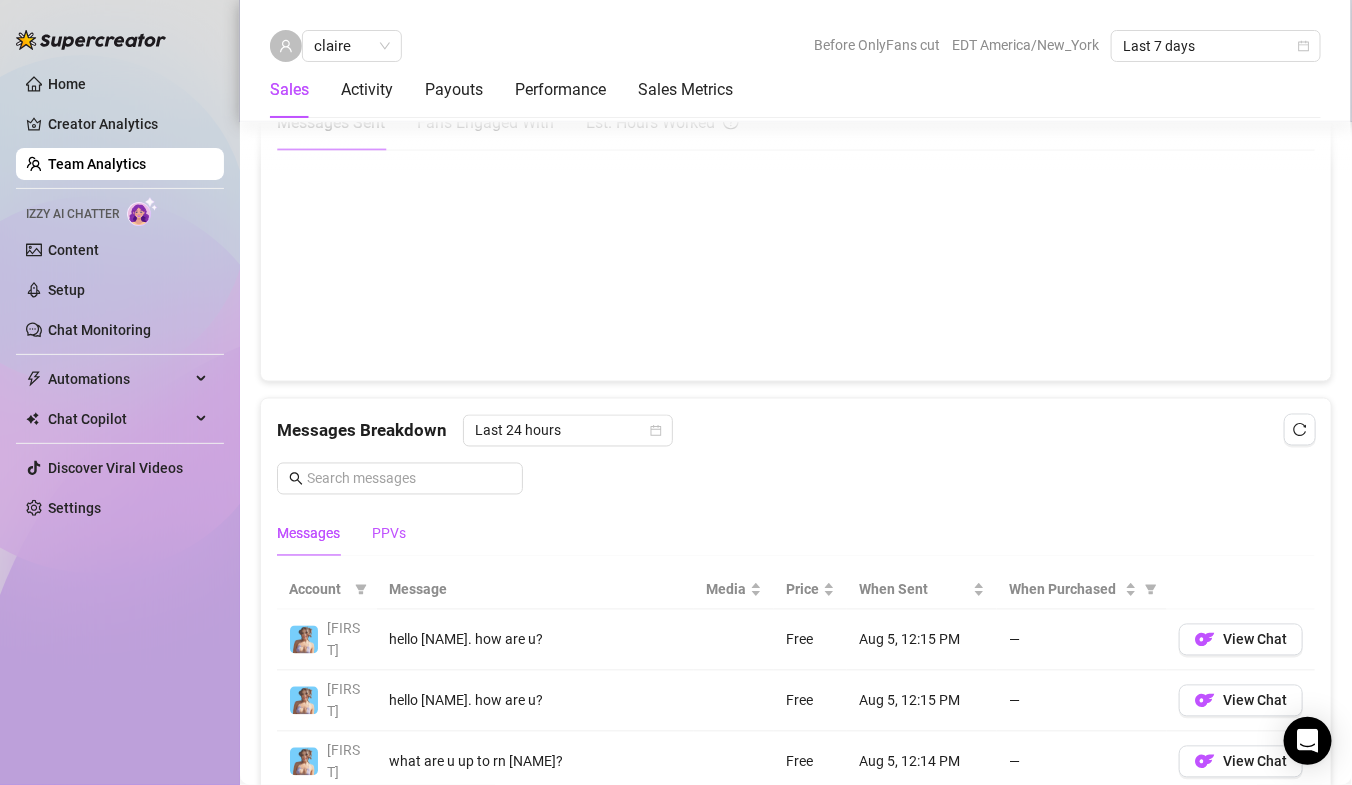 click on "PPVs" at bounding box center [389, 534] 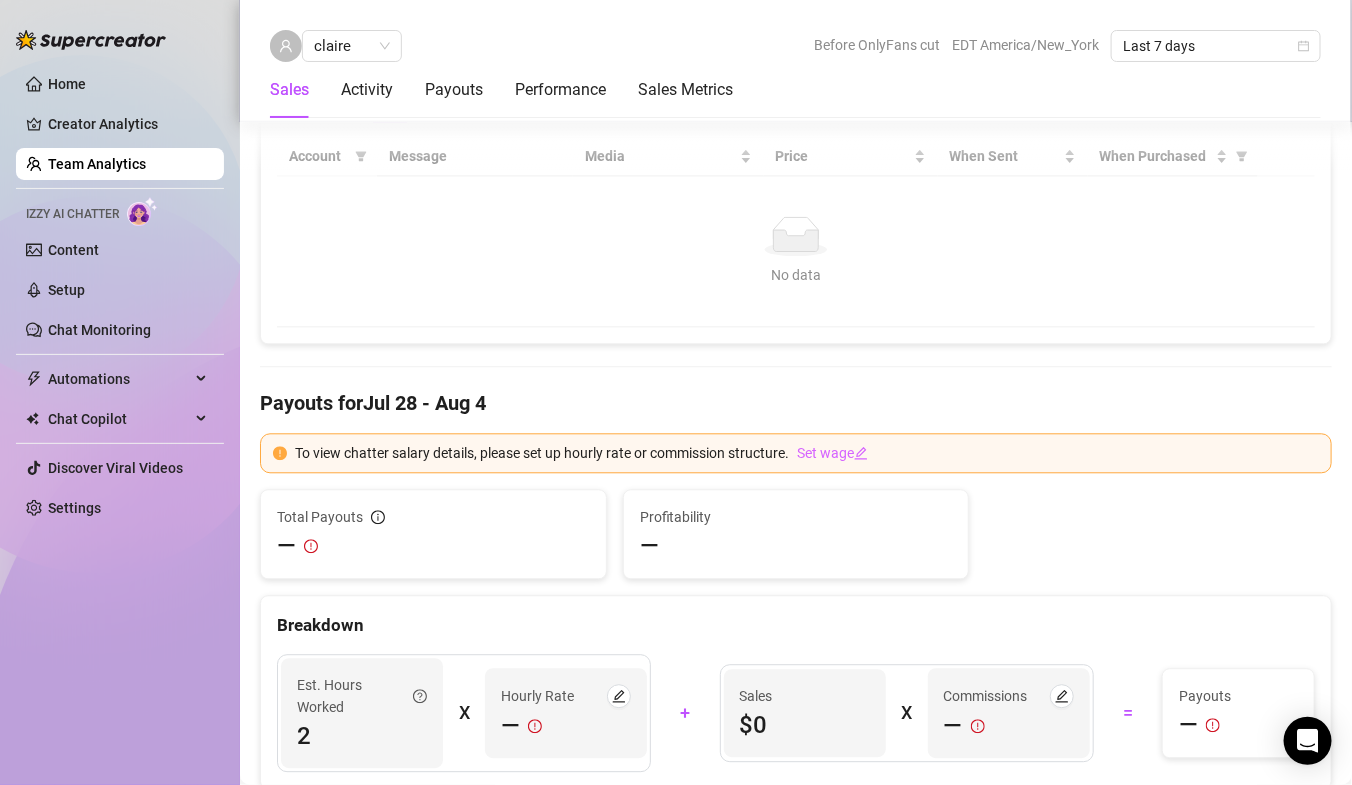 scroll, scrollTop: 1369, scrollLeft: 0, axis: vertical 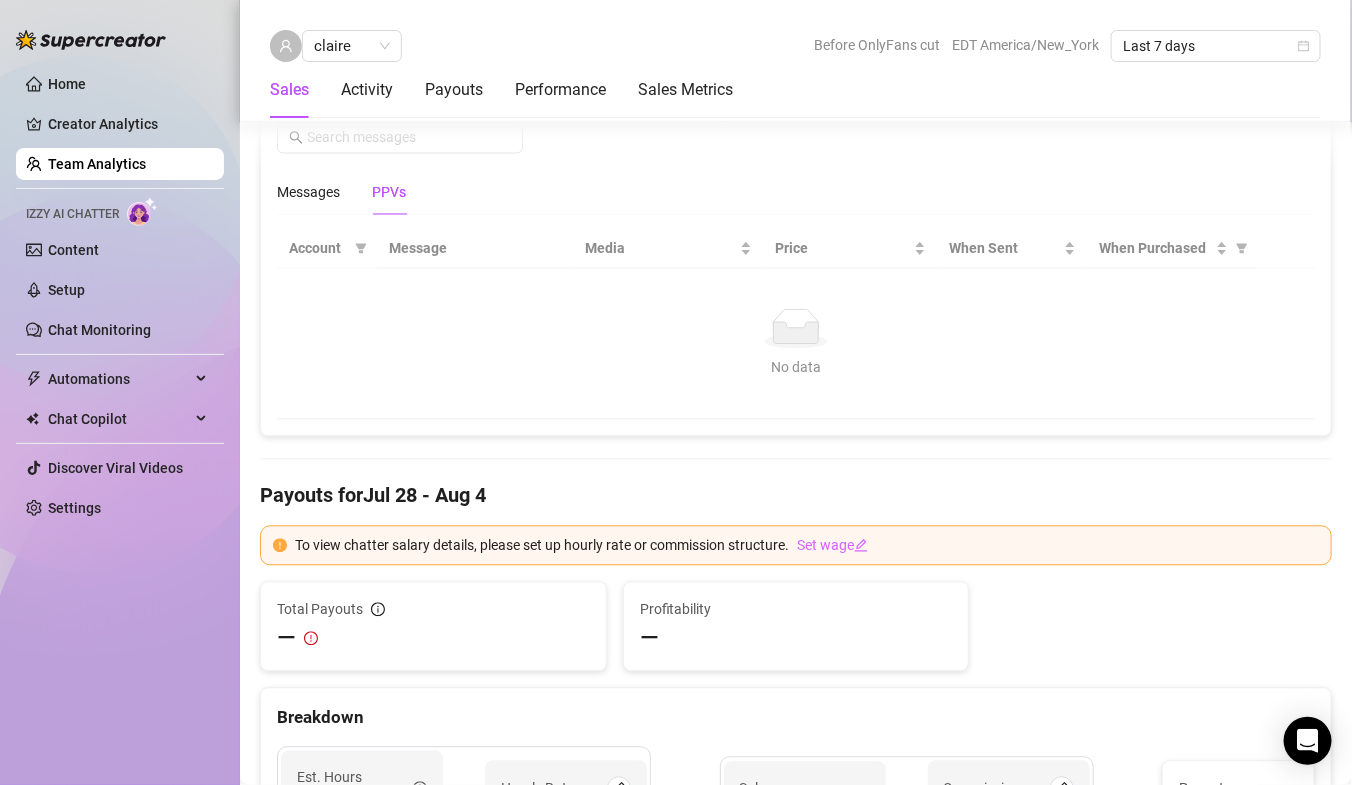click on "Team Analytics" at bounding box center (97, 164) 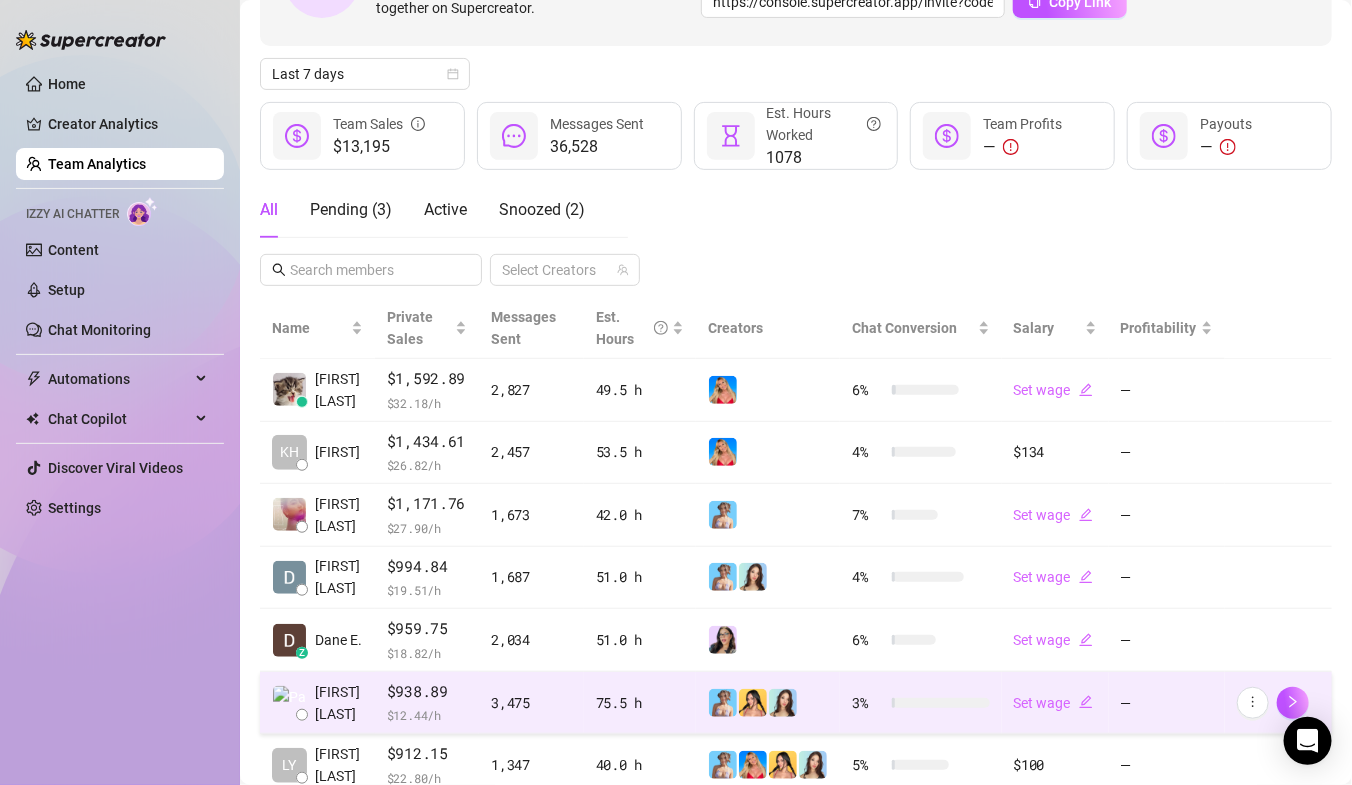 scroll, scrollTop: 140, scrollLeft: 0, axis: vertical 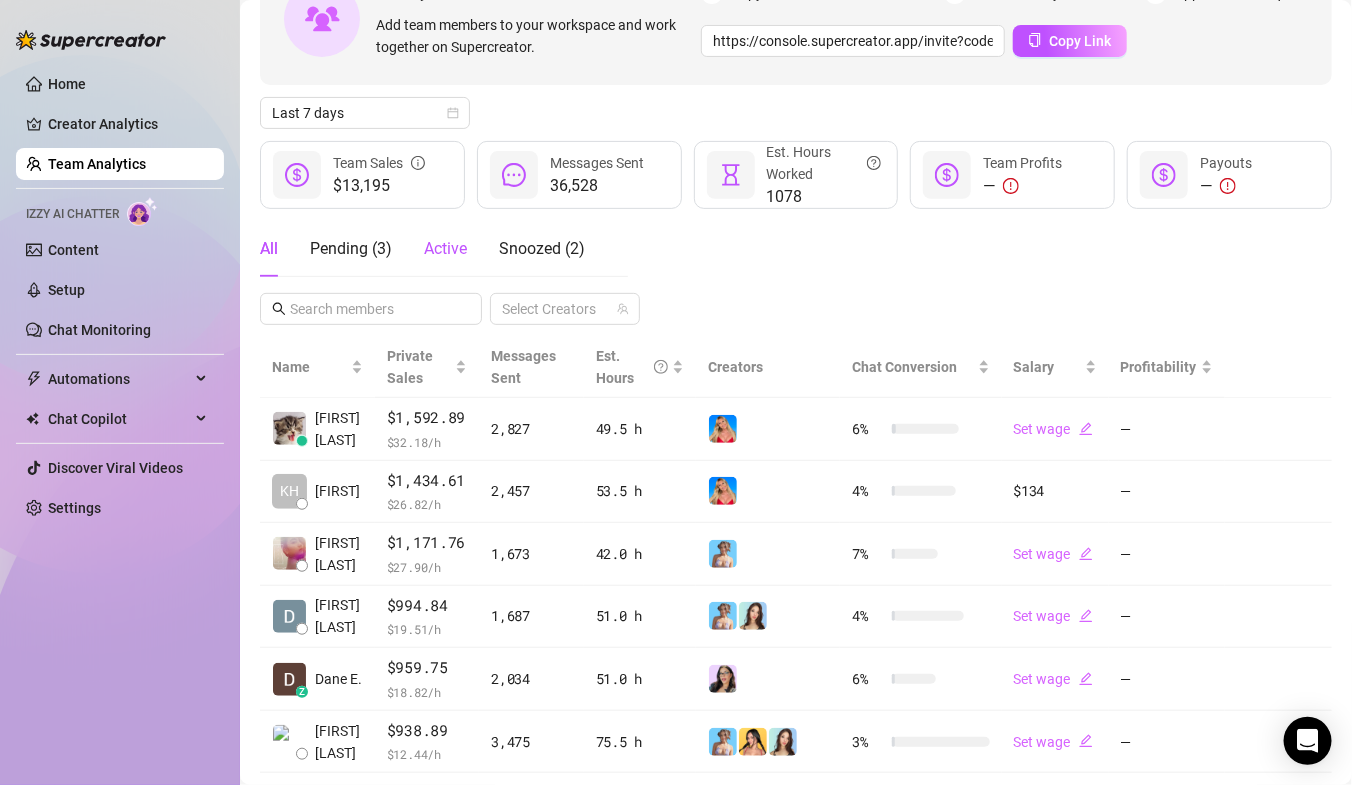 click on "Active" at bounding box center (445, 248) 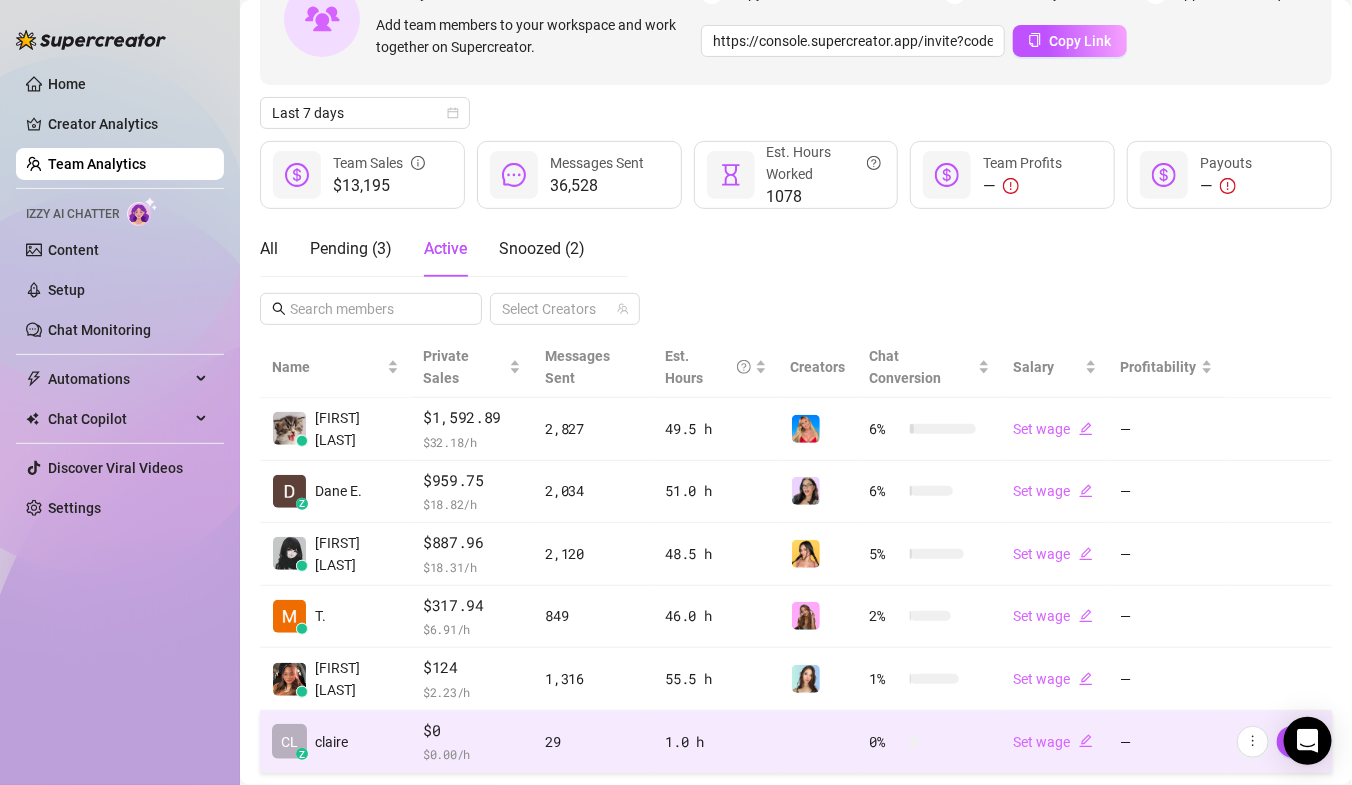 click on "$0 $ 0.00 /h" at bounding box center (472, 742) 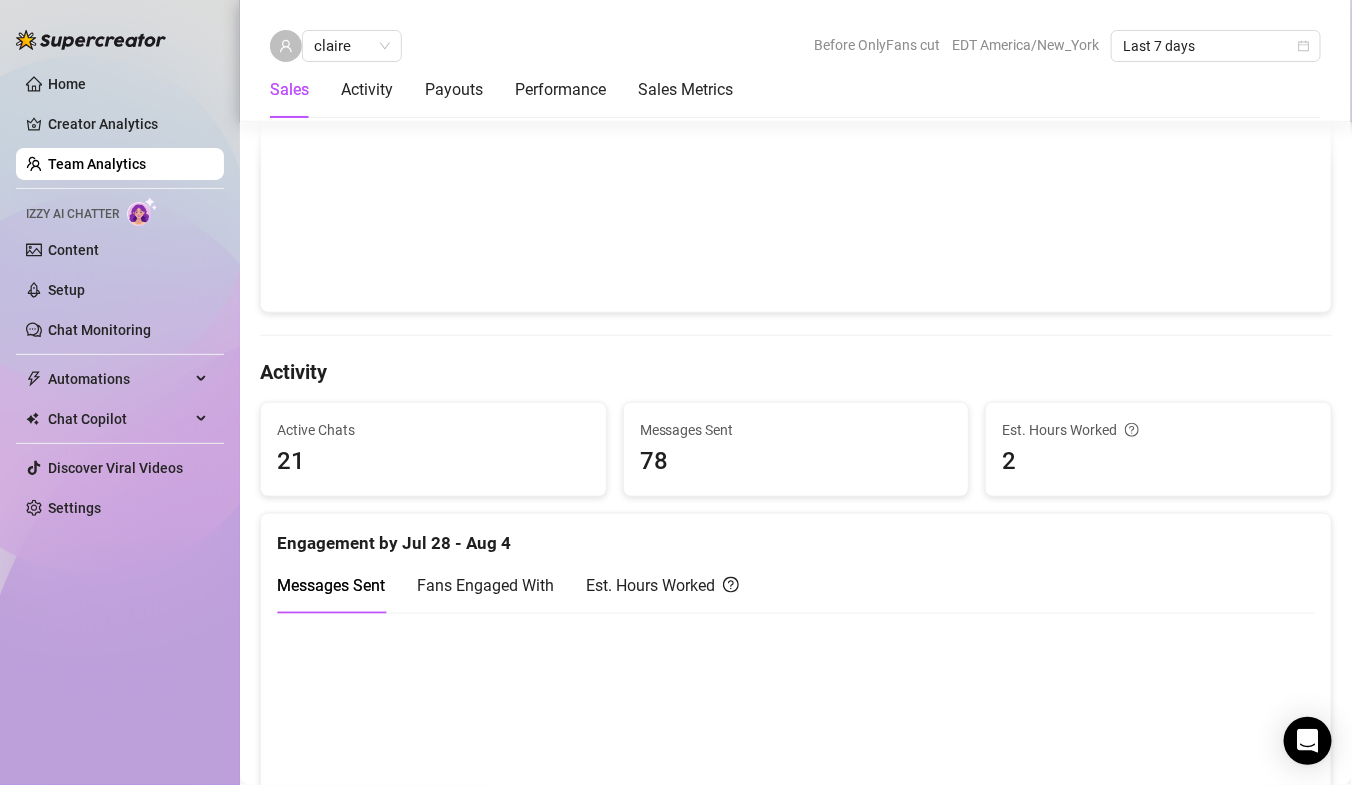scroll, scrollTop: 561, scrollLeft: 0, axis: vertical 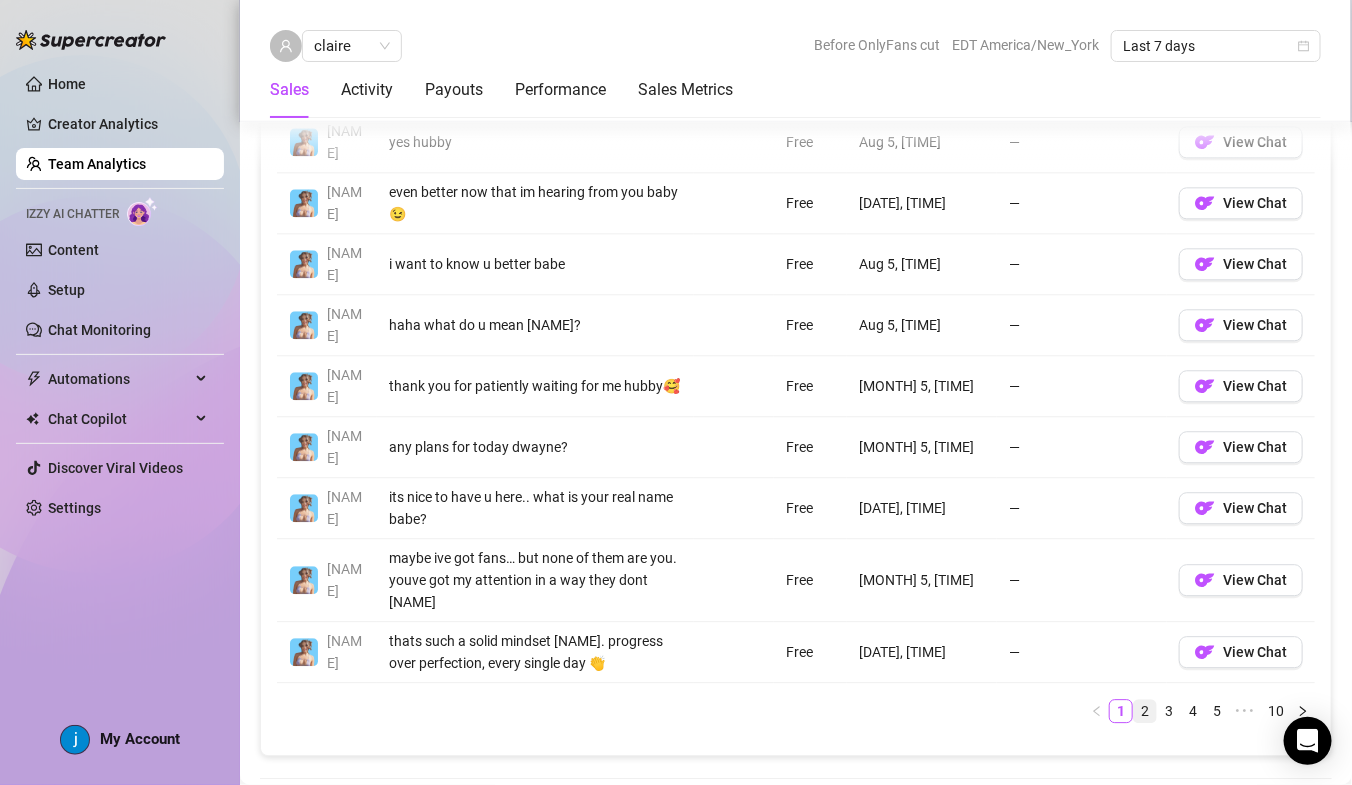 click on "2" at bounding box center [1145, 711] 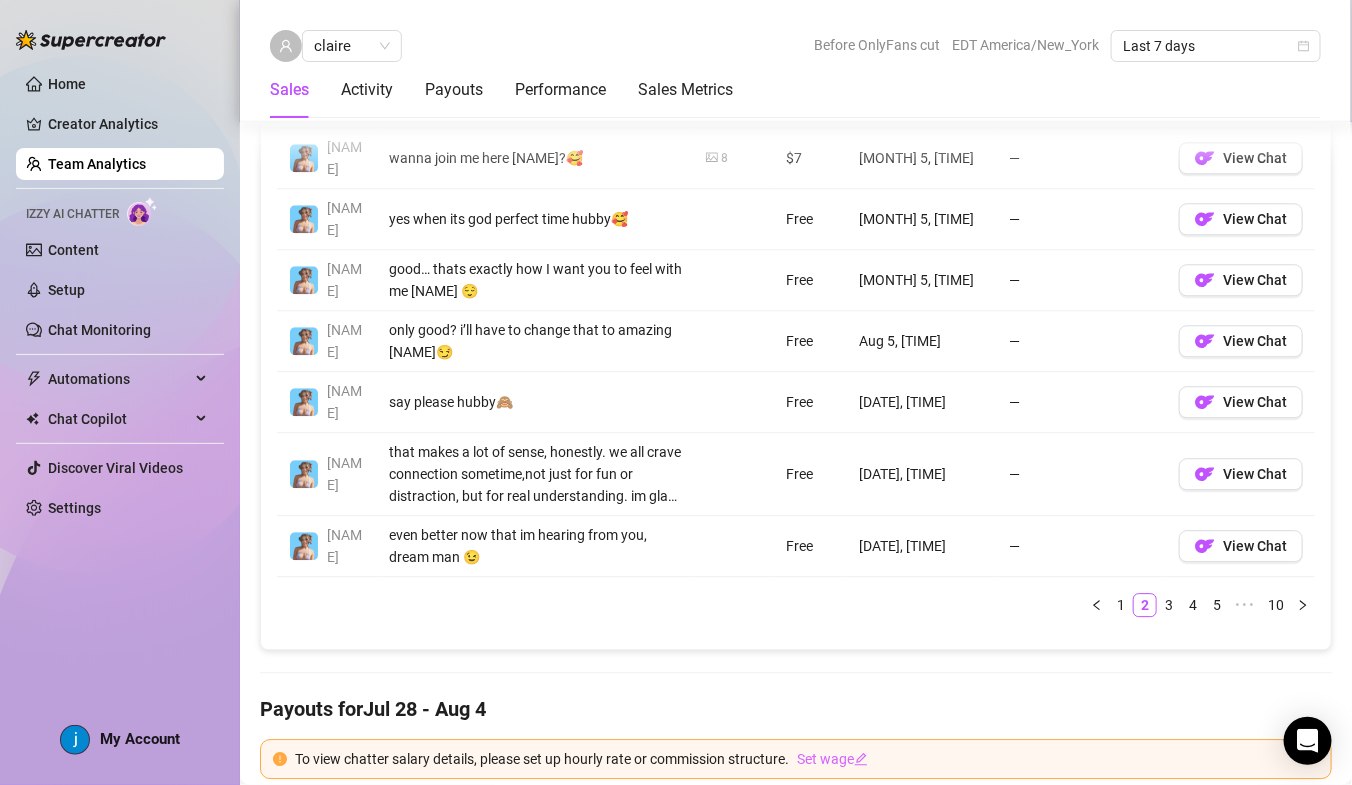 scroll, scrollTop: 1693, scrollLeft: 0, axis: vertical 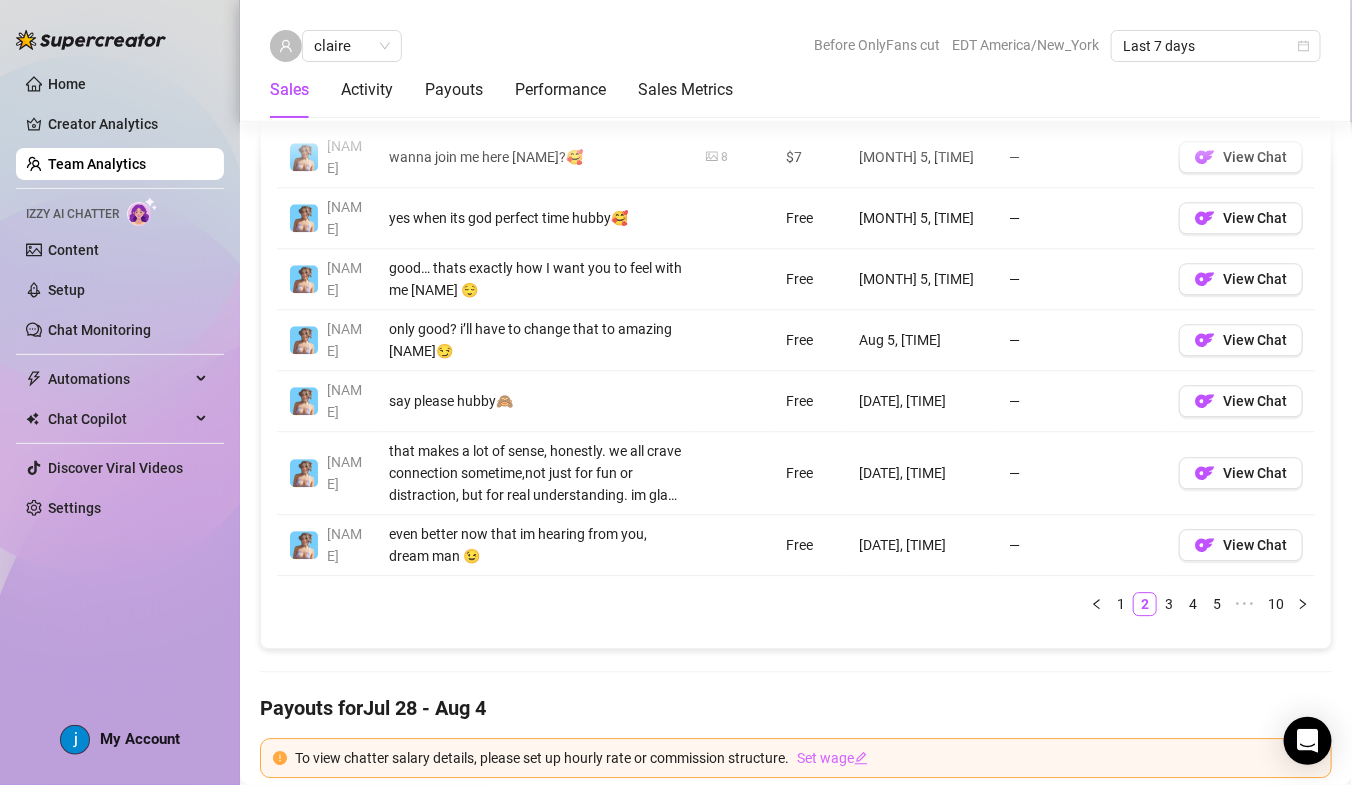 click on "3" at bounding box center [1169, 604] 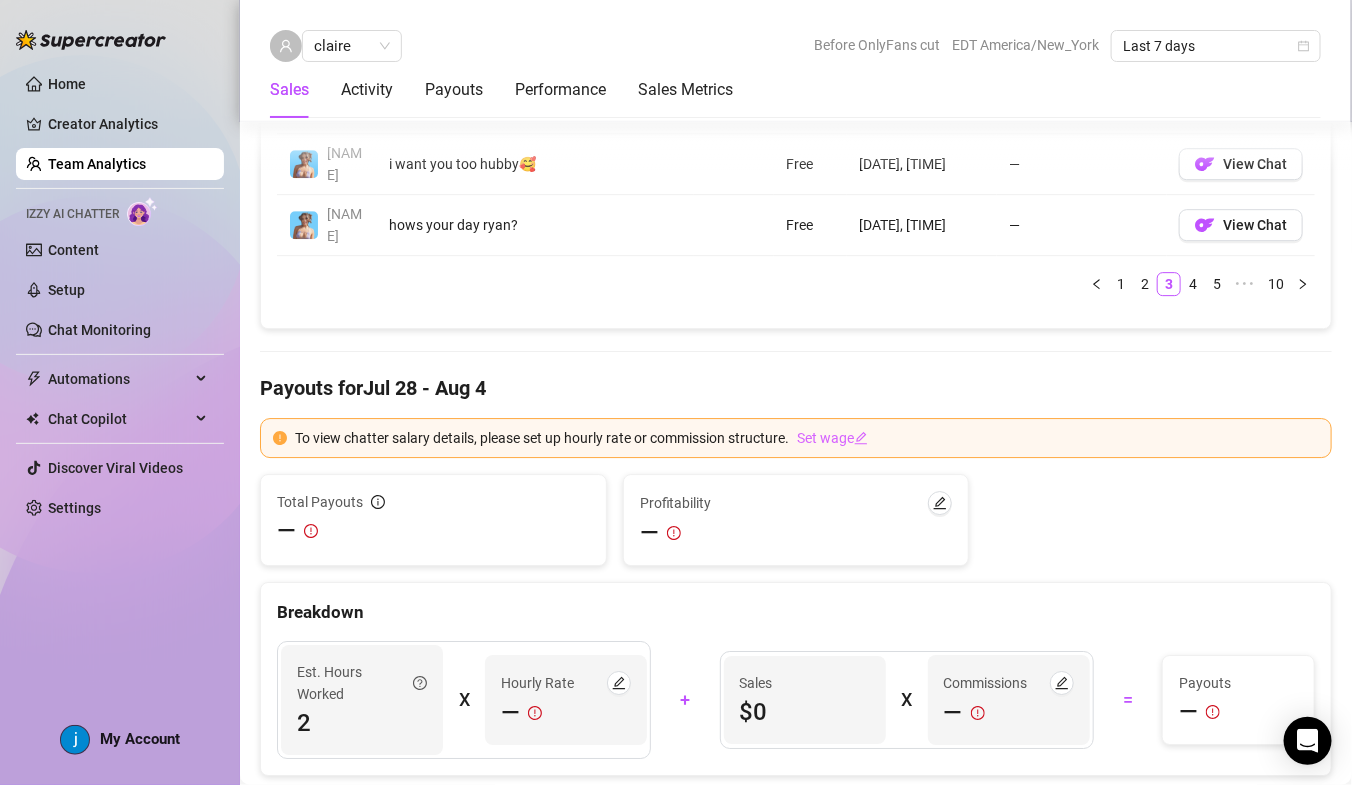 scroll, scrollTop: 2037, scrollLeft: 0, axis: vertical 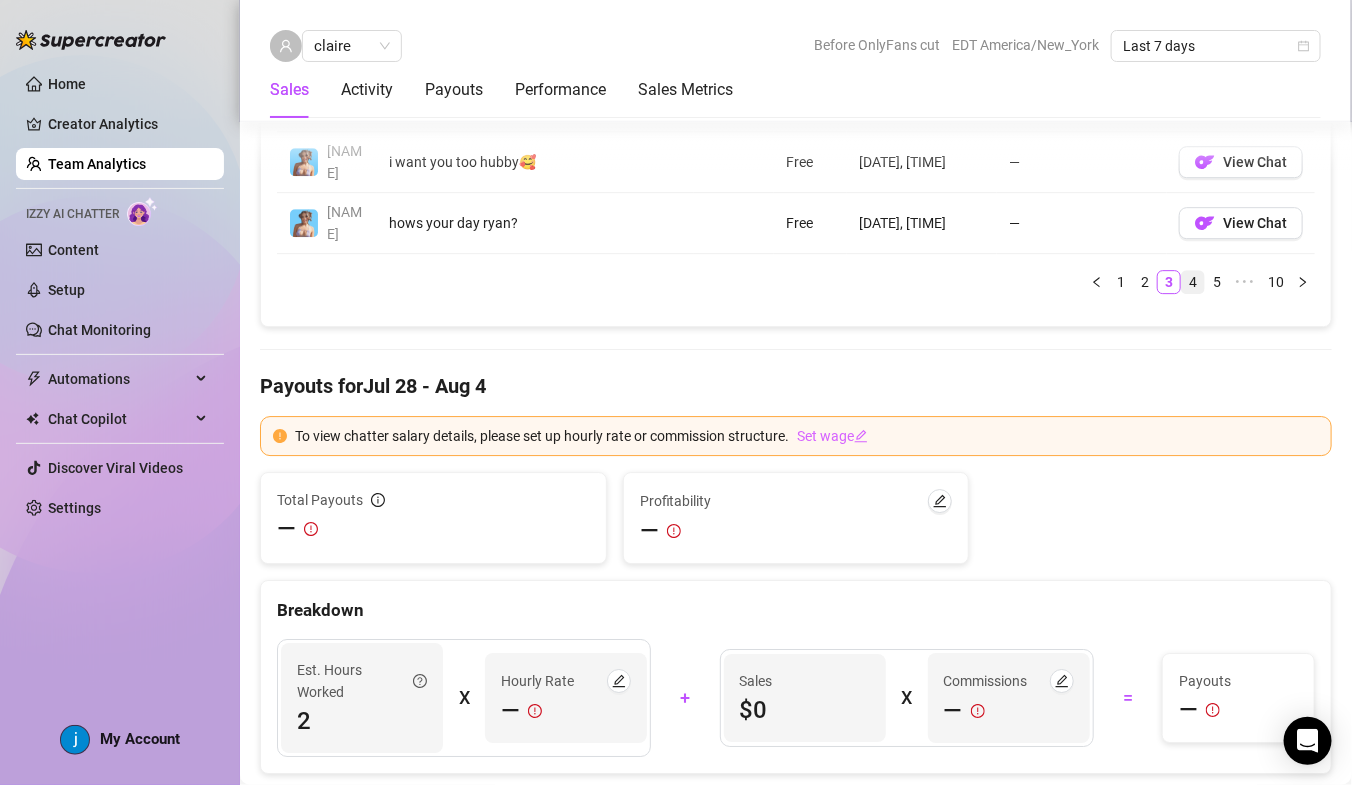 click on "4" at bounding box center (1193, 282) 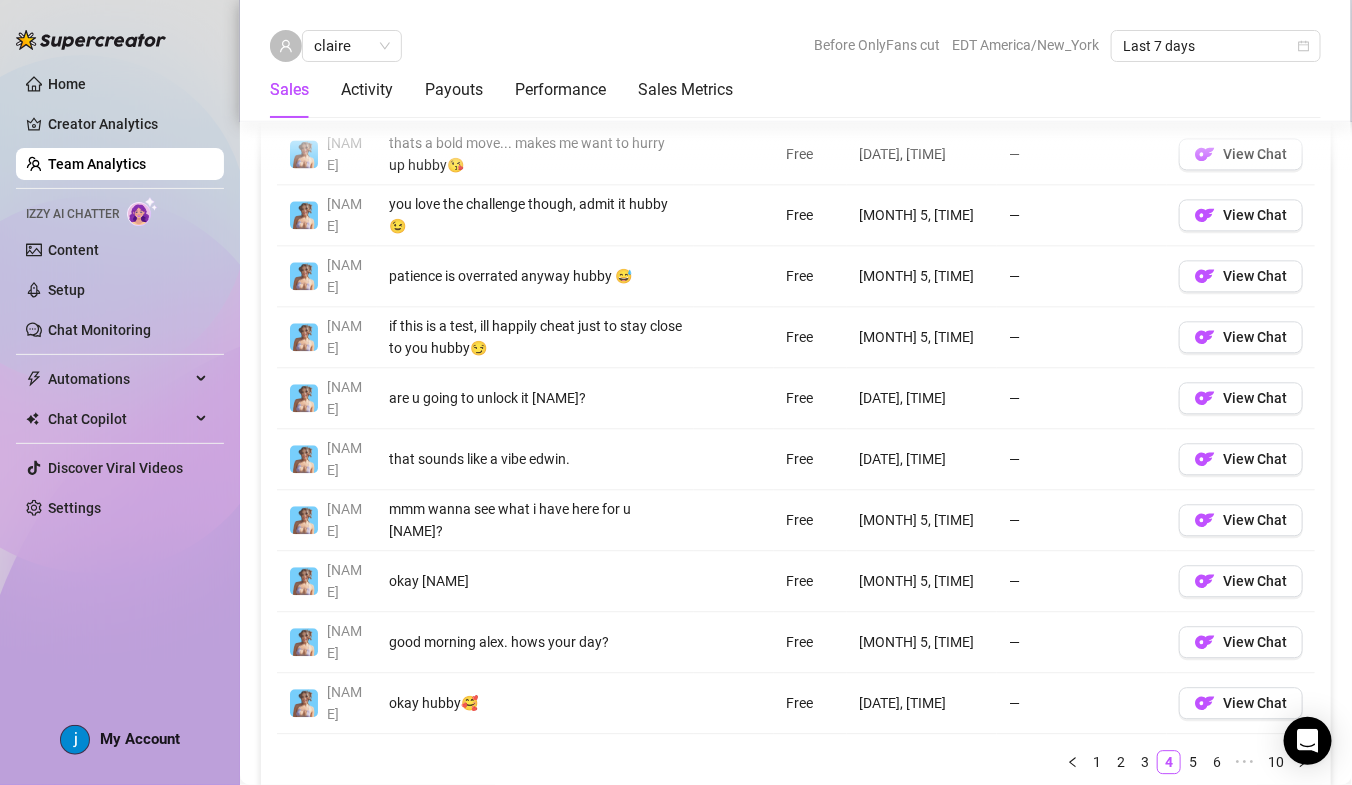 scroll, scrollTop: 1532, scrollLeft: 0, axis: vertical 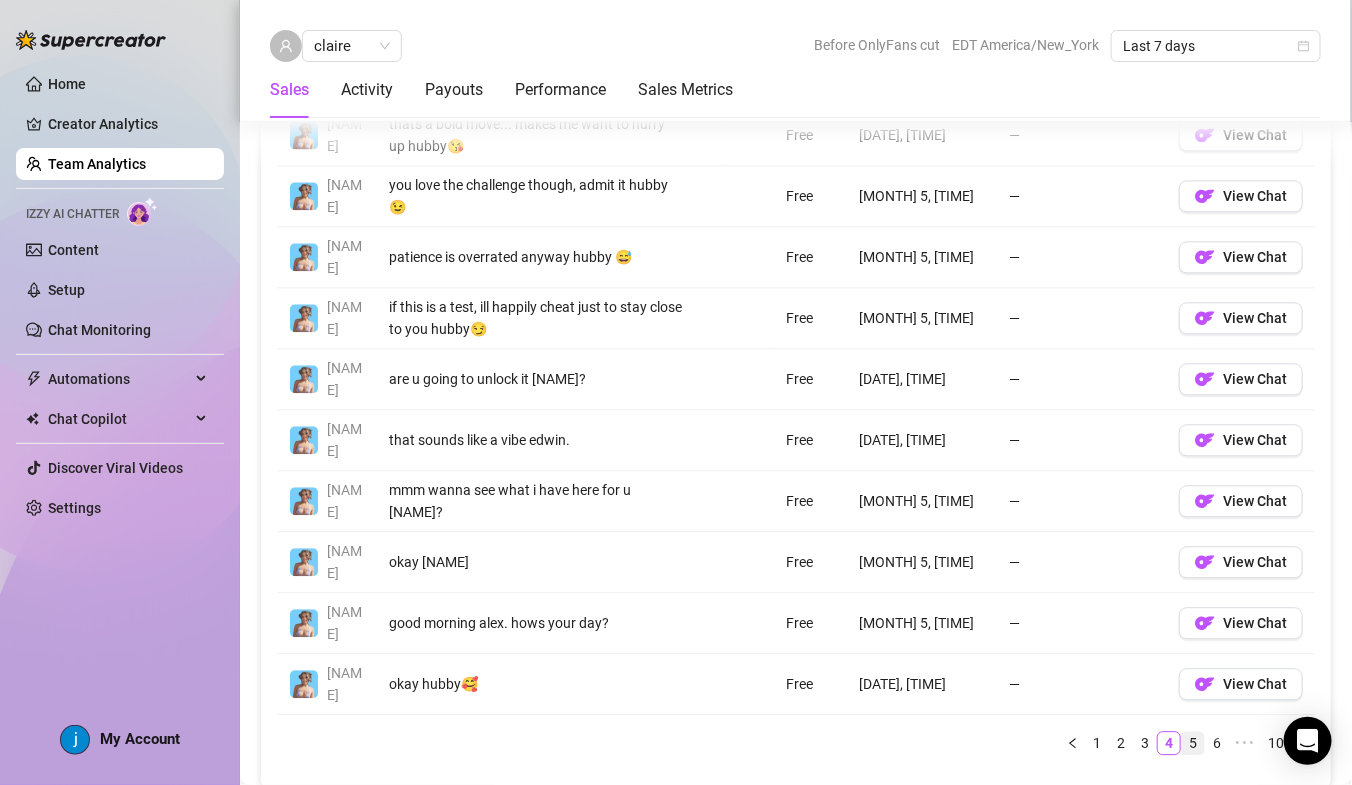 click on "5" at bounding box center (1193, 743) 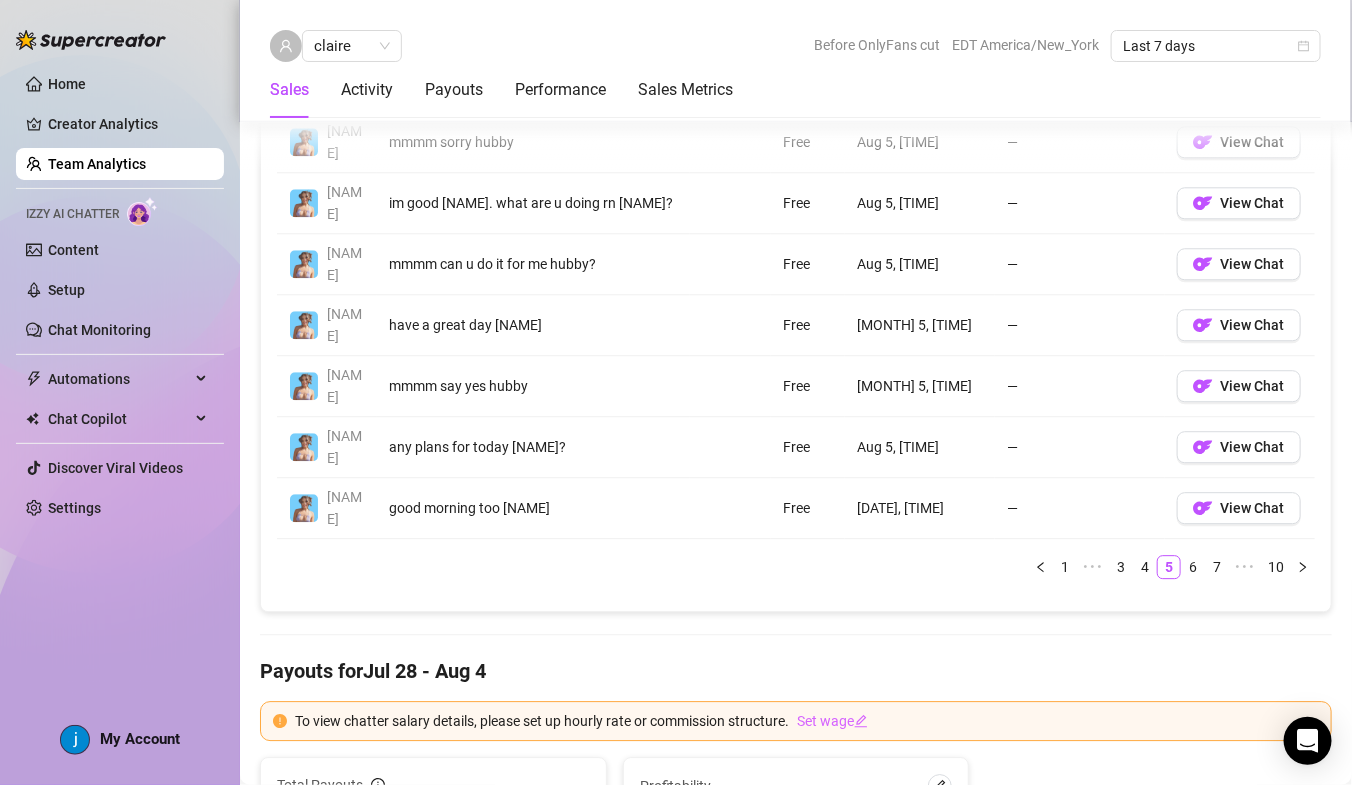 scroll, scrollTop: 1555, scrollLeft: 0, axis: vertical 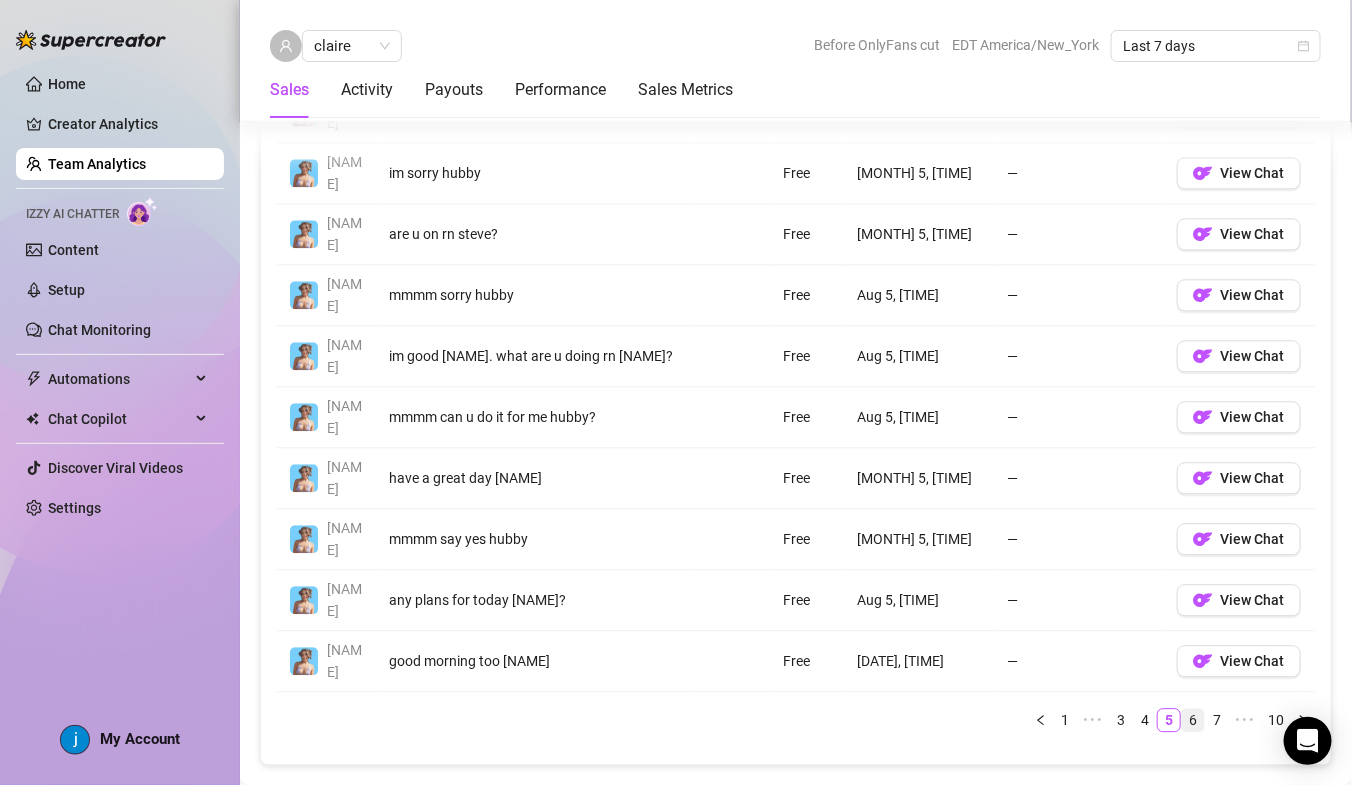 click on "6" at bounding box center [1193, 720] 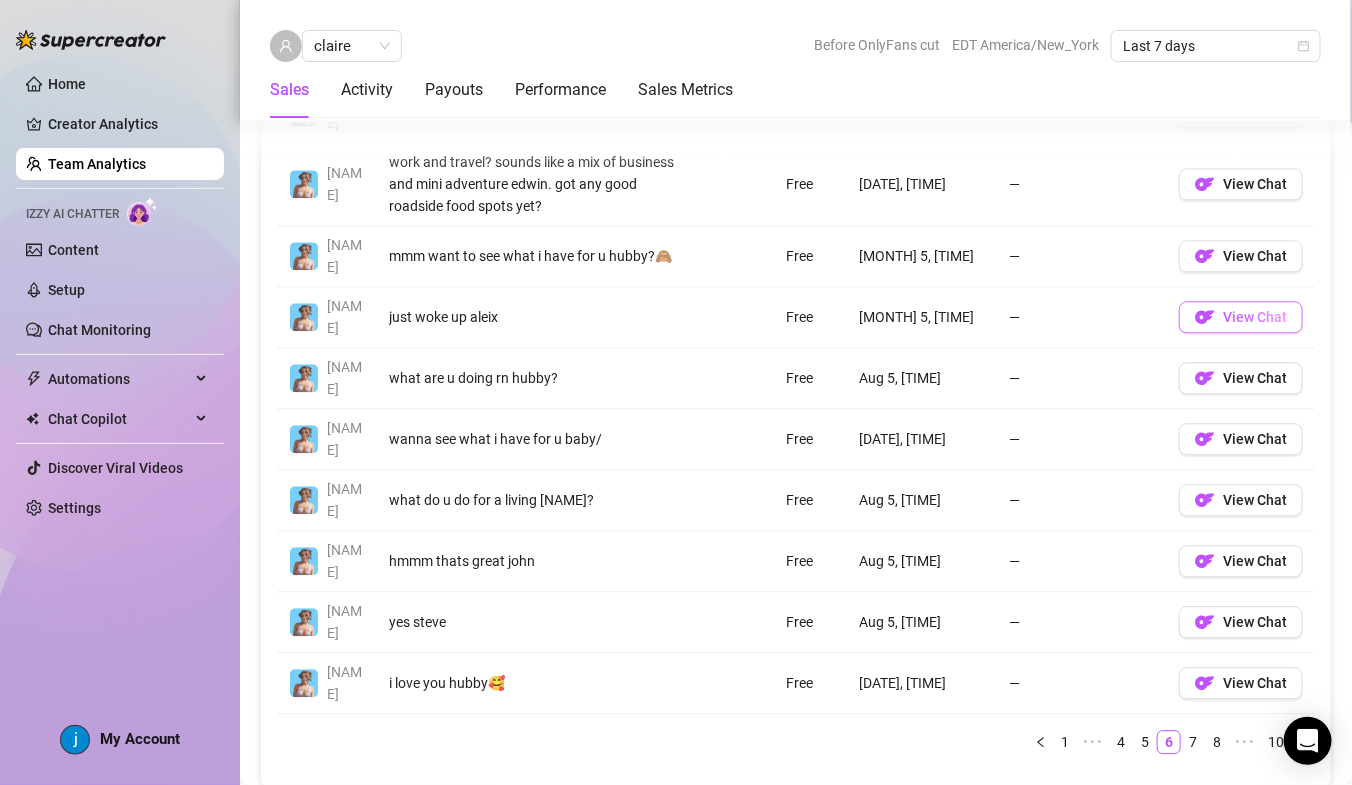 click on "View Chat" at bounding box center (1255, 317) 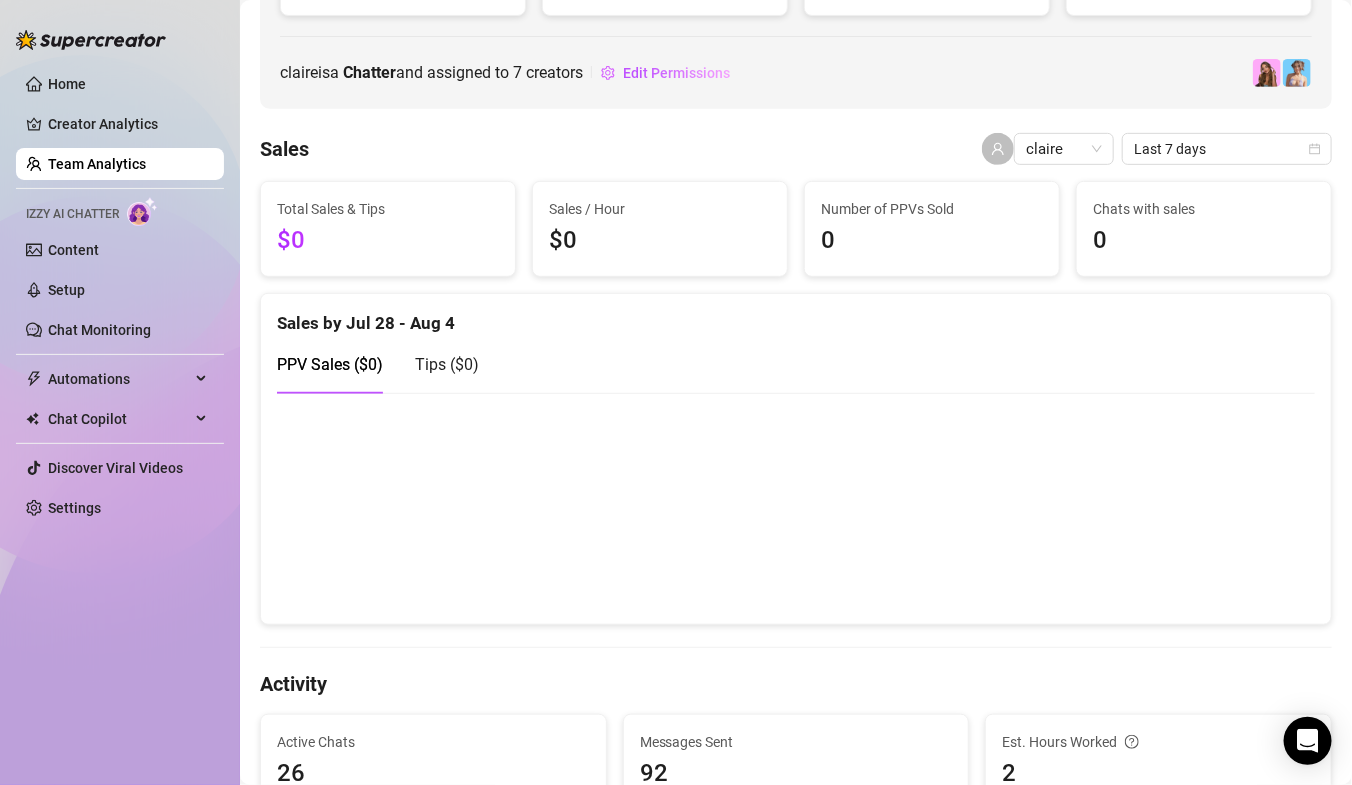 scroll, scrollTop: 0, scrollLeft: 0, axis: both 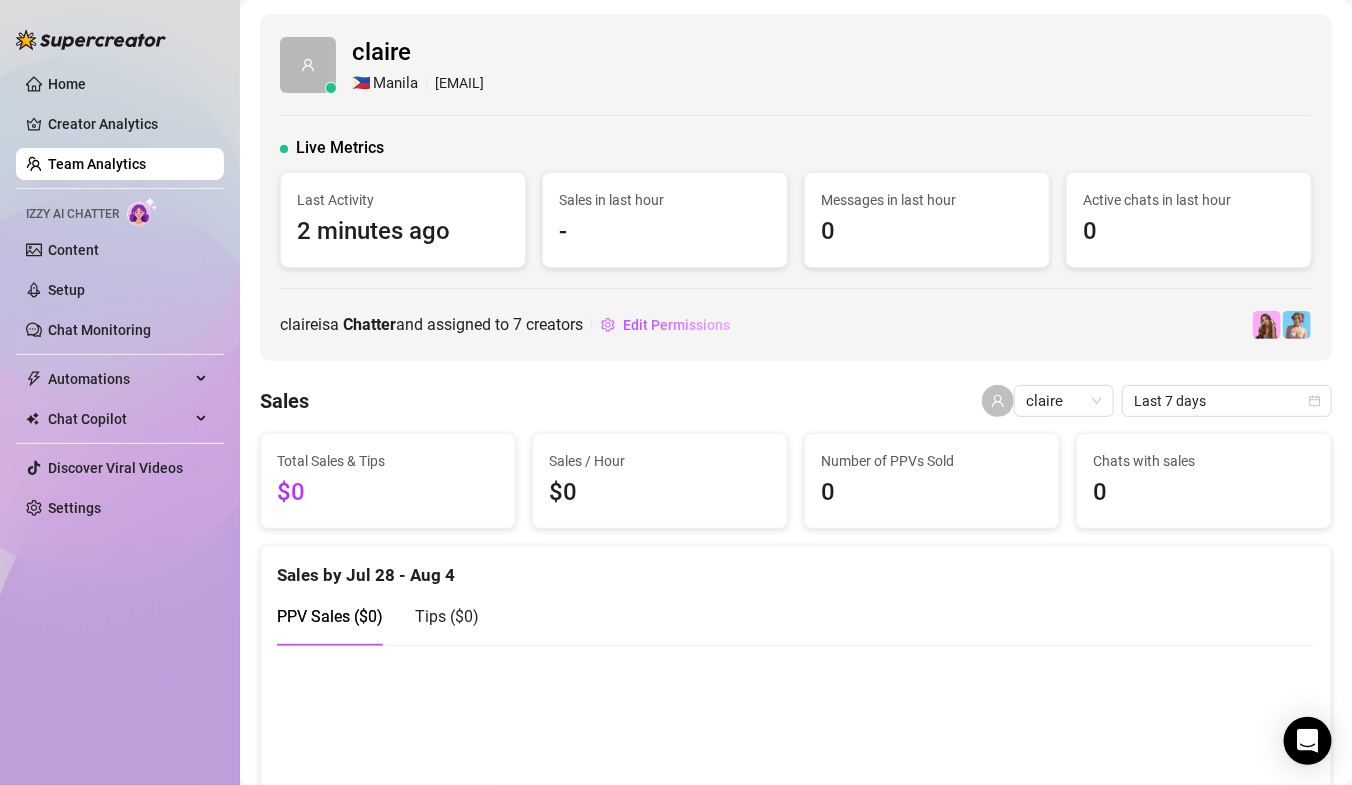click on "Team Analytics" at bounding box center (97, 164) 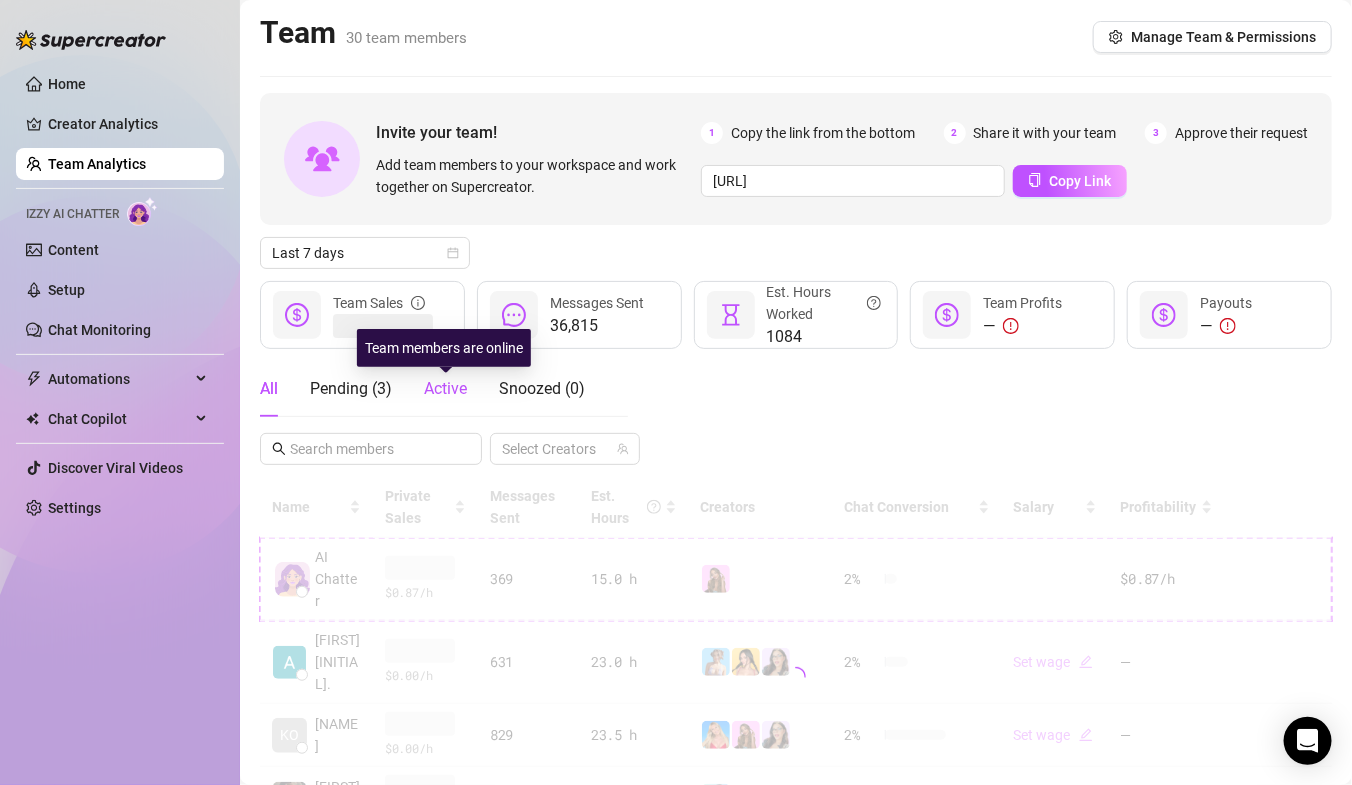 click on "Active" at bounding box center [445, 388] 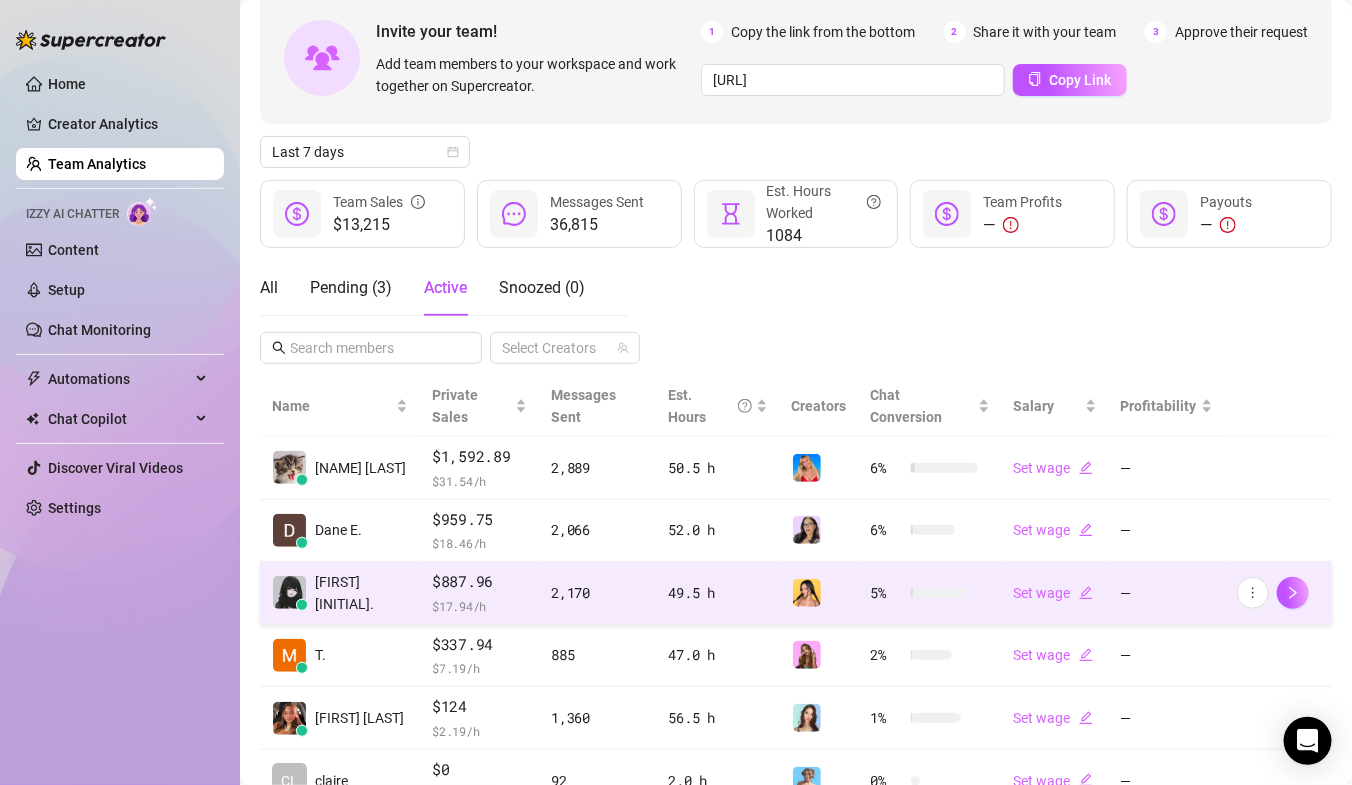 scroll, scrollTop: 164, scrollLeft: 0, axis: vertical 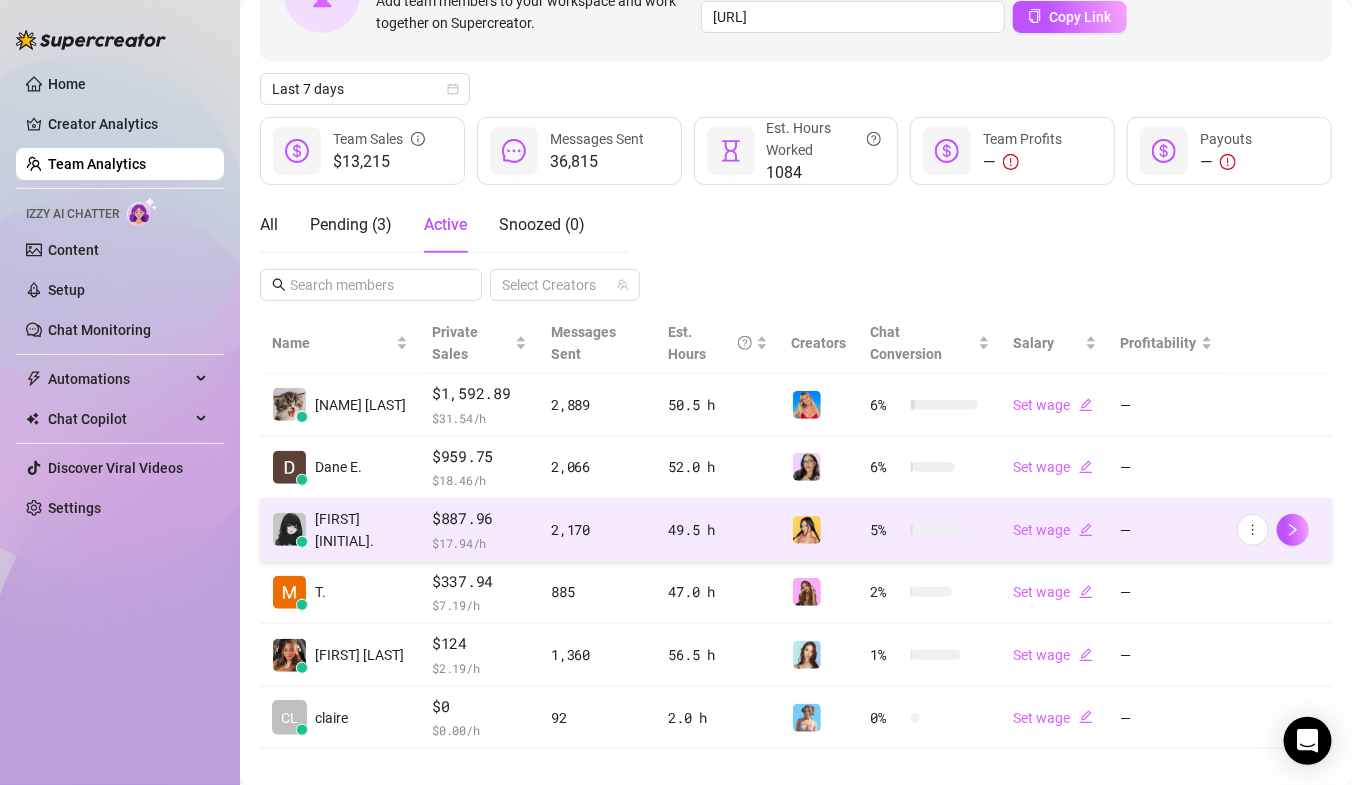click on "[CURRENCY]/h" at bounding box center (479, 543) 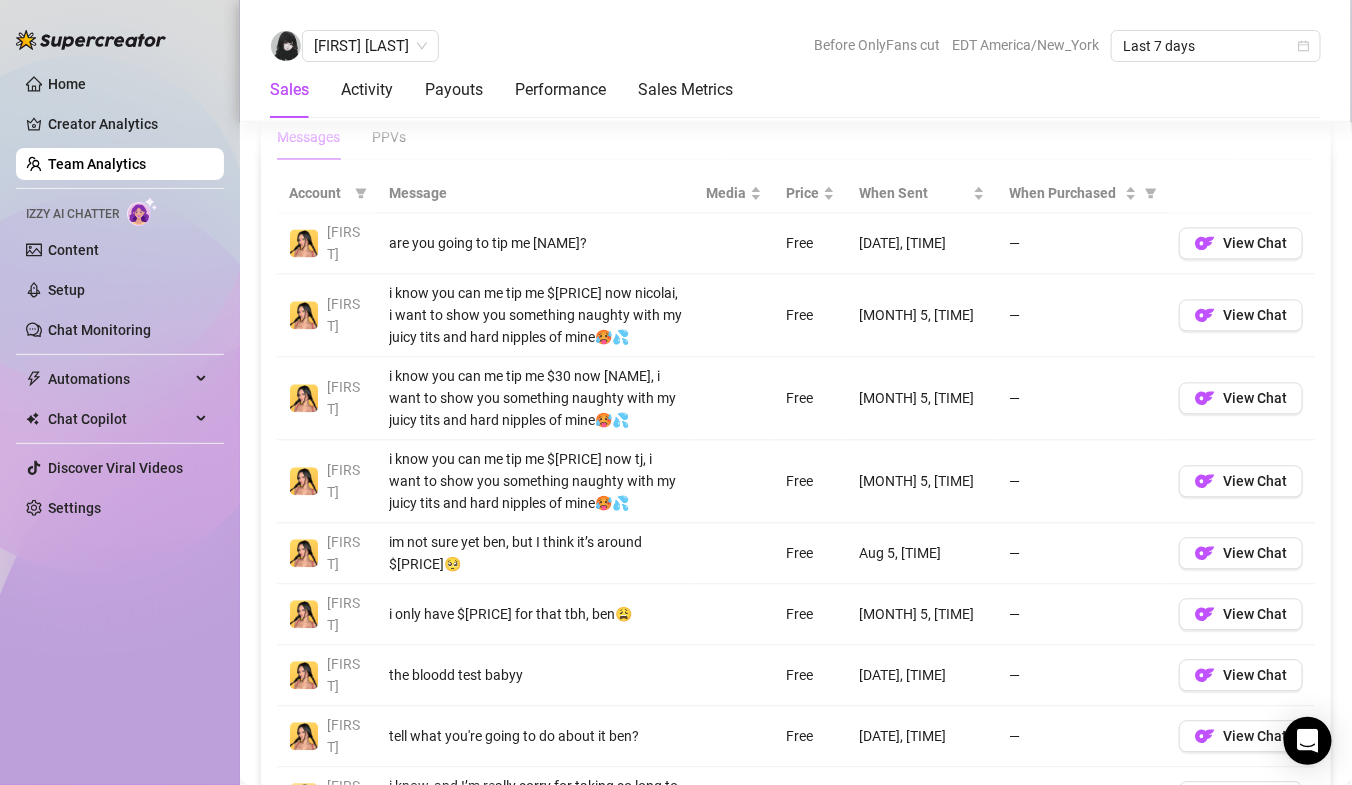 scroll, scrollTop: 1429, scrollLeft: 0, axis: vertical 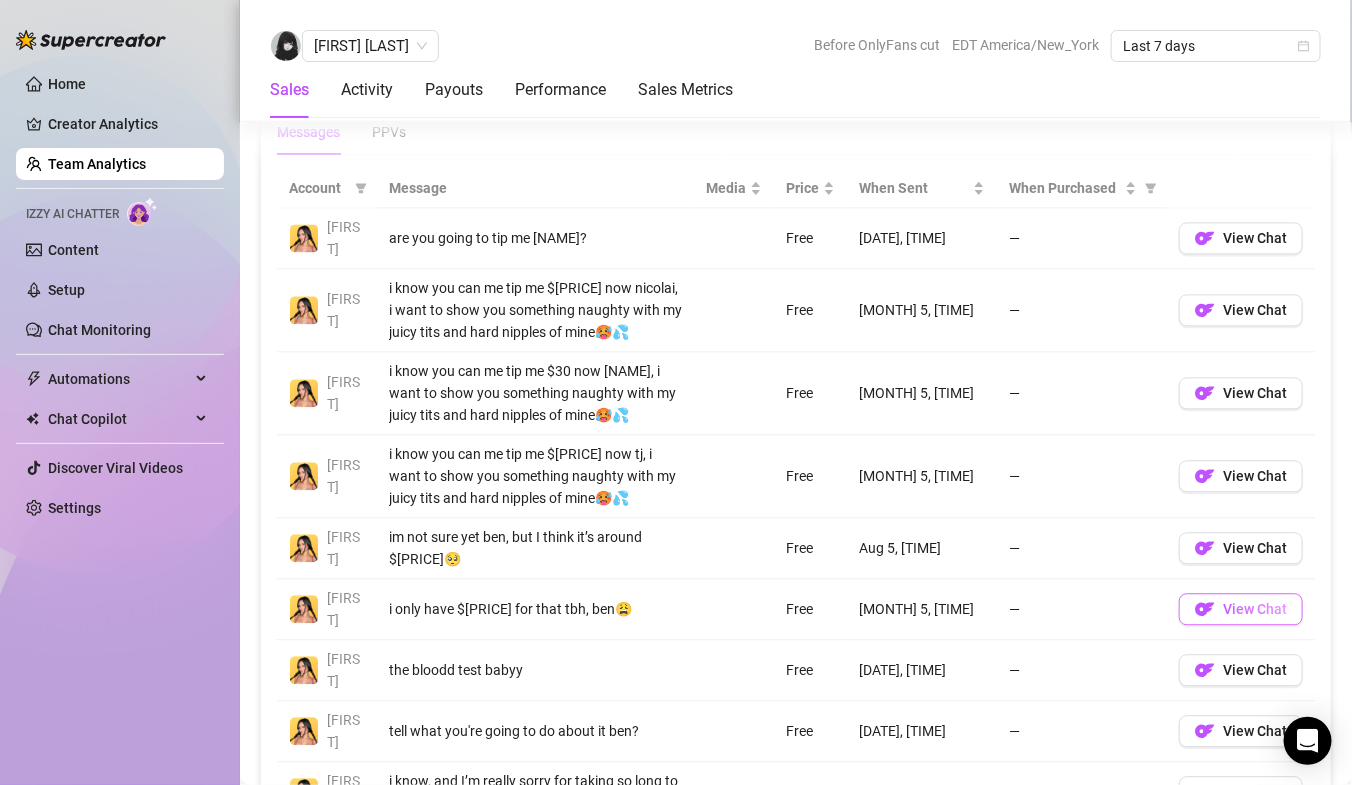 click on "View Chat" at bounding box center (1241, 609) 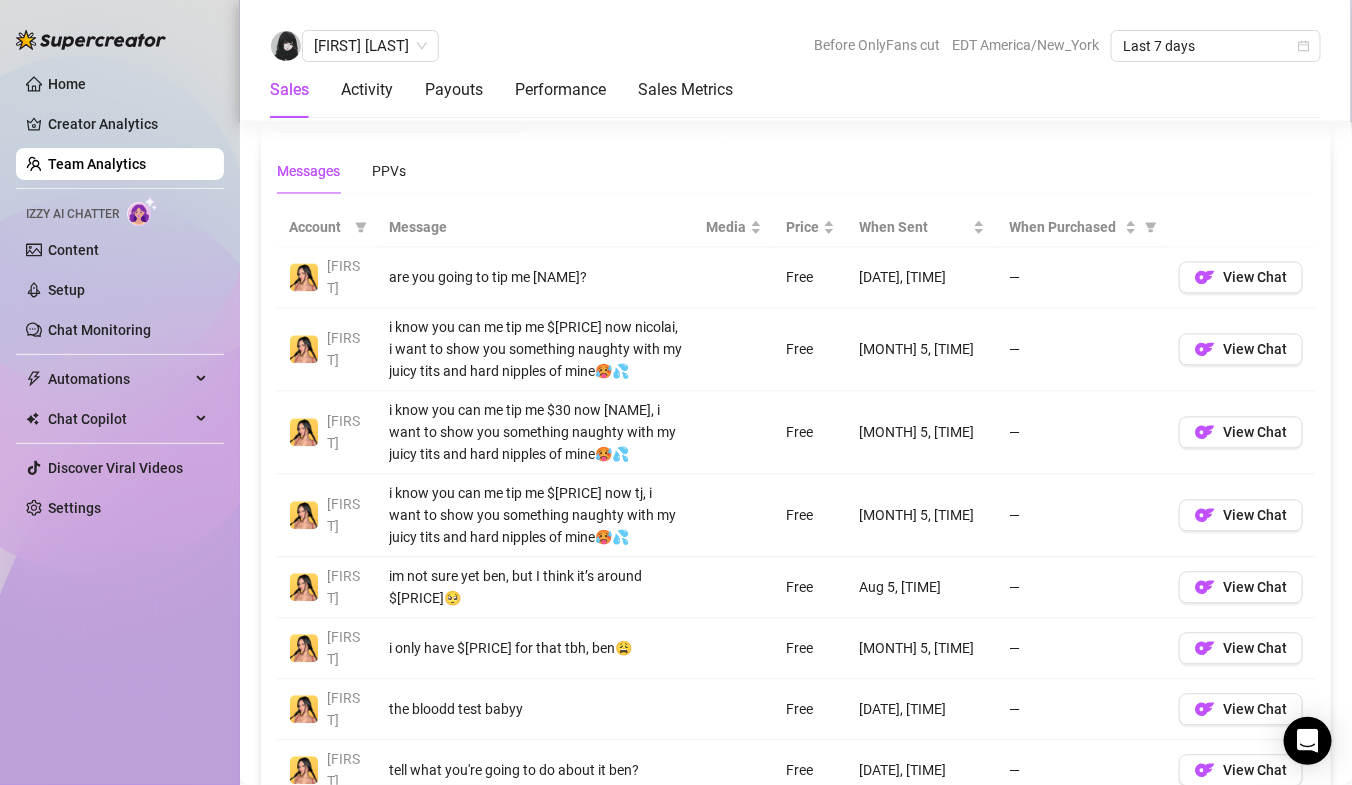 scroll, scrollTop: 1389, scrollLeft: 0, axis: vertical 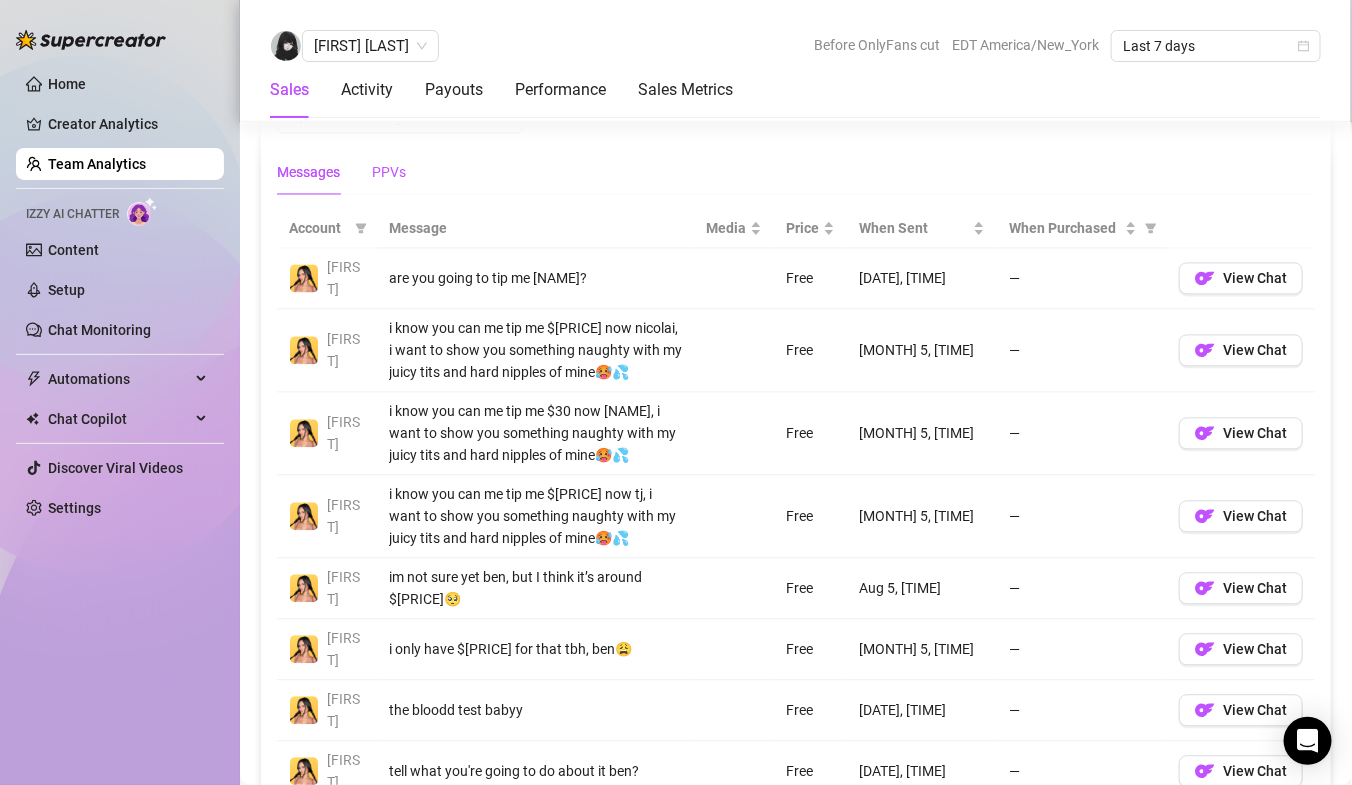 click on "PPVs" at bounding box center [389, 172] 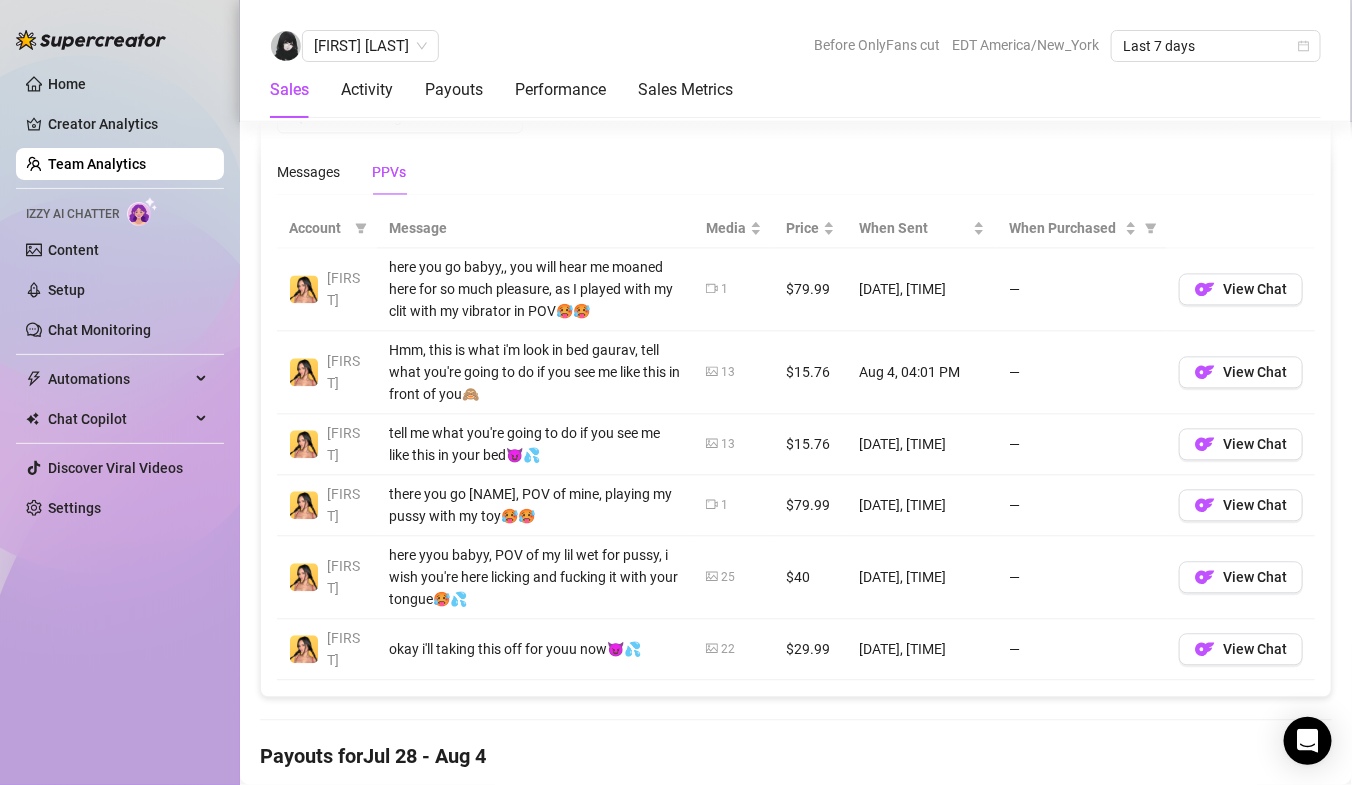 click on "Team Analytics" at bounding box center (97, 164) 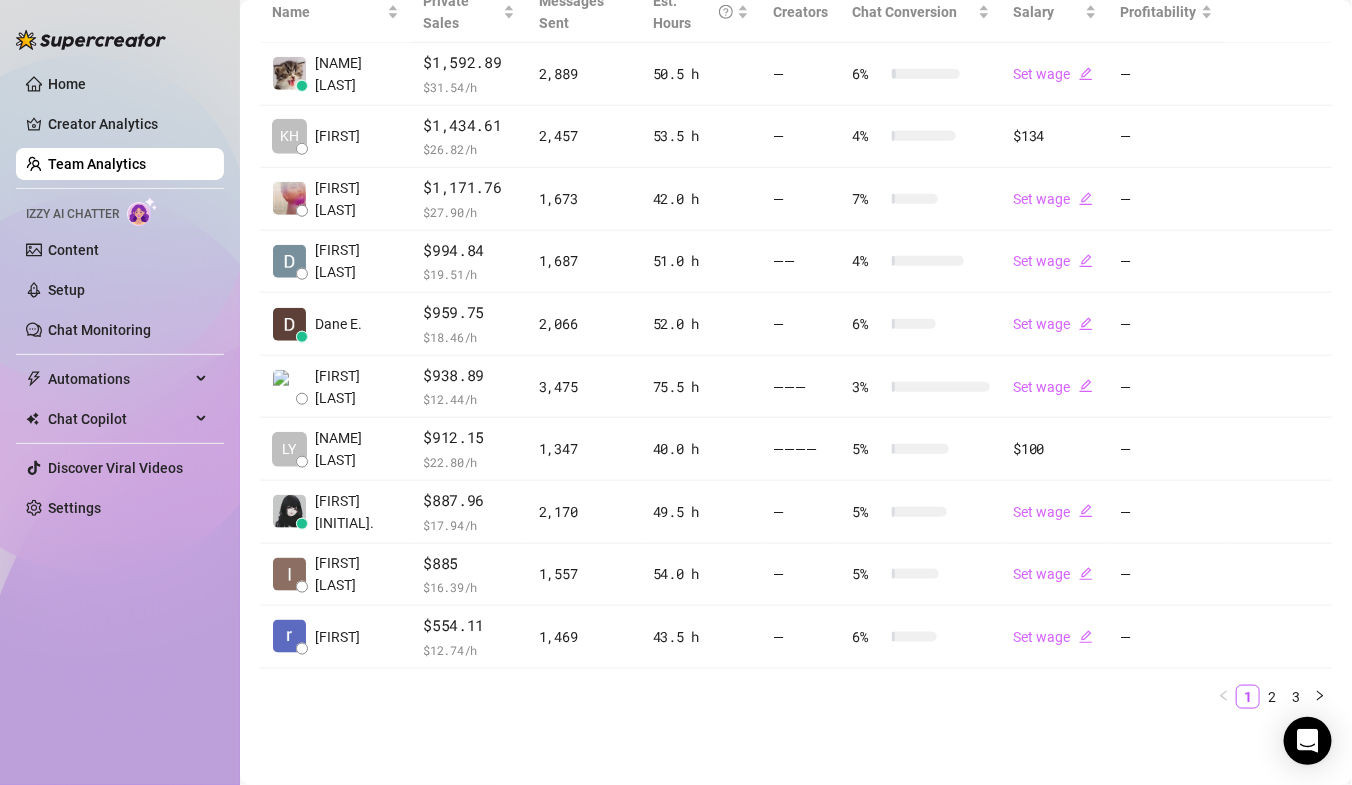 scroll, scrollTop: 492, scrollLeft: 0, axis: vertical 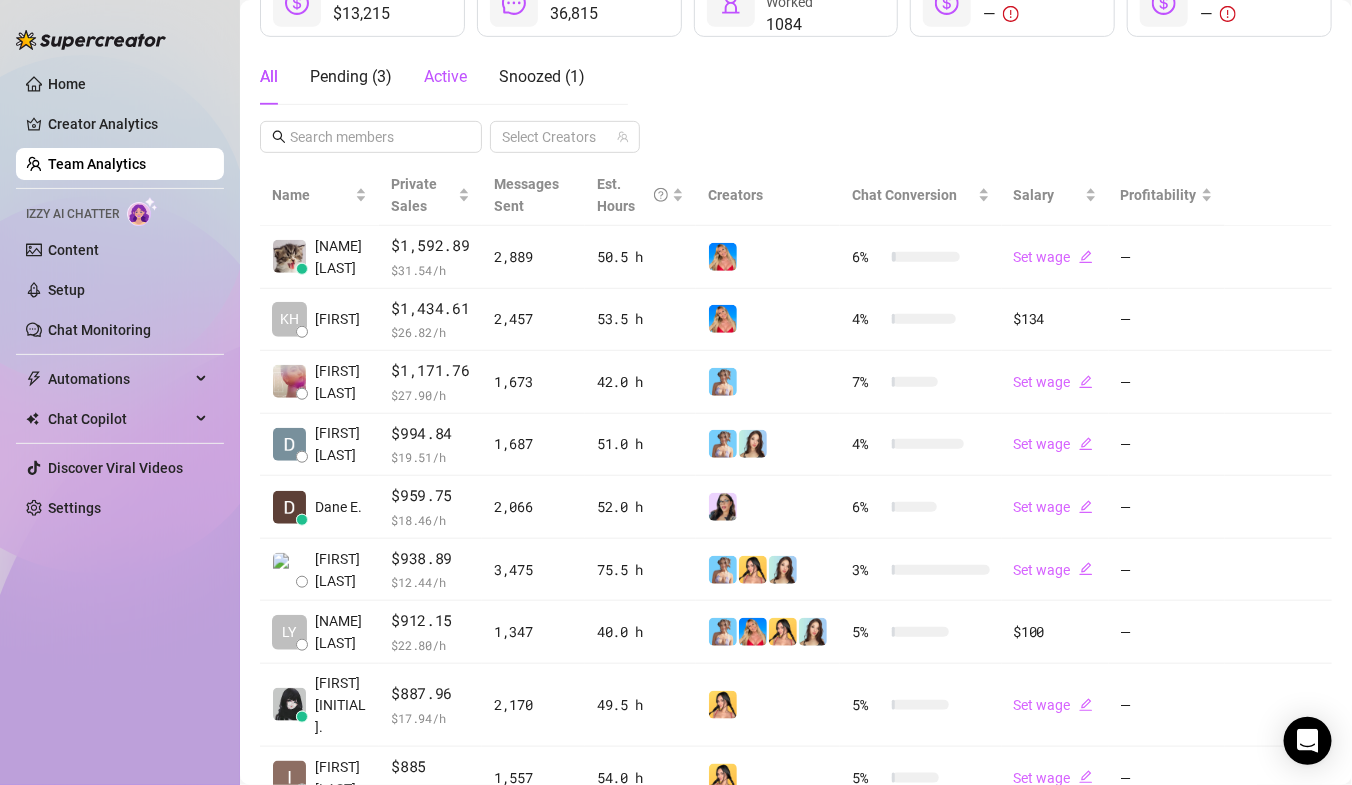 click on "Active" at bounding box center [445, 76] 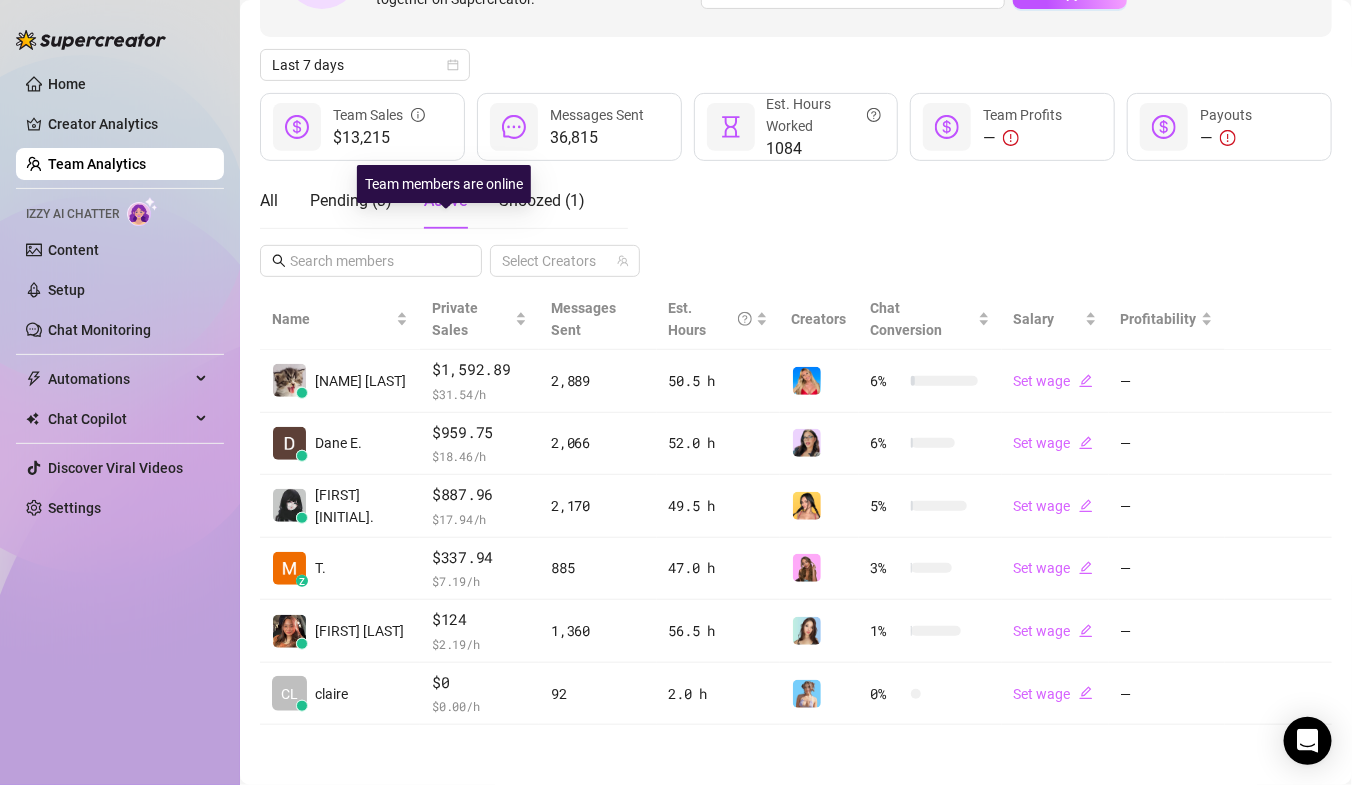 scroll, scrollTop: 164, scrollLeft: 0, axis: vertical 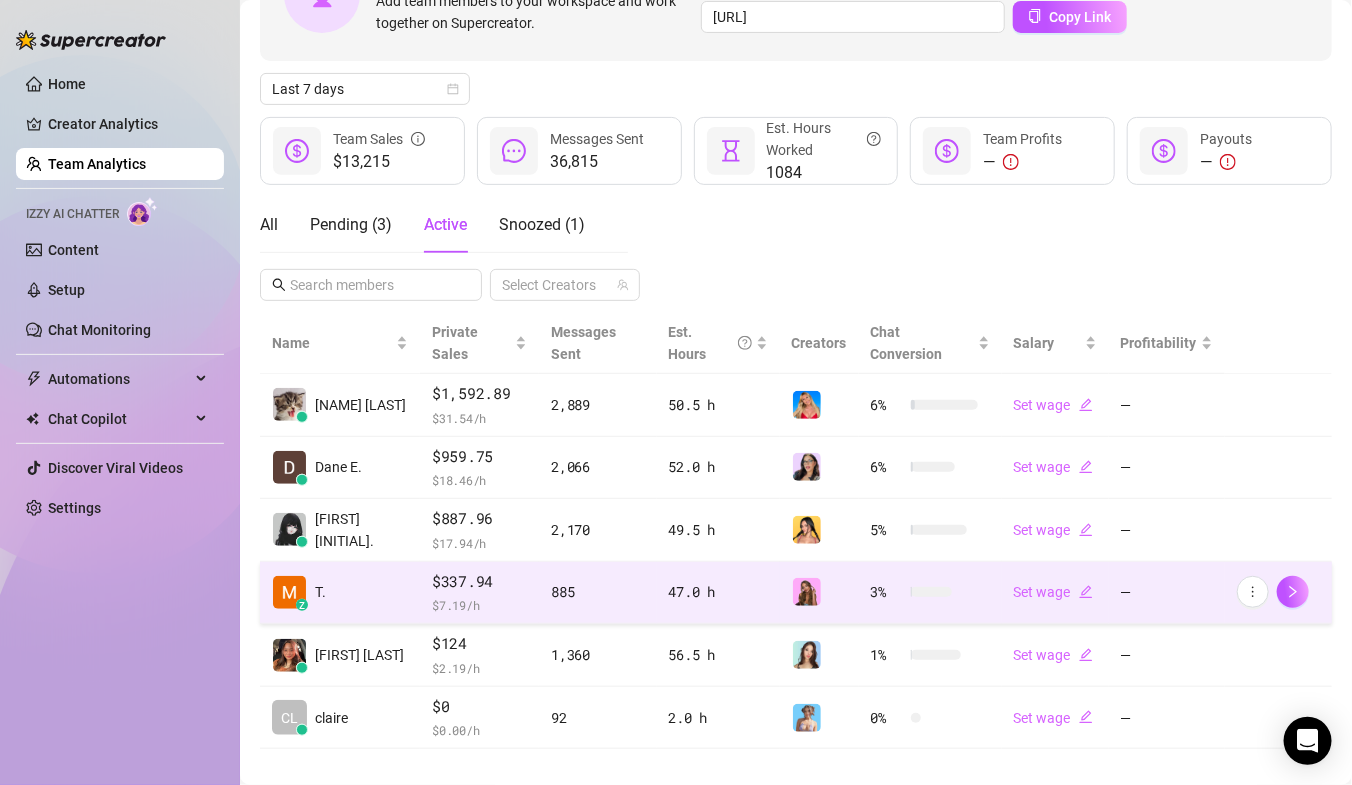 click on "885" at bounding box center [597, 592] 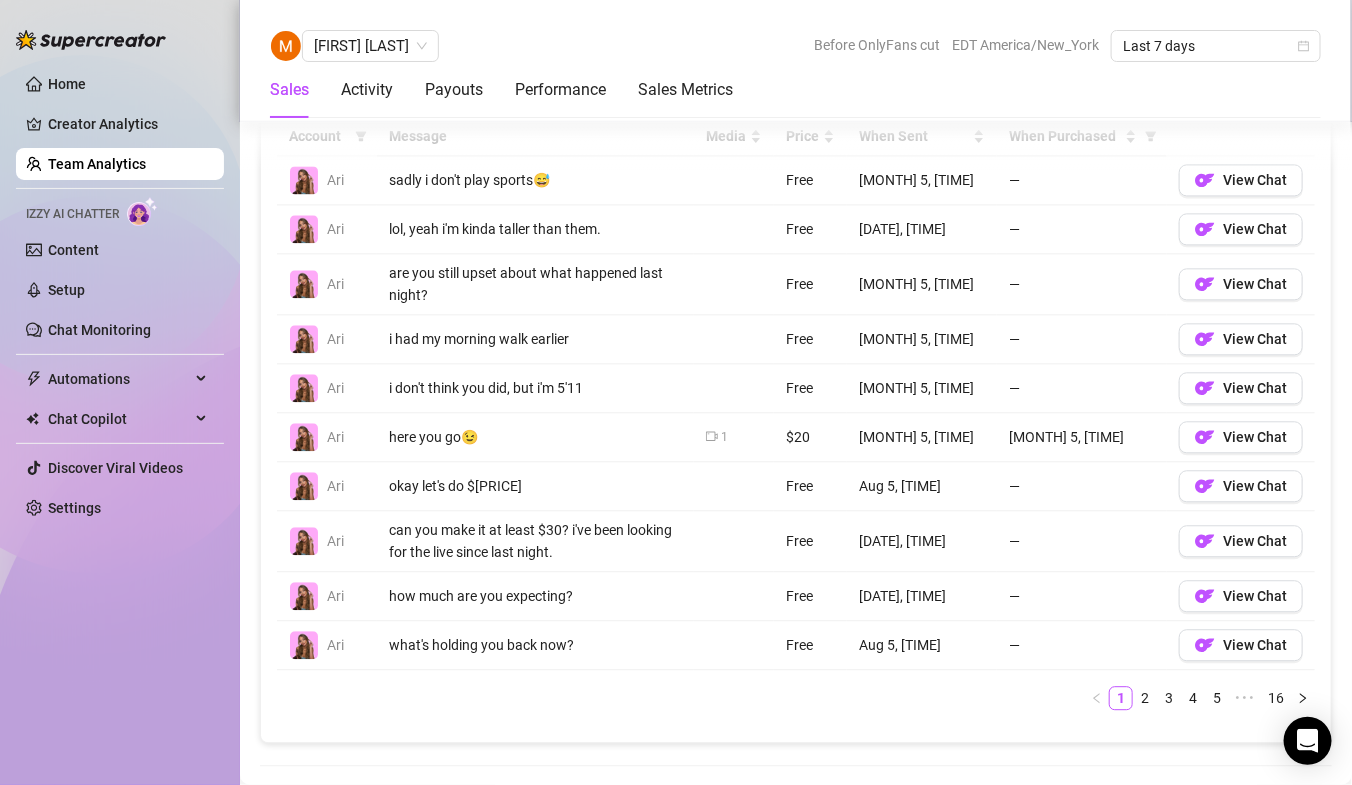 scroll, scrollTop: 1500, scrollLeft: 0, axis: vertical 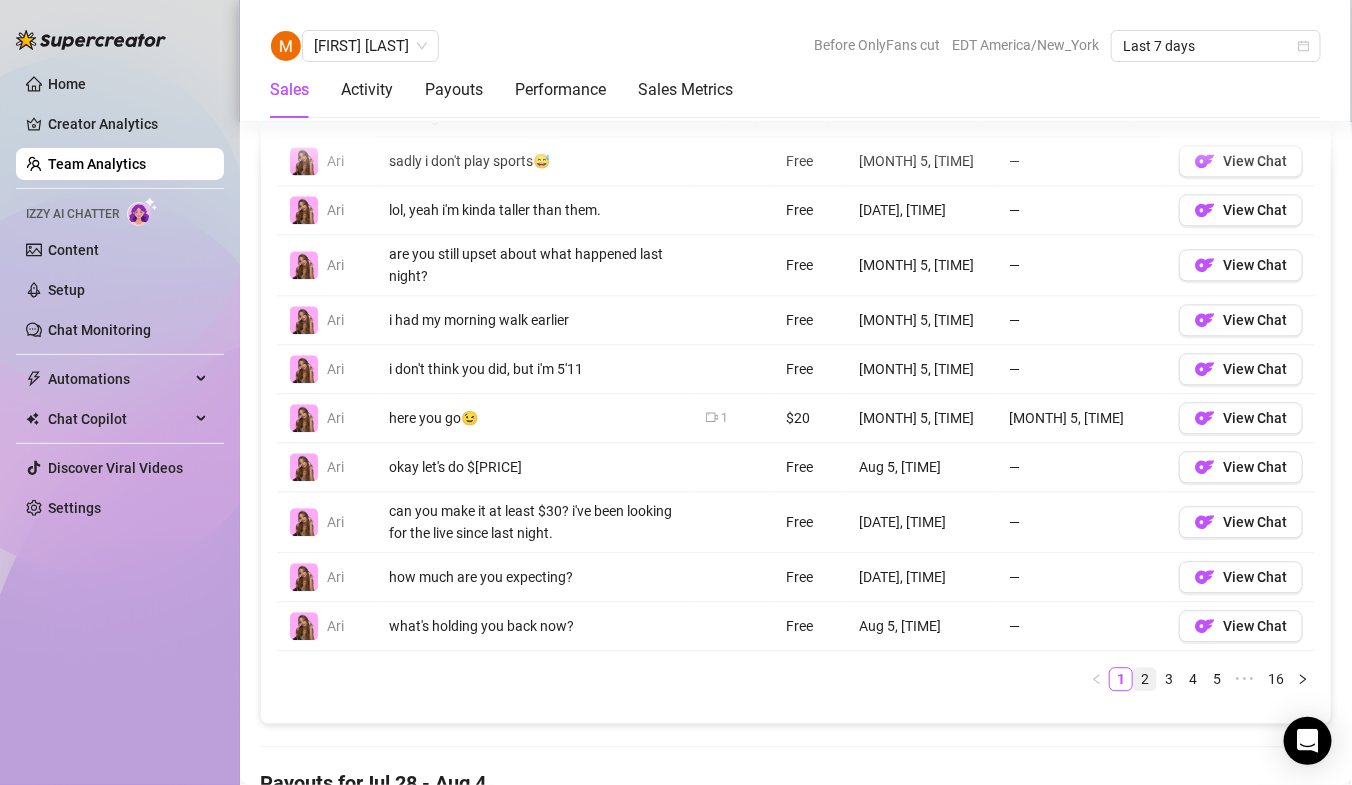 click on "2" at bounding box center (1145, 679) 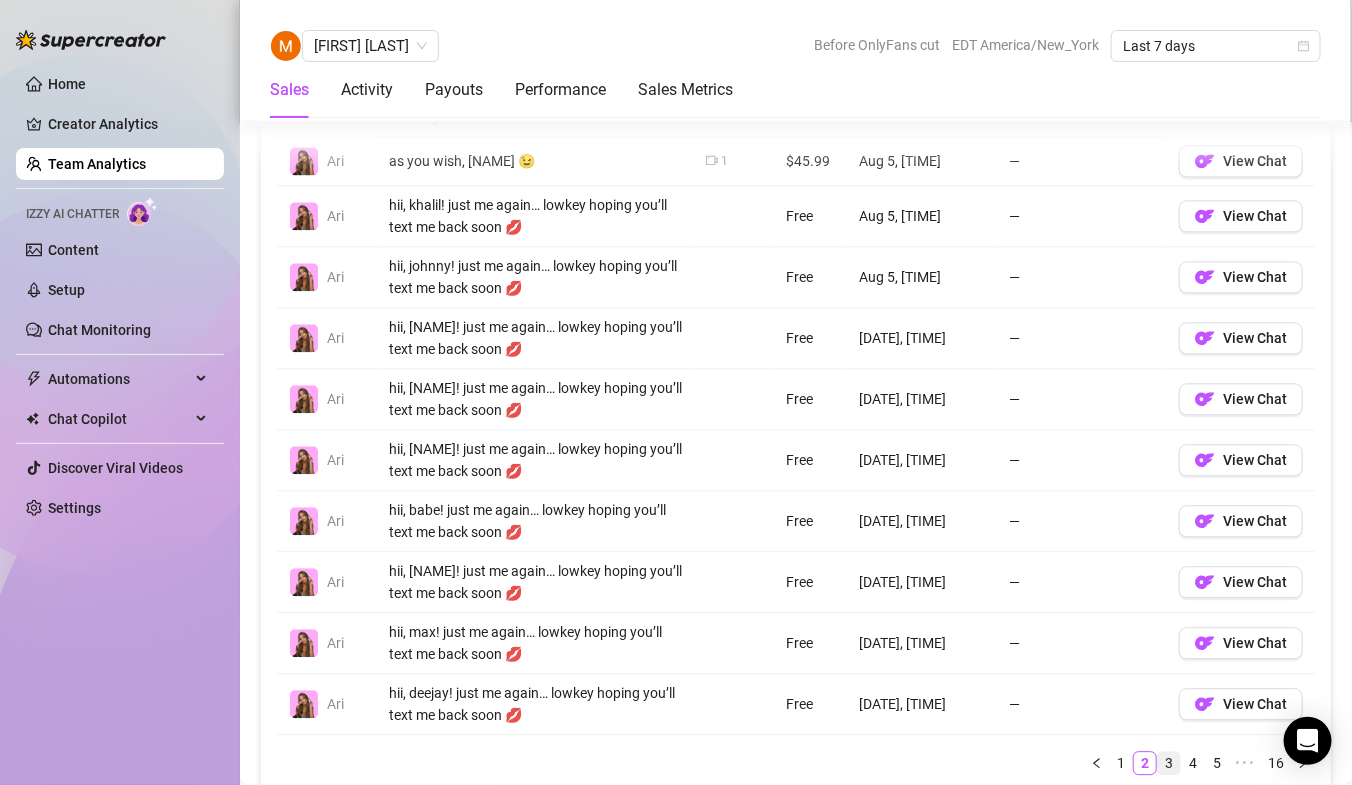 click on "3" at bounding box center (1169, 763) 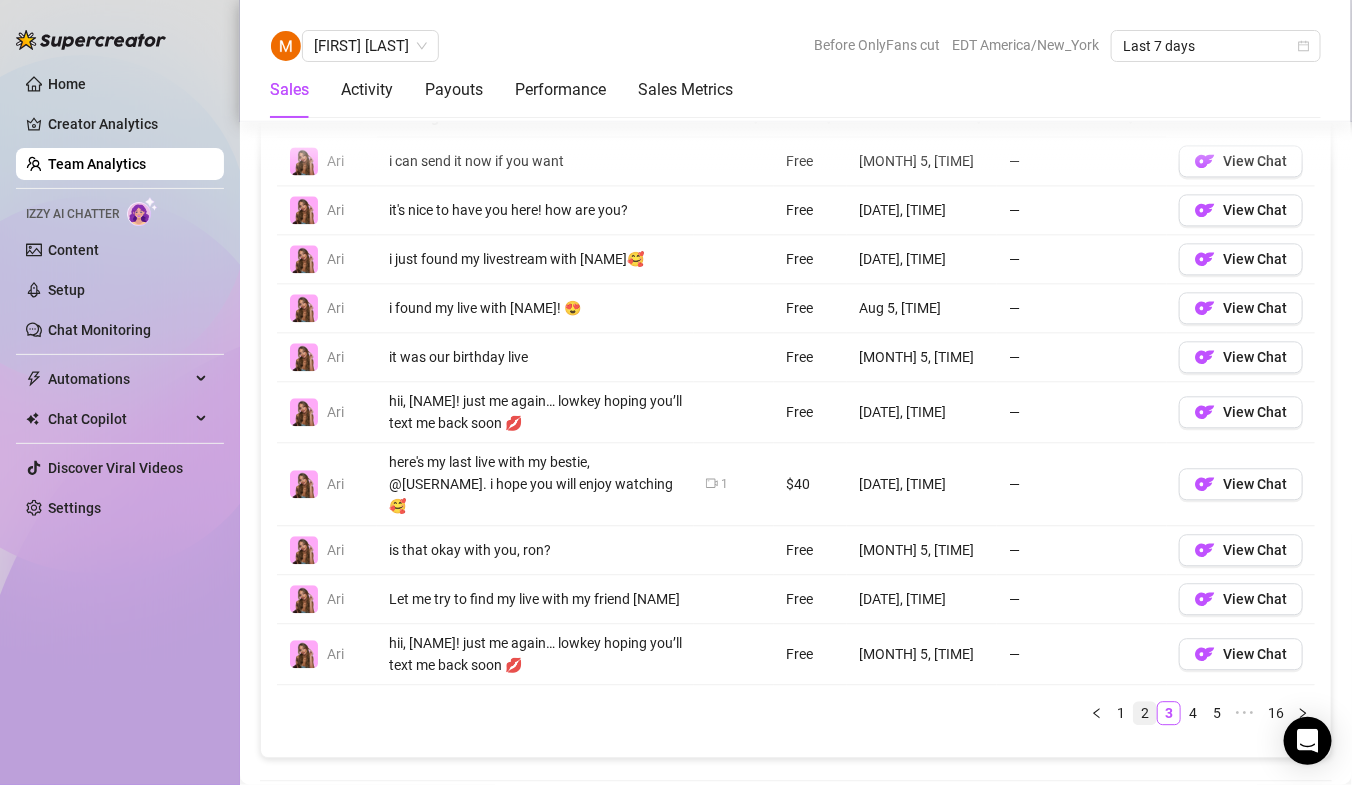 click on "2" at bounding box center (1145, 713) 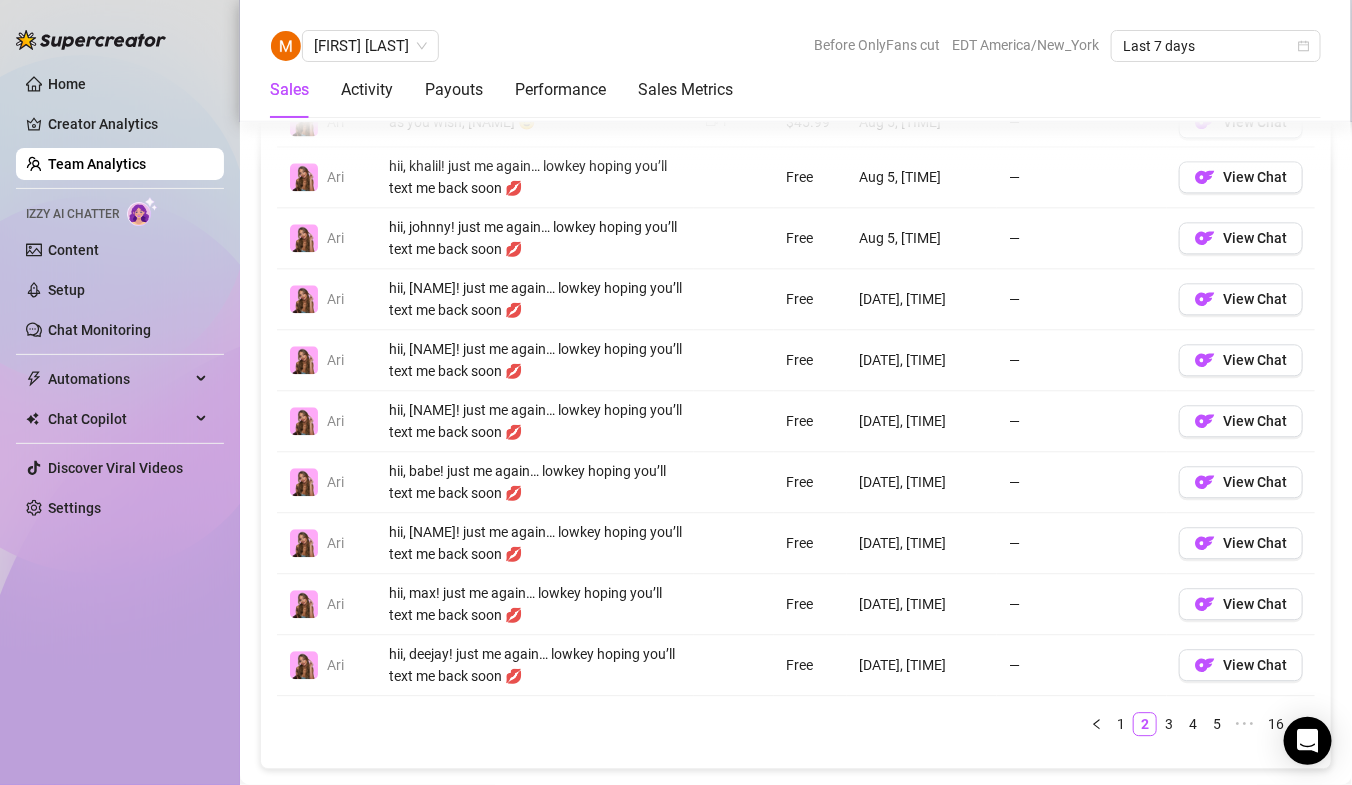 scroll, scrollTop: 1510, scrollLeft: 0, axis: vertical 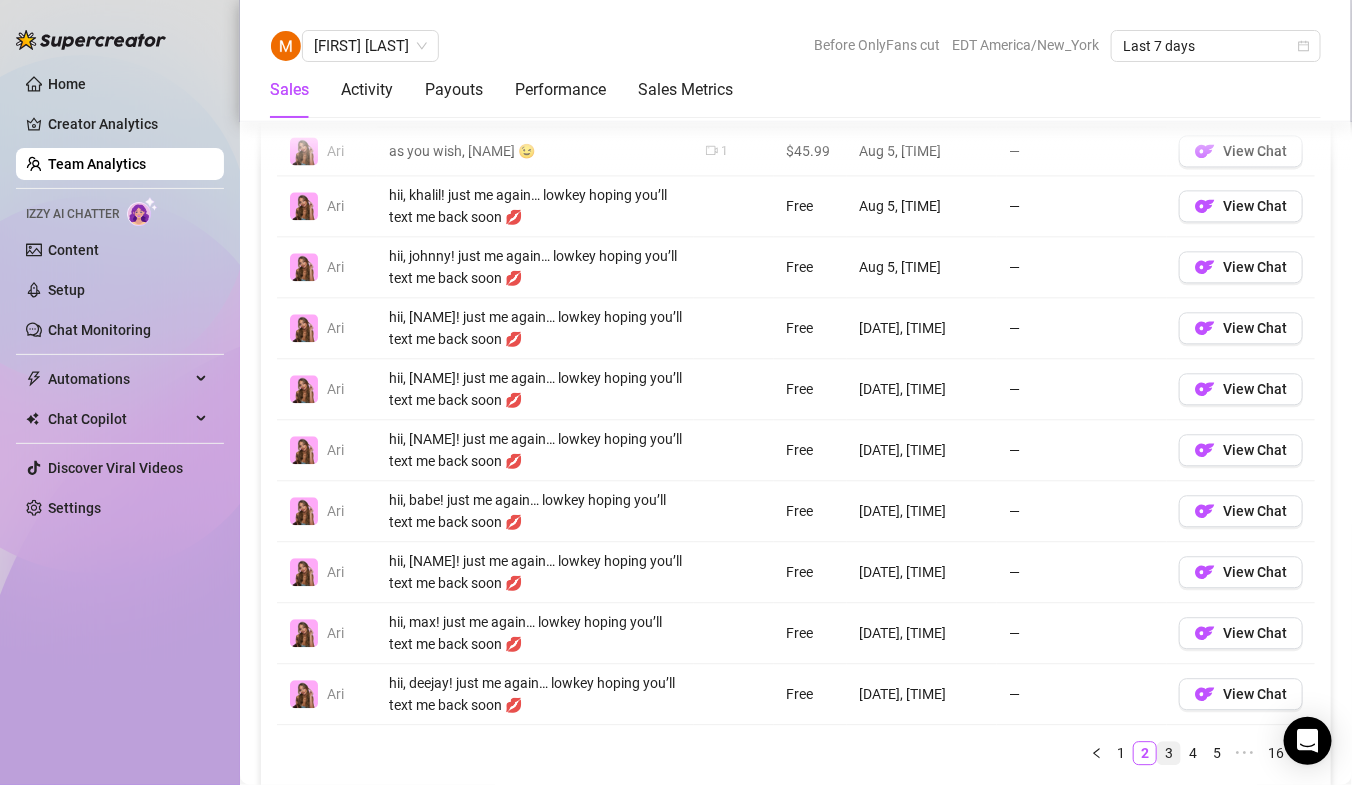 click on "3" at bounding box center (1169, 753) 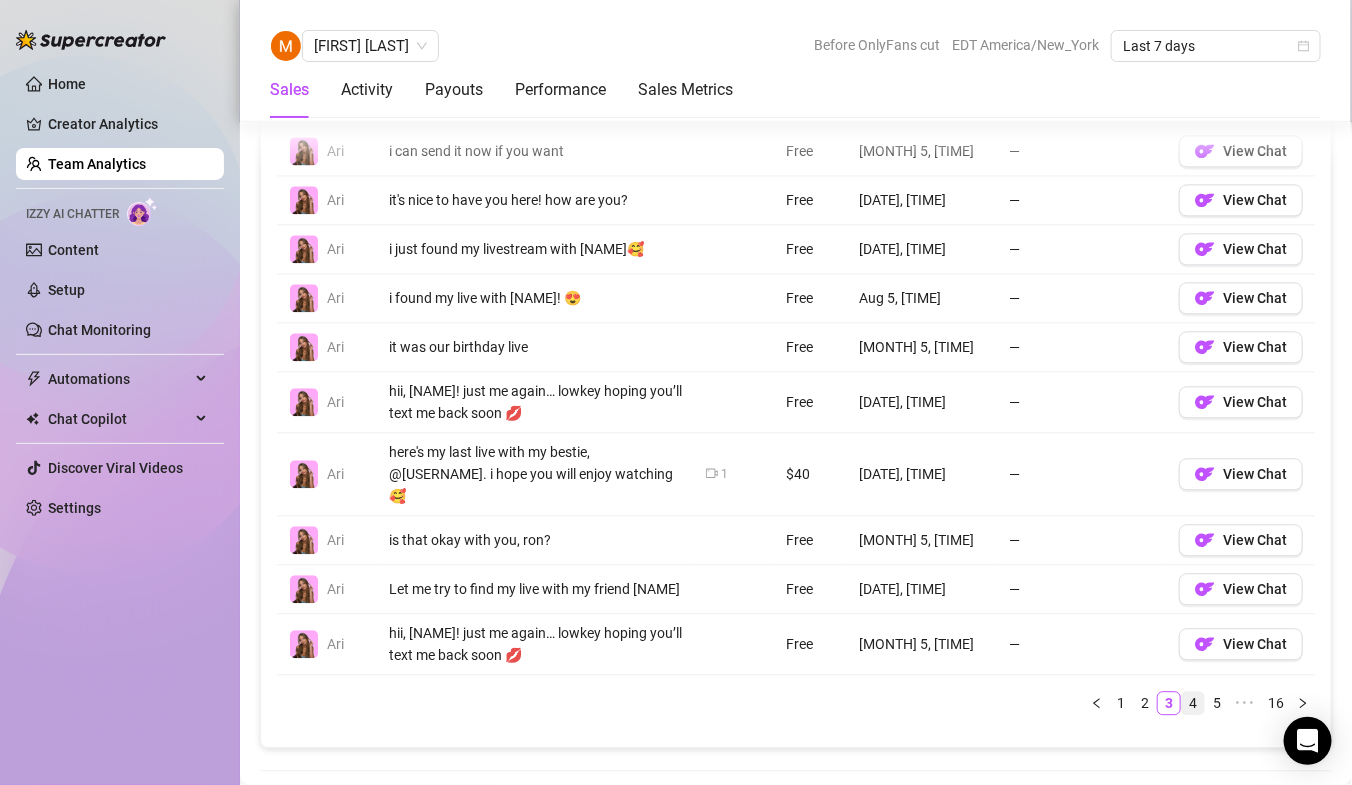 click on "4" at bounding box center [1193, 703] 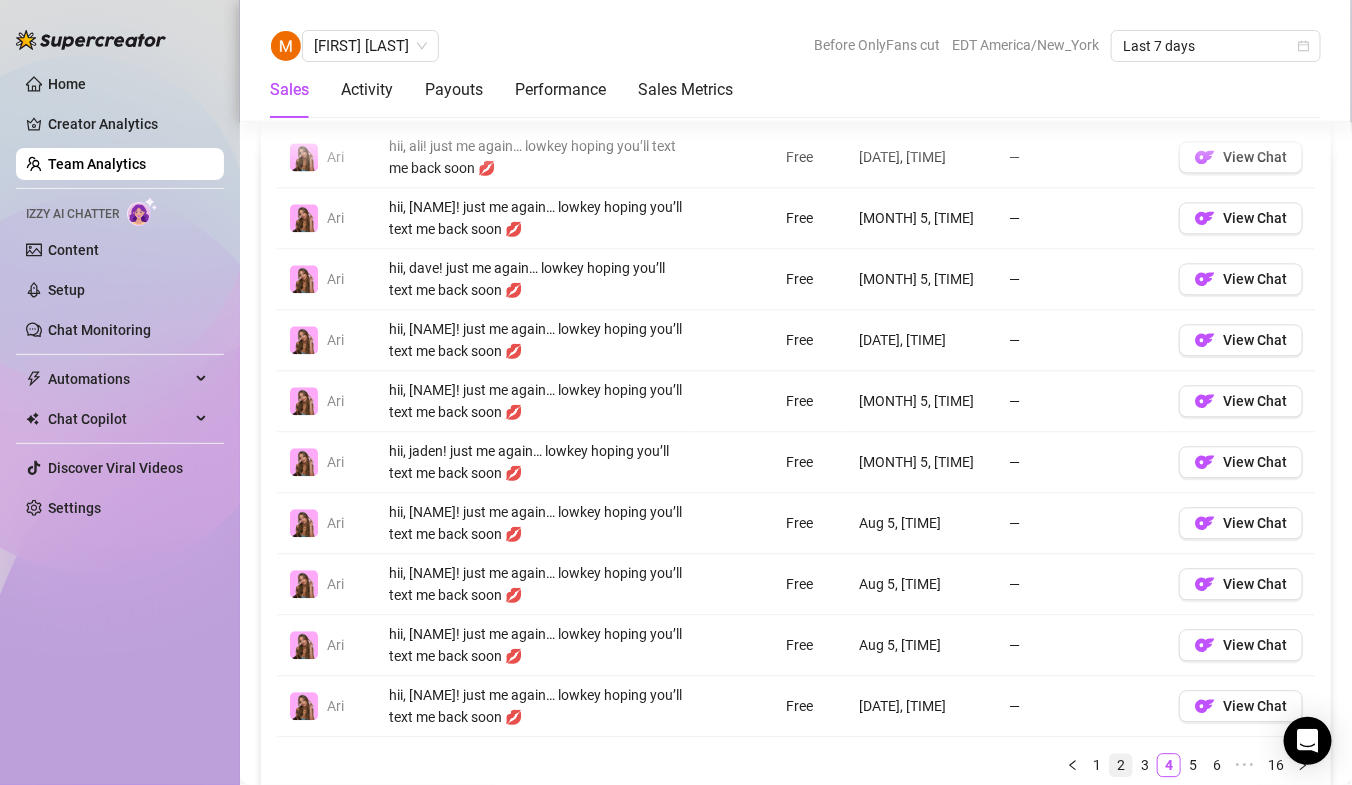 click on "2" at bounding box center [1121, 765] 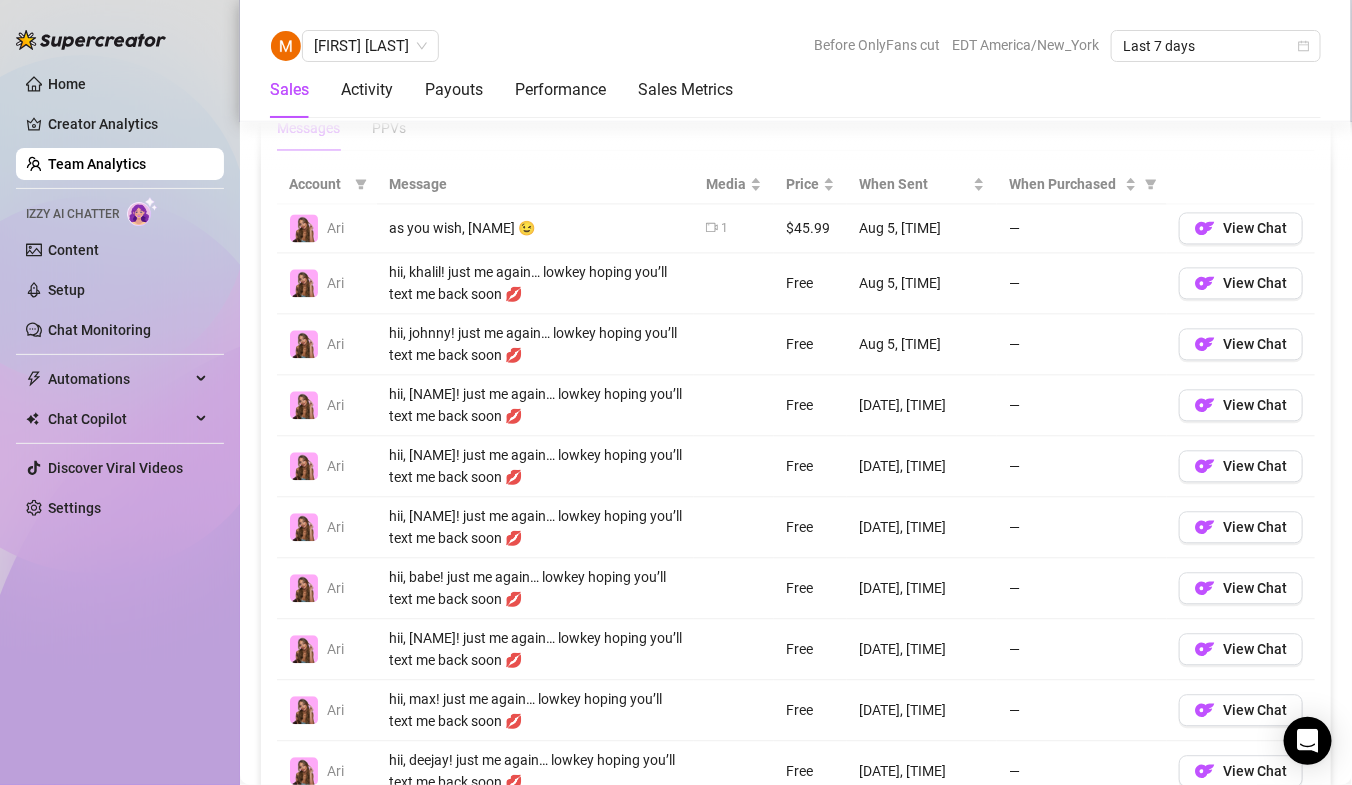 scroll, scrollTop: 1434, scrollLeft: 0, axis: vertical 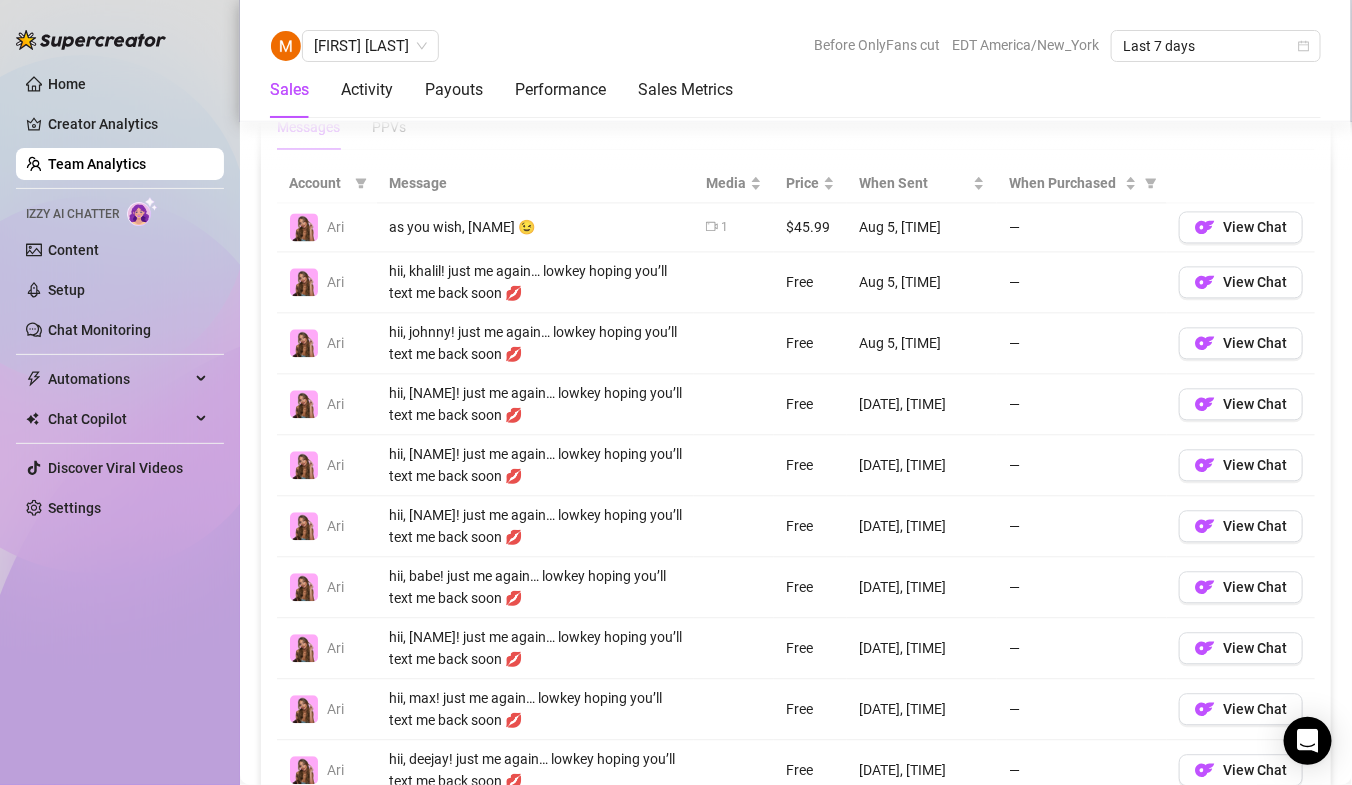 type 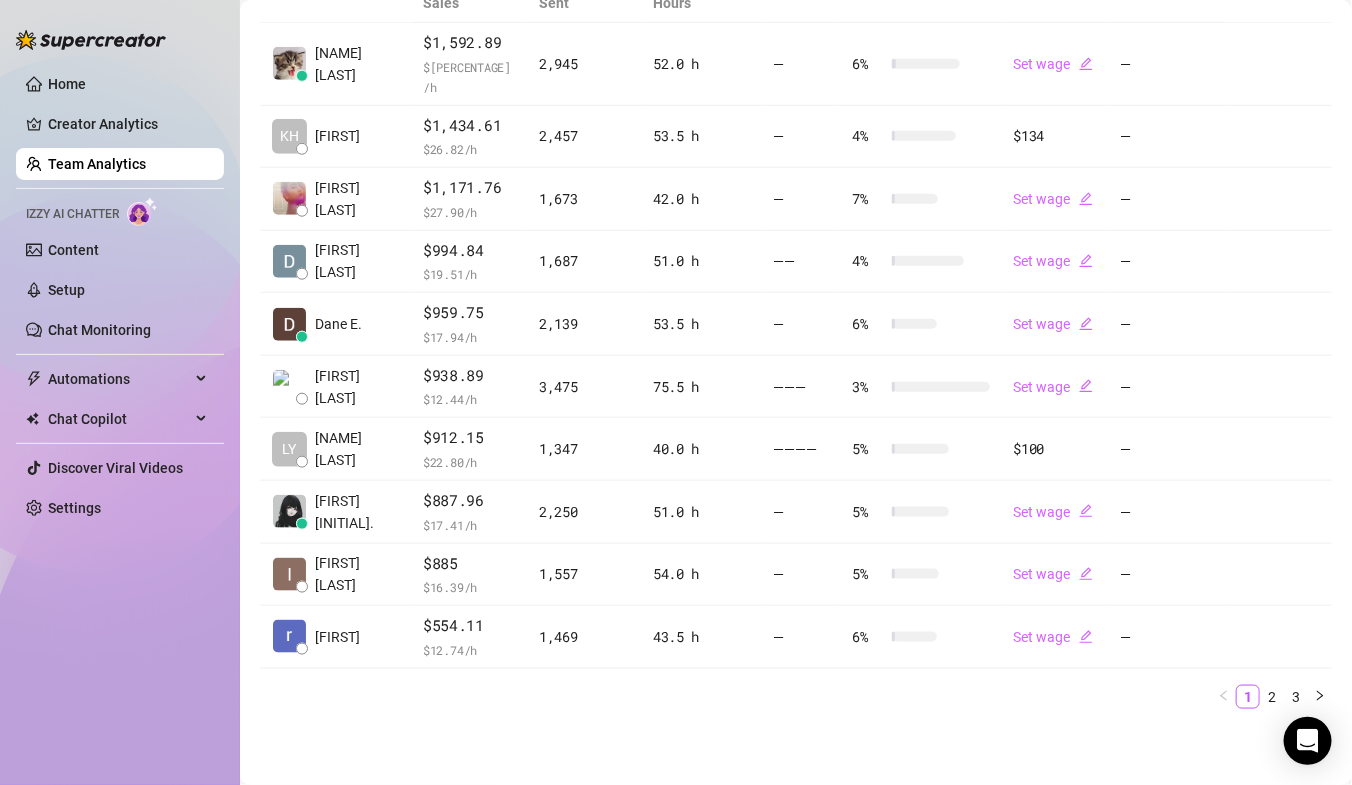 scroll, scrollTop: 492, scrollLeft: 0, axis: vertical 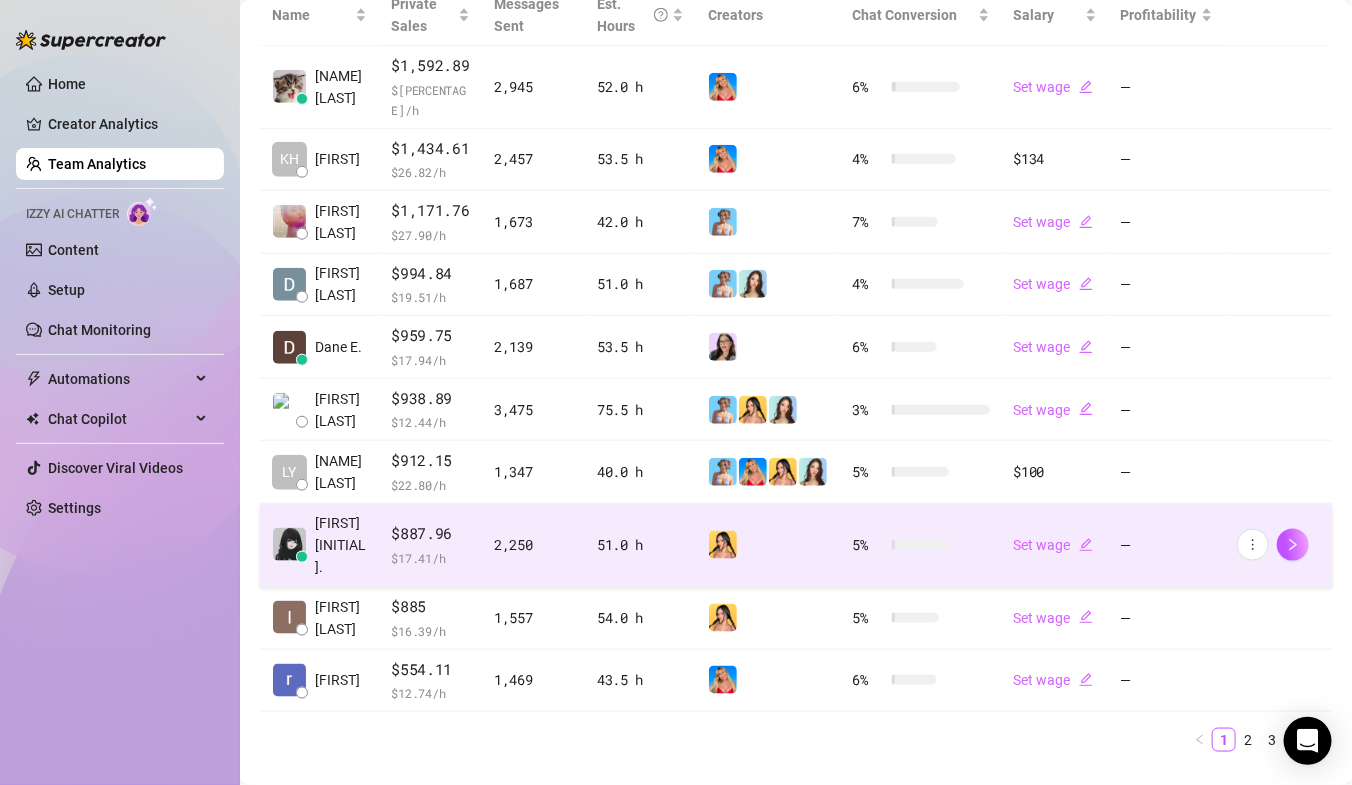 click on "$ 17.41 /h" at bounding box center (430, 558) 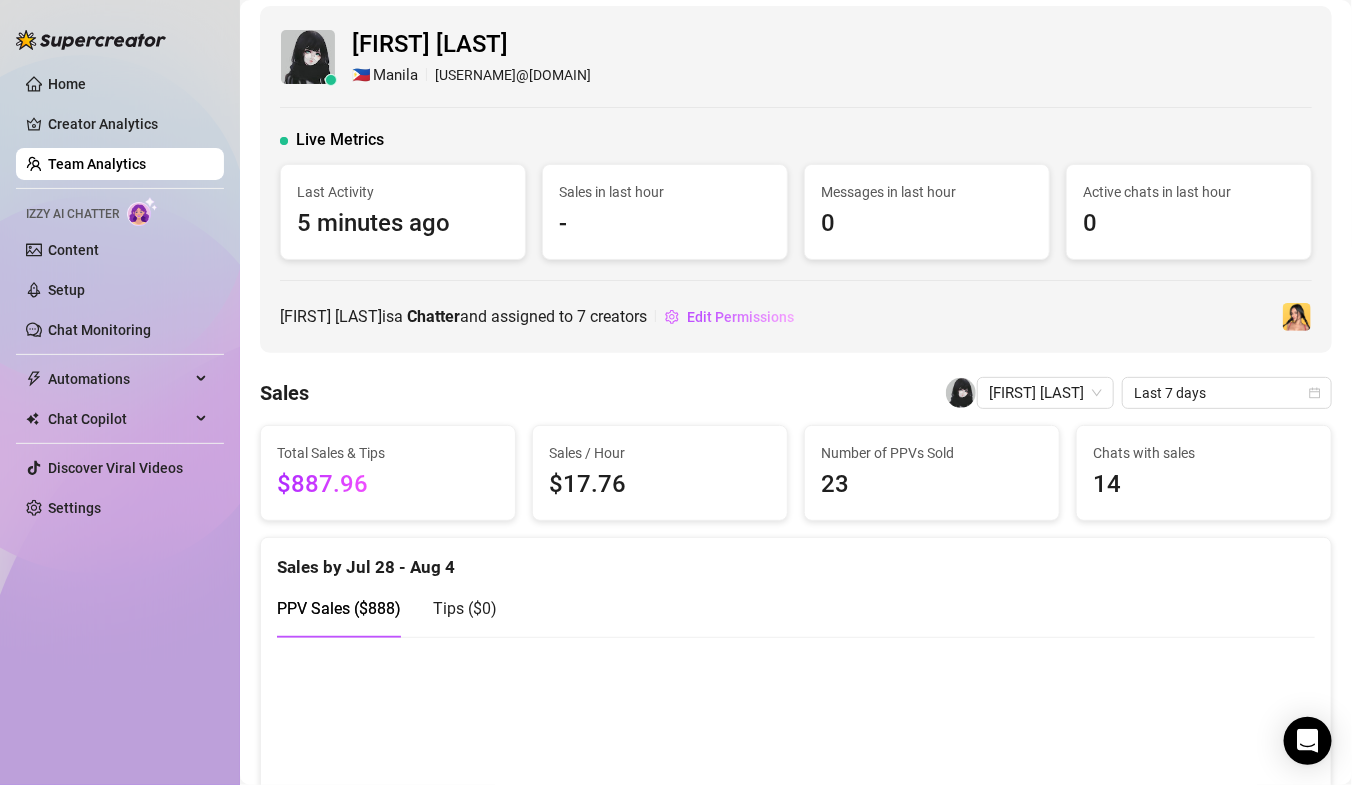 scroll, scrollTop: 0, scrollLeft: 0, axis: both 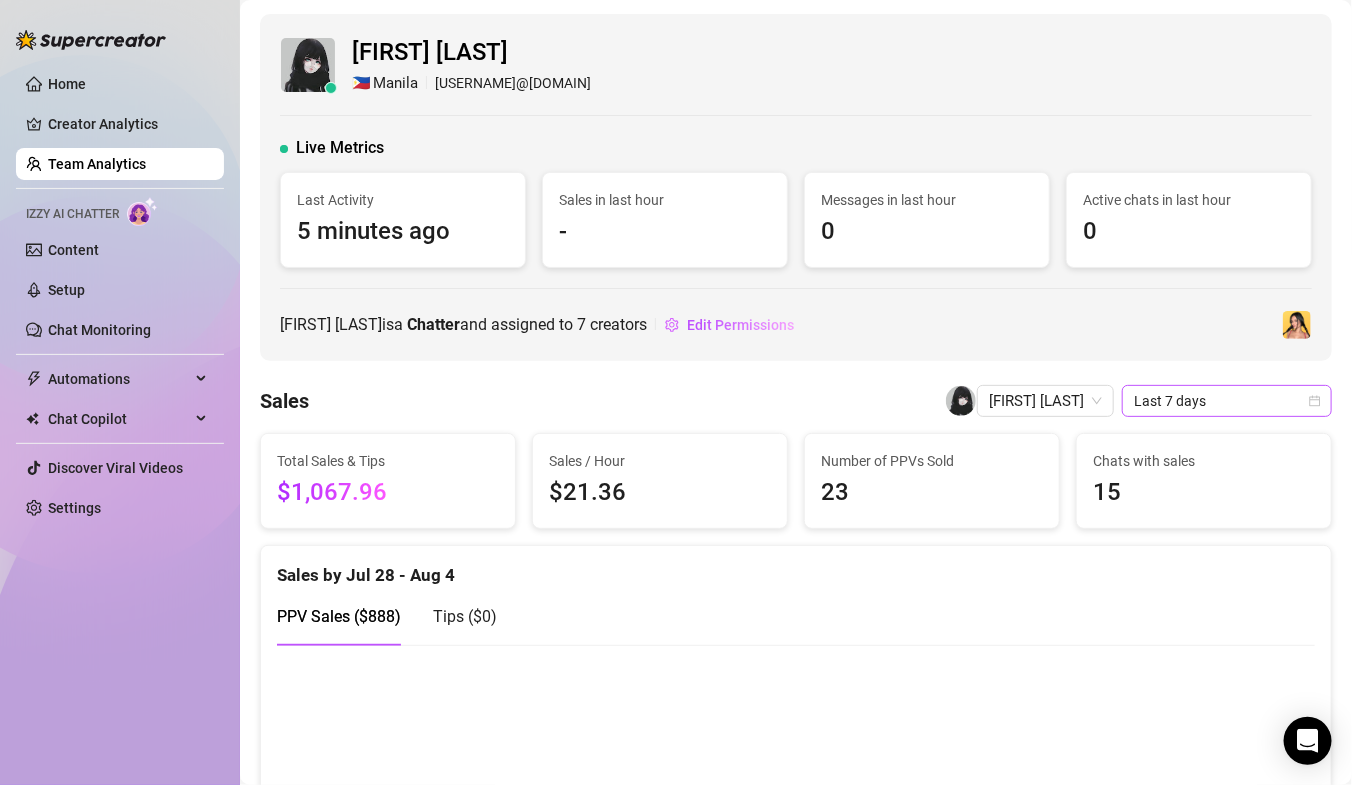 click on "Last 7 days" at bounding box center (1227, 401) 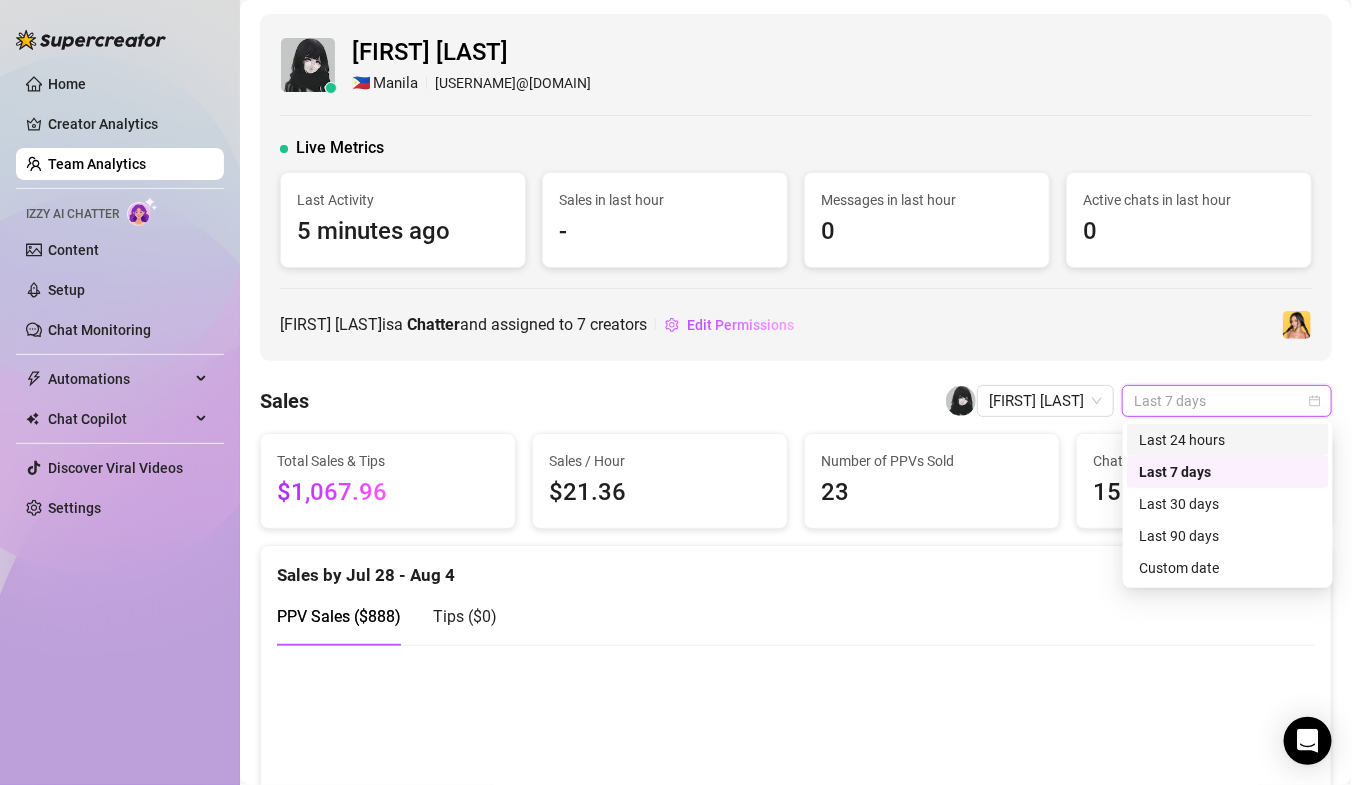 click on "Last 24 hours" at bounding box center [1228, 440] 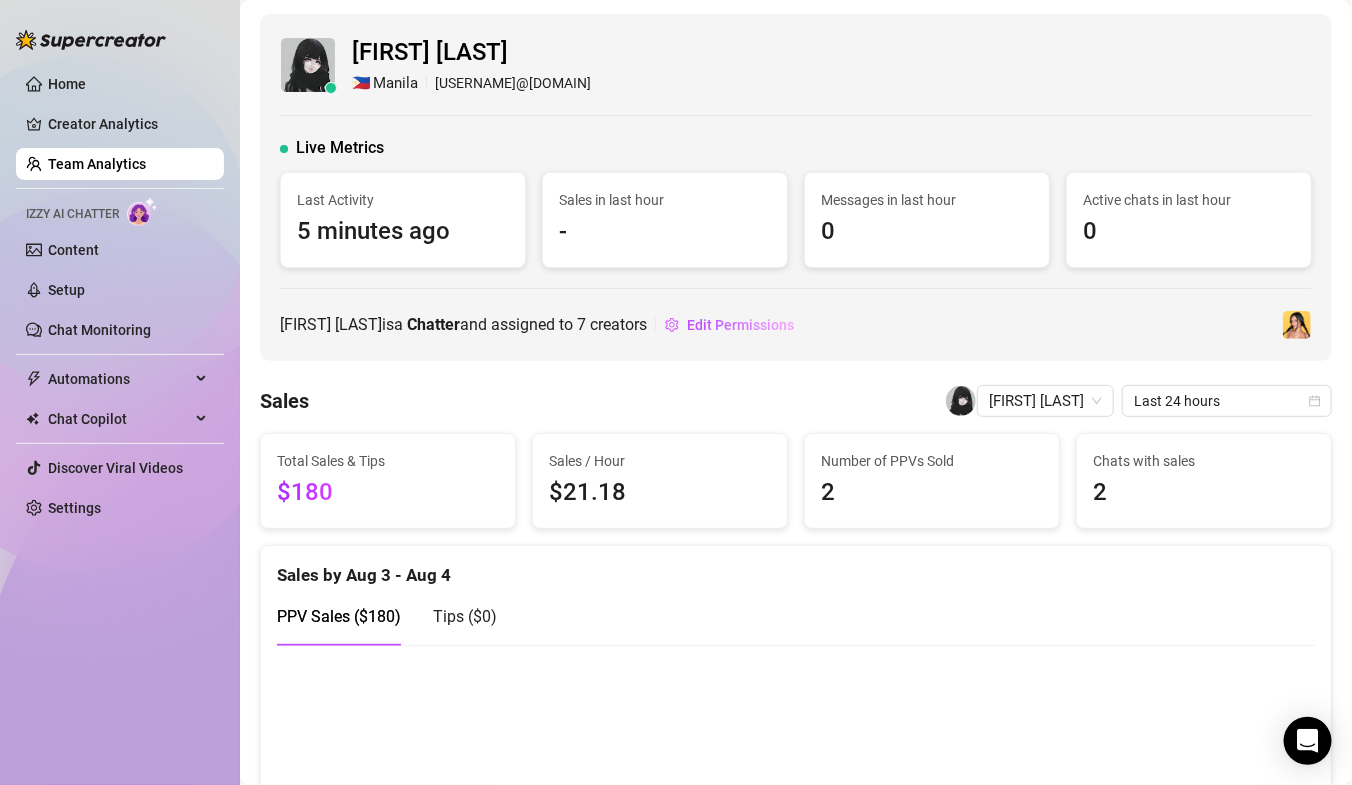 click on "Team Analytics" at bounding box center (97, 164) 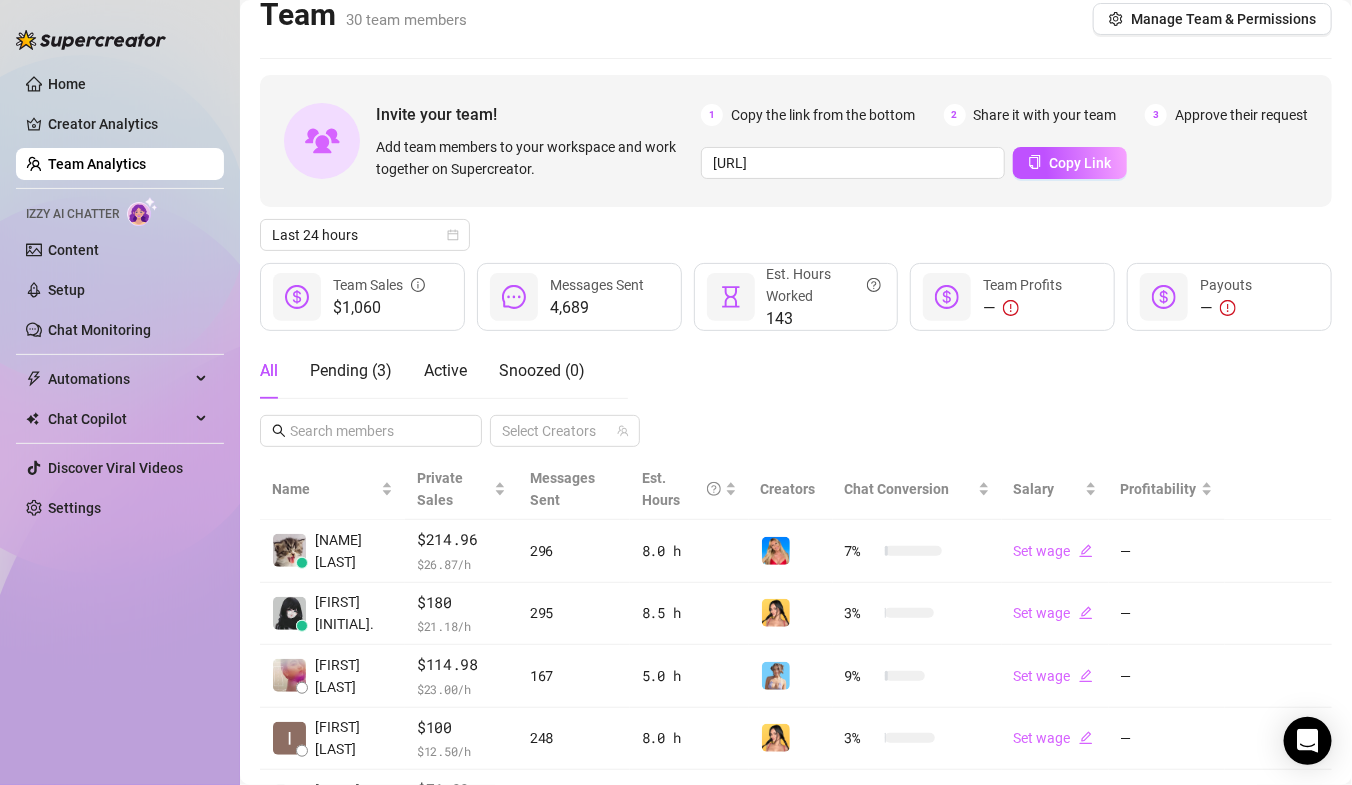scroll, scrollTop: 0, scrollLeft: 0, axis: both 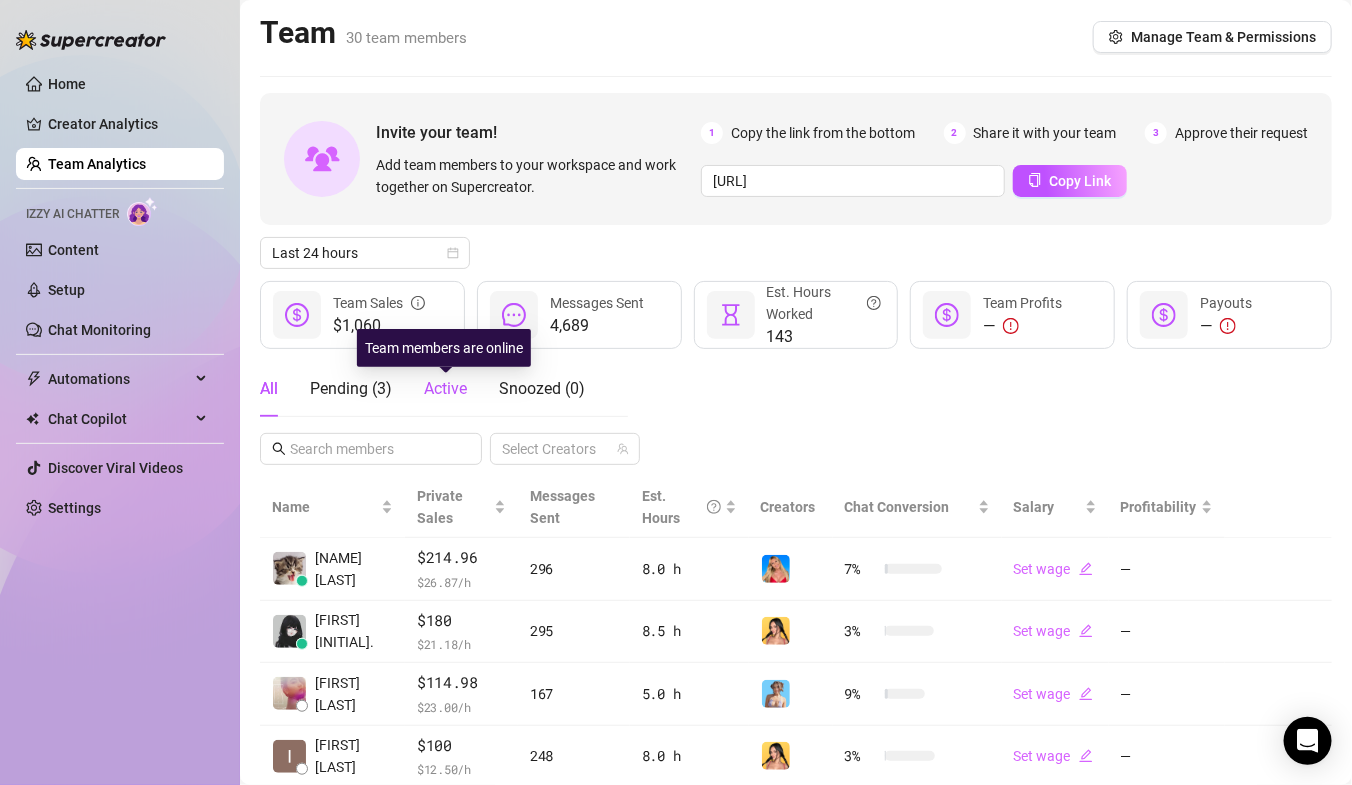 click on "Active" at bounding box center [445, 388] 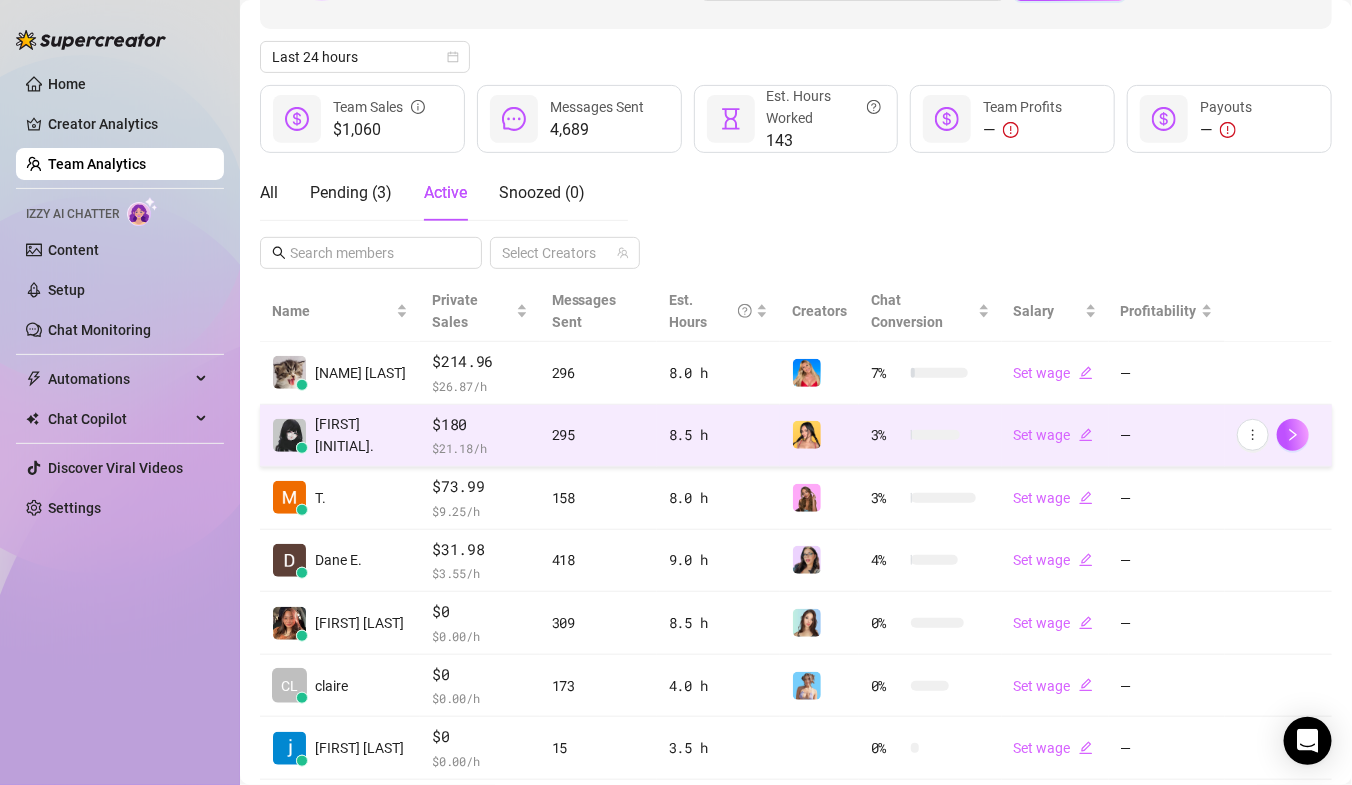 scroll, scrollTop: 227, scrollLeft: 0, axis: vertical 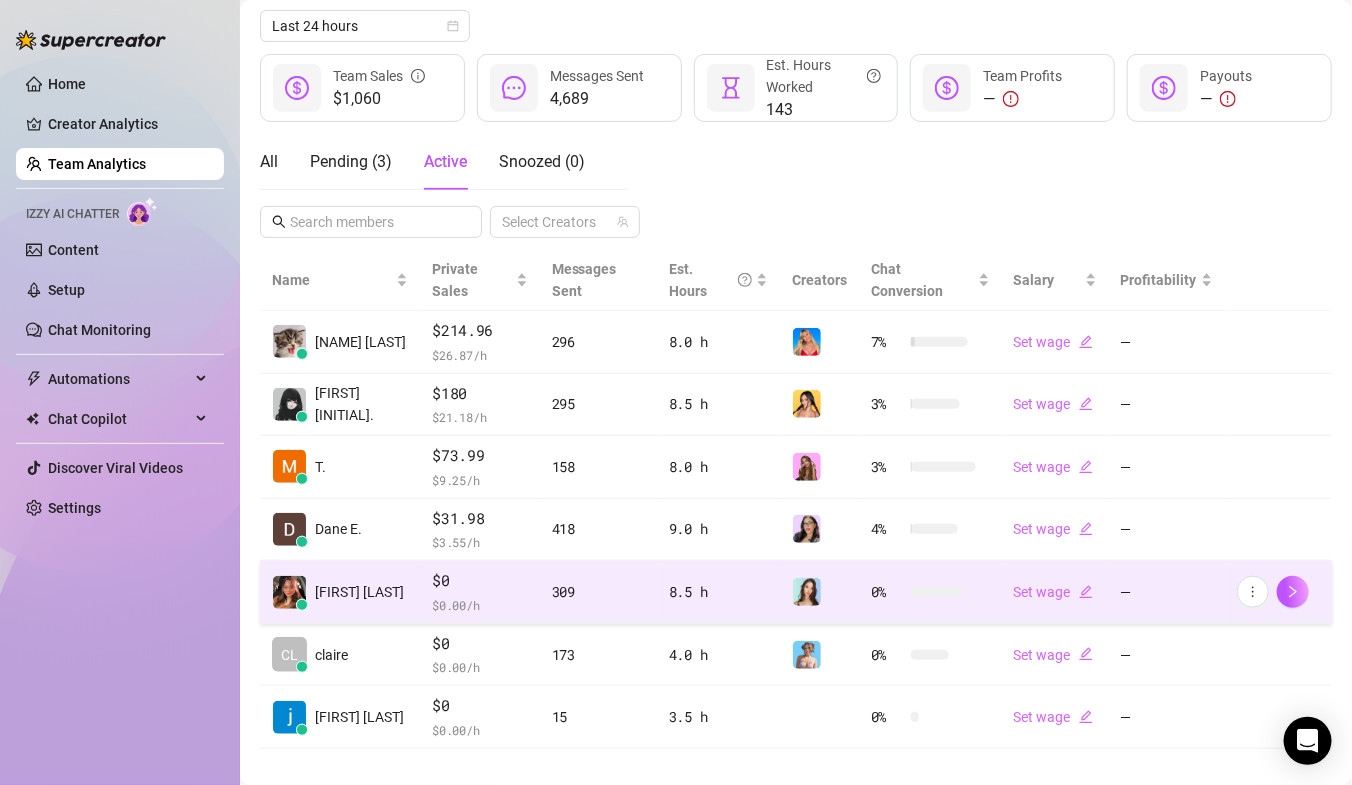 click on "$ 0.00 /h" at bounding box center [479, 605] 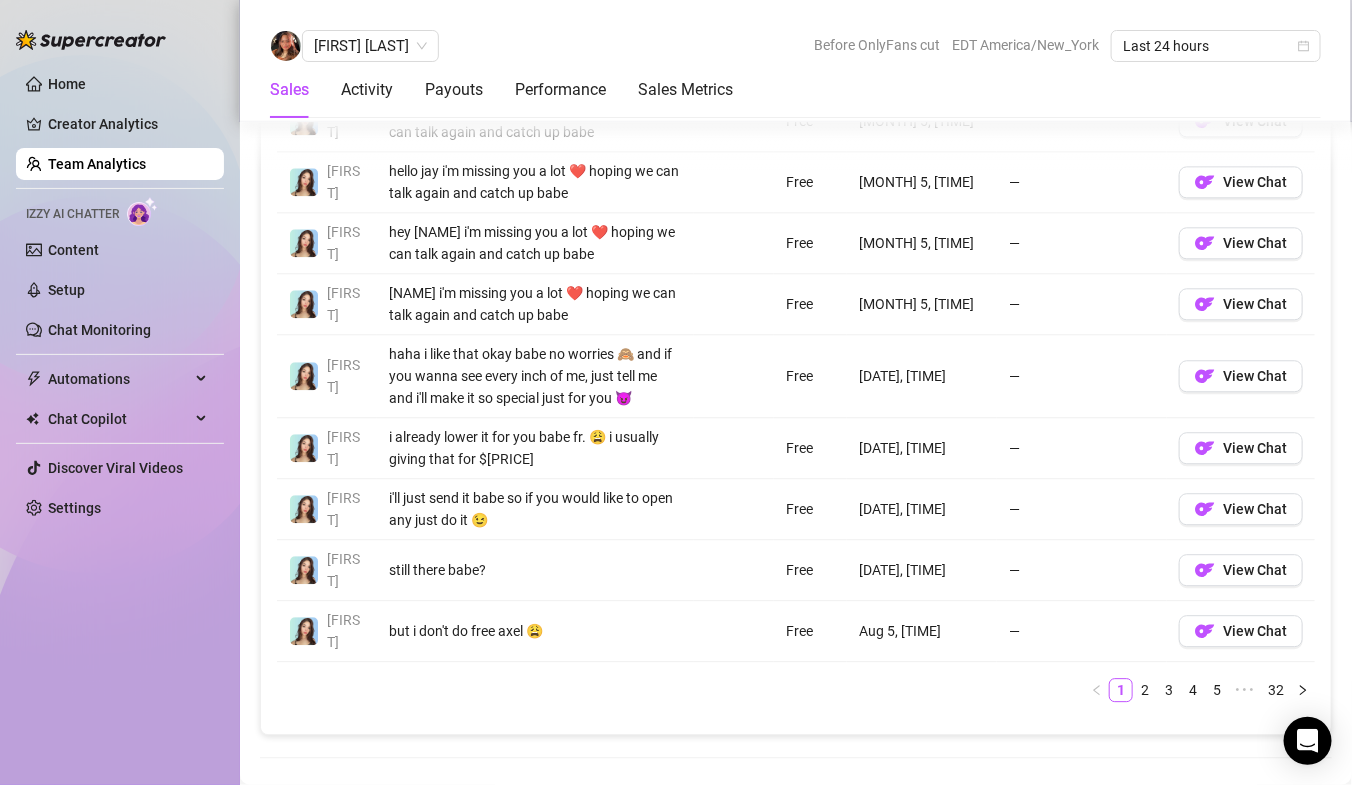 scroll, scrollTop: 1609, scrollLeft: 0, axis: vertical 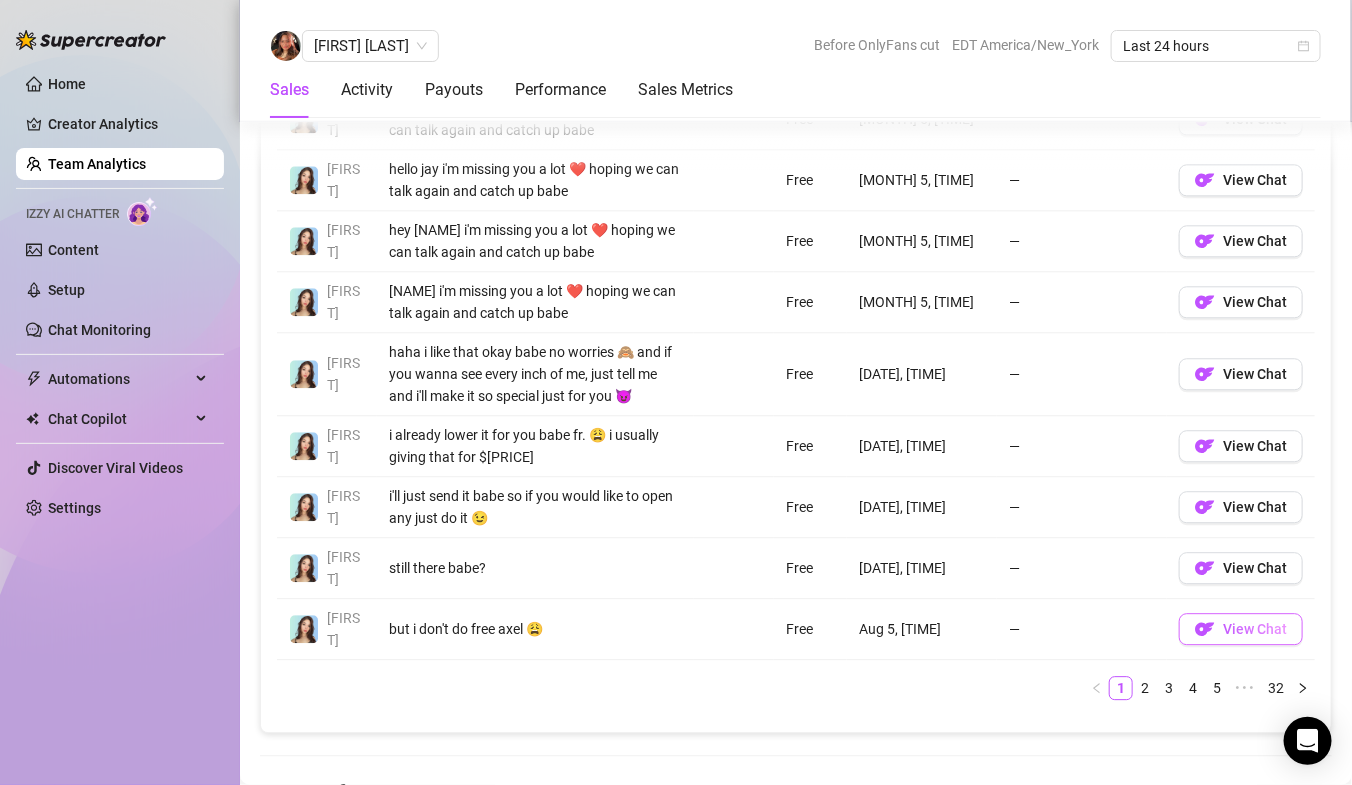 click at bounding box center (1205, 629) 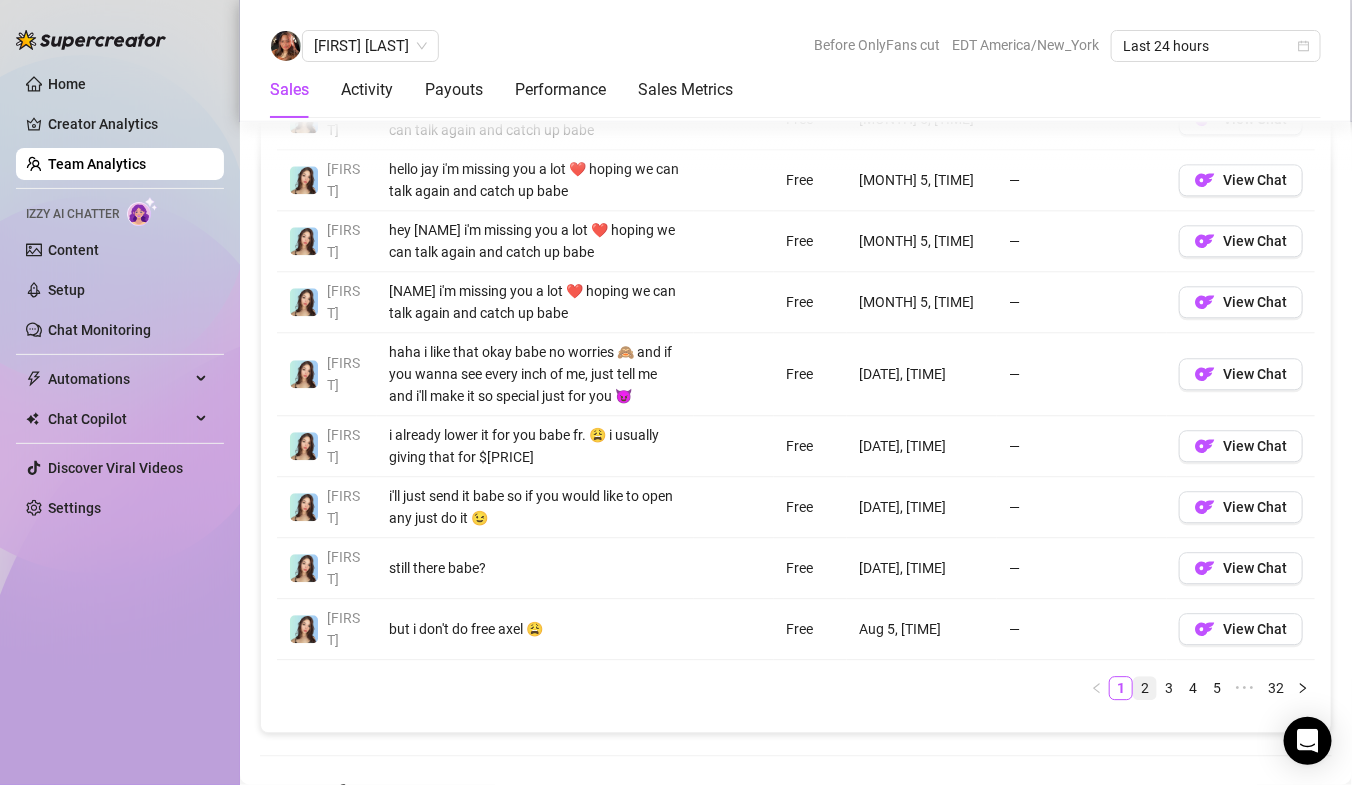 click on "2" at bounding box center [1145, 688] 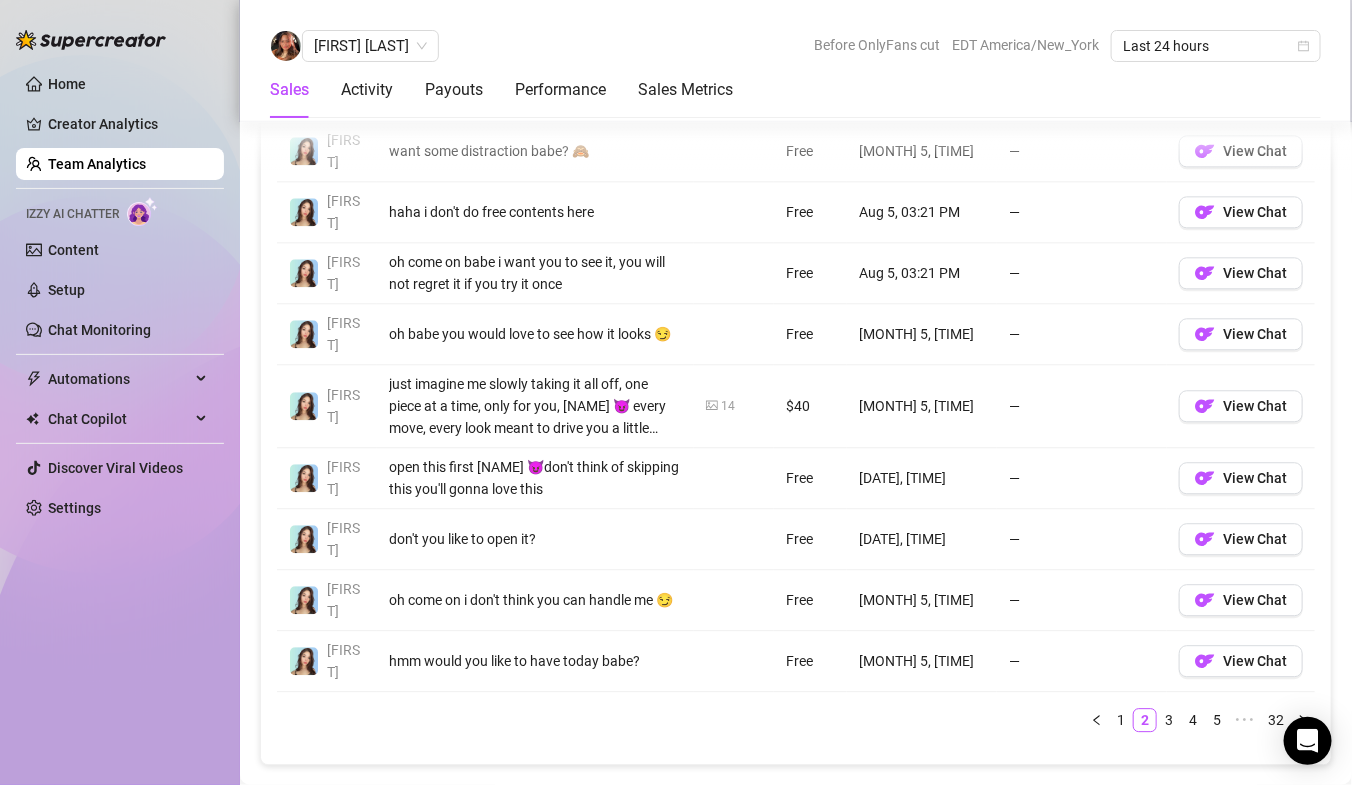 scroll, scrollTop: 1637, scrollLeft: 0, axis: vertical 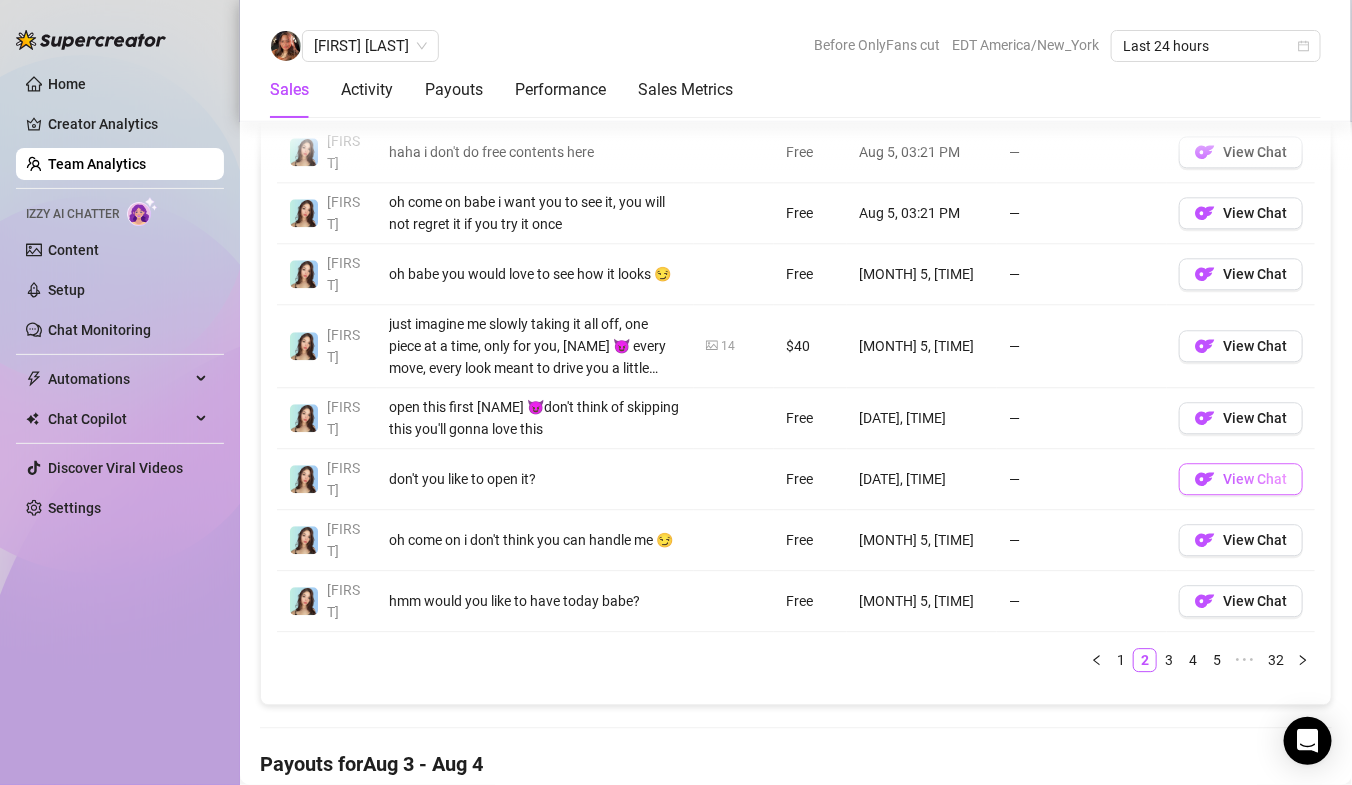 click on "View Chat" at bounding box center (1255, 479) 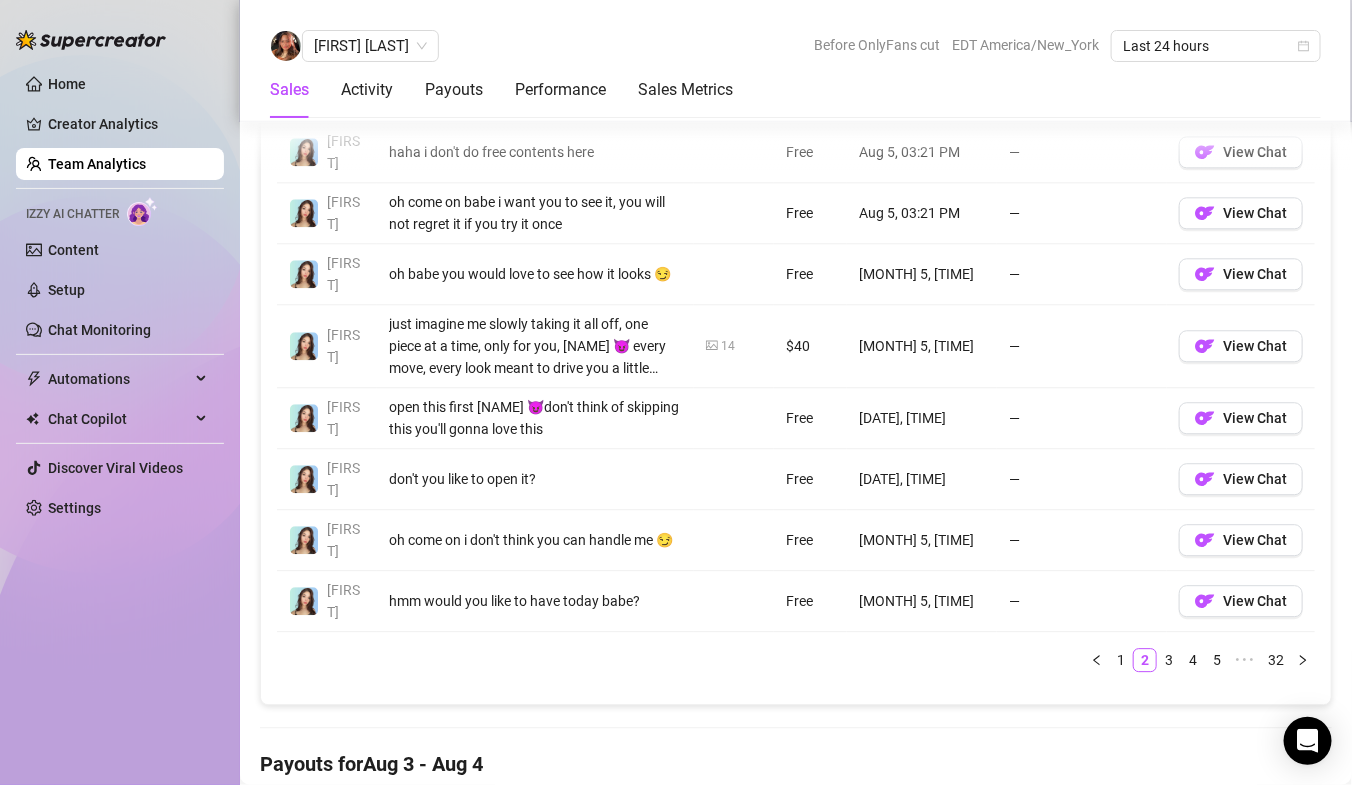click on "Team Analytics" at bounding box center (97, 164) 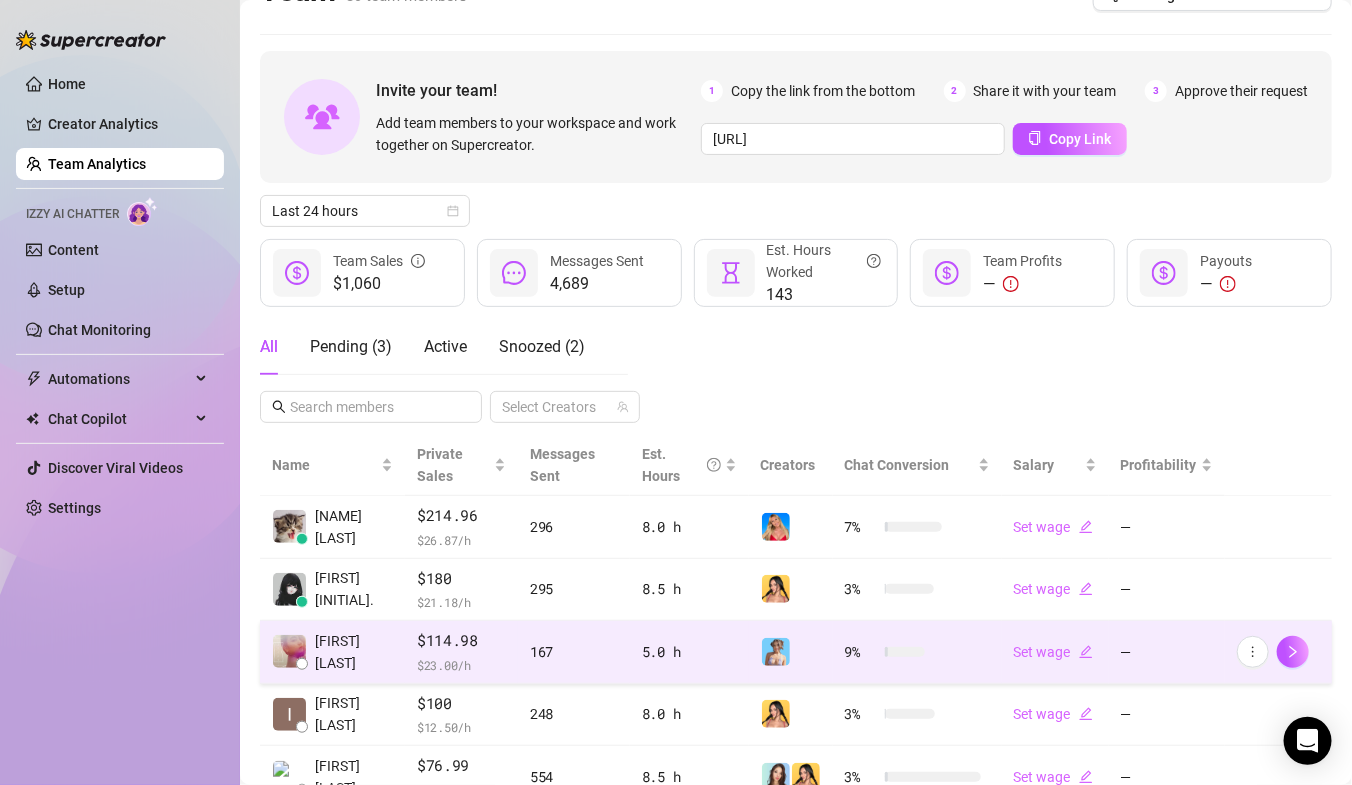 scroll, scrollTop: 0, scrollLeft: 0, axis: both 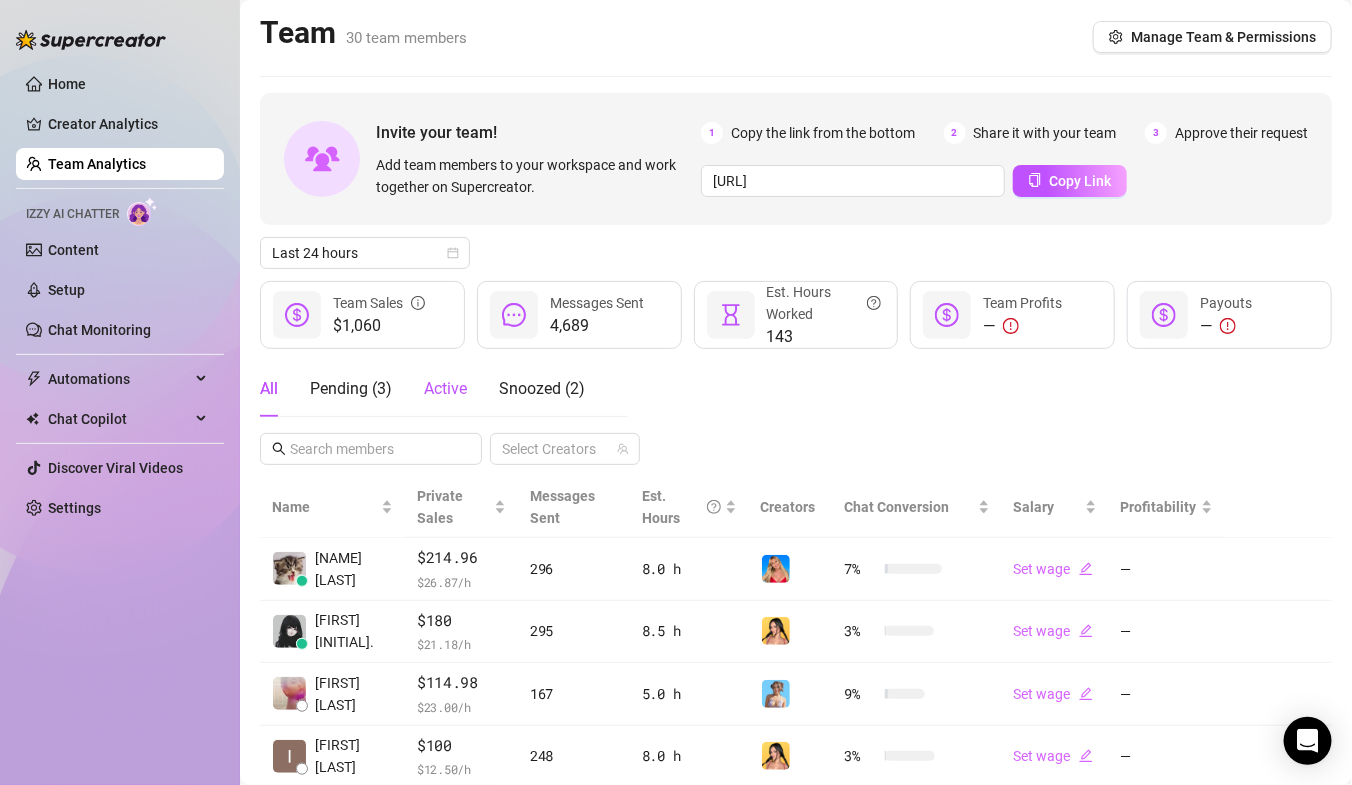click on "Active" at bounding box center [445, 388] 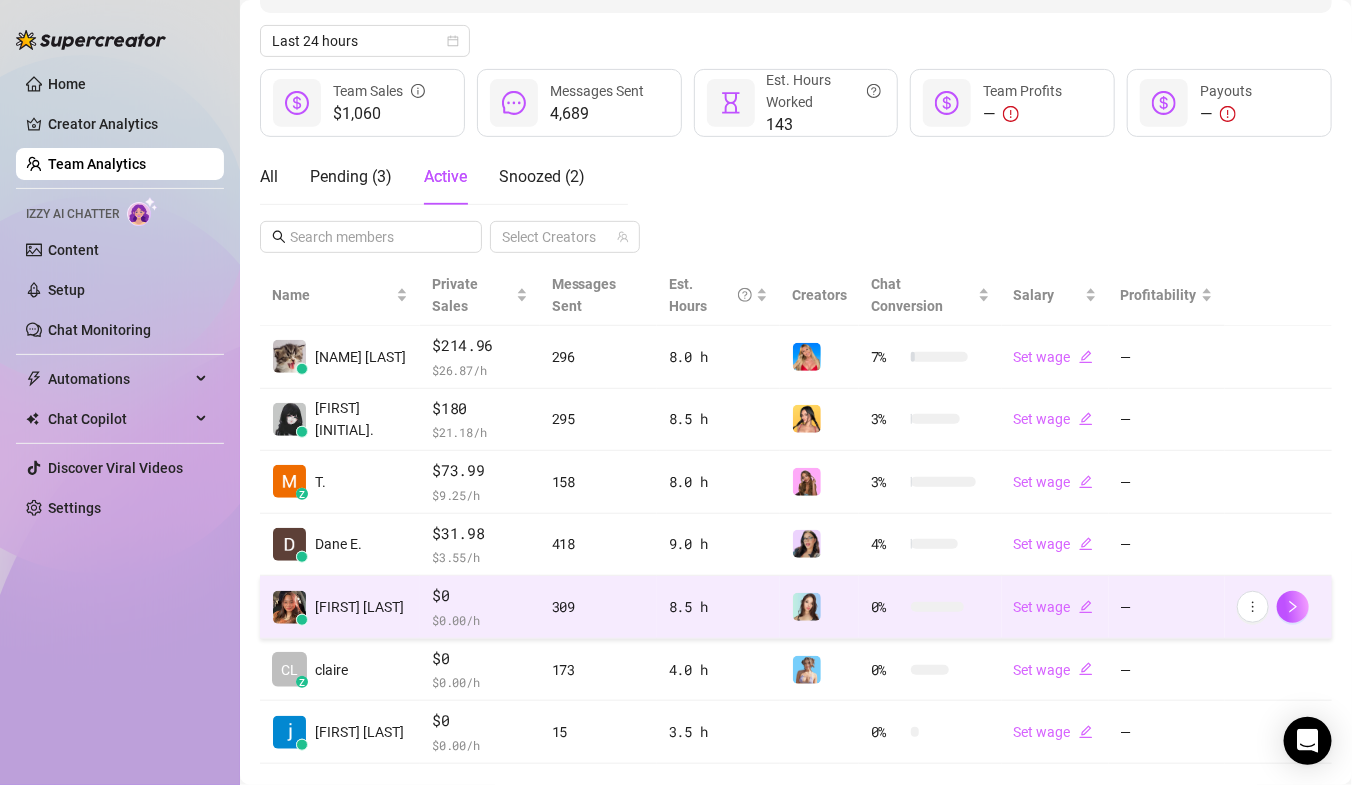 scroll, scrollTop: 214, scrollLeft: 0, axis: vertical 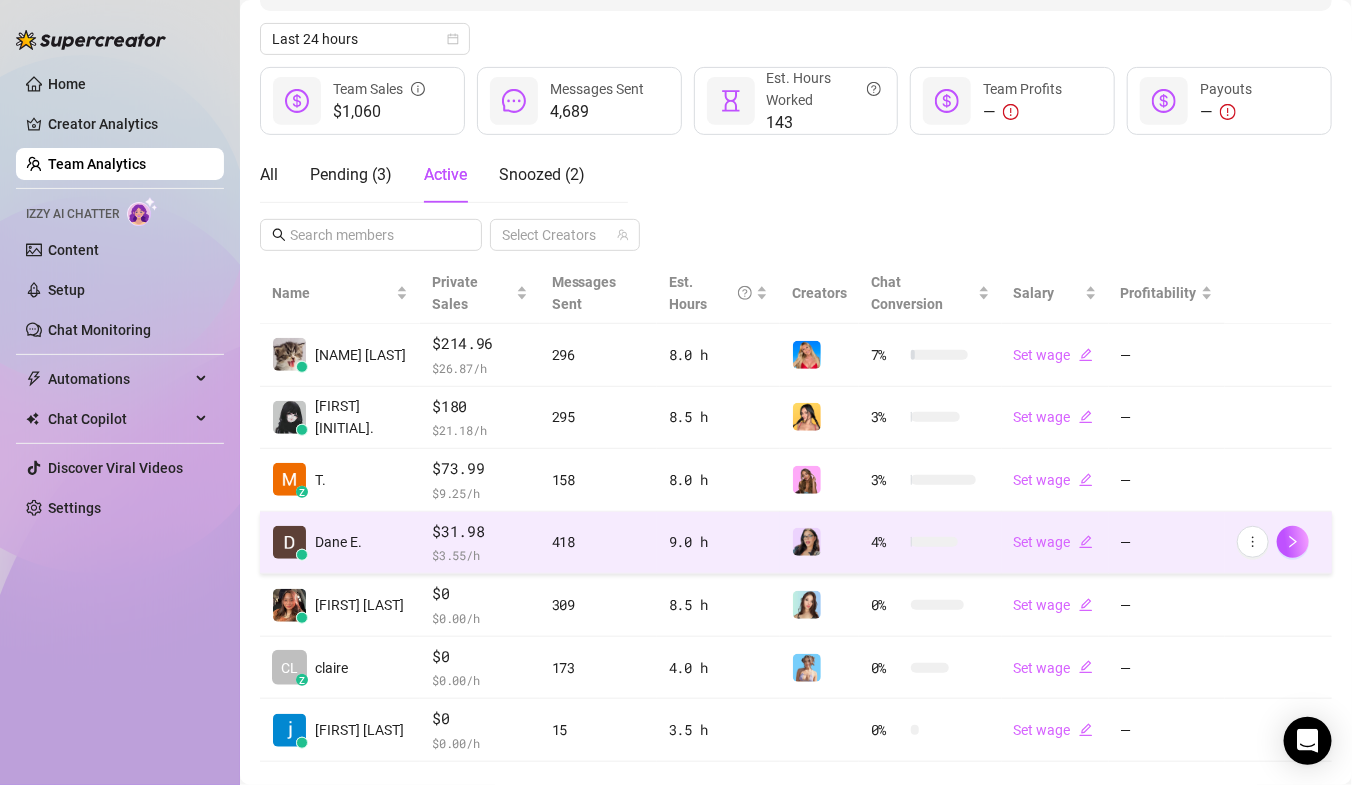 click on "Dane E." at bounding box center [340, 543] 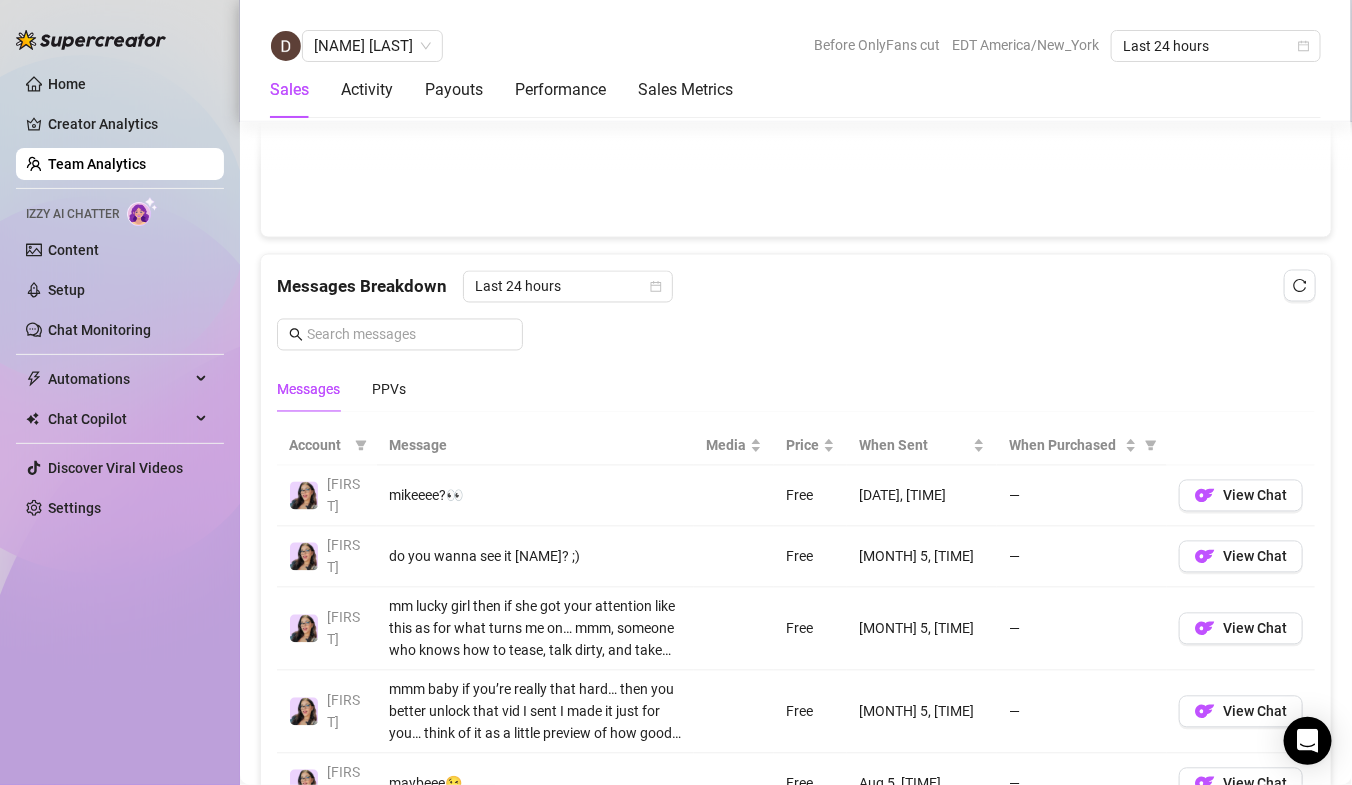 scroll, scrollTop: 1412, scrollLeft: 0, axis: vertical 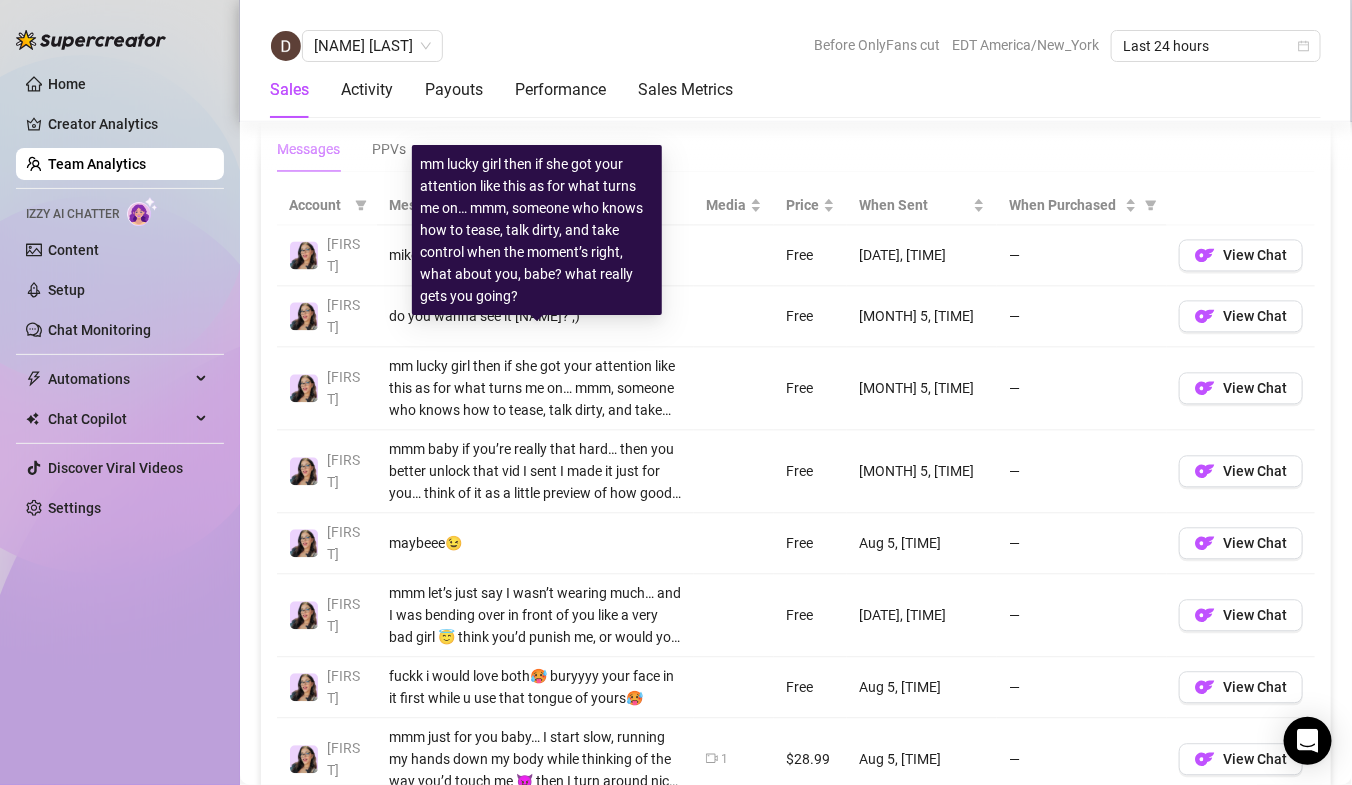 click on "mm lucky girl then if she got your attention like this as for what turns me on… mmm, someone who knows how to tease, talk dirty, and take control when the moment’s right, what about you, babe? what really gets you going?" at bounding box center (535, 388) 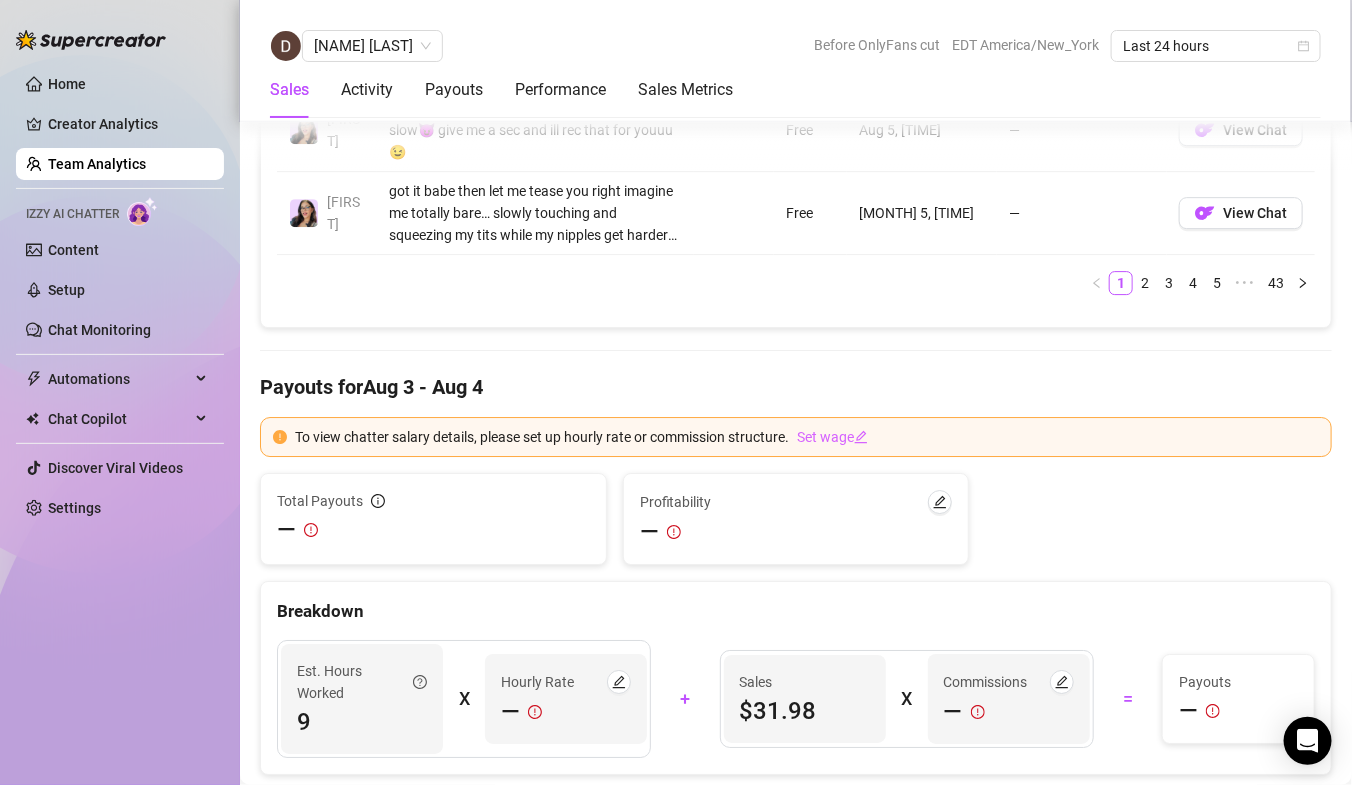 scroll, scrollTop: 2010, scrollLeft: 0, axis: vertical 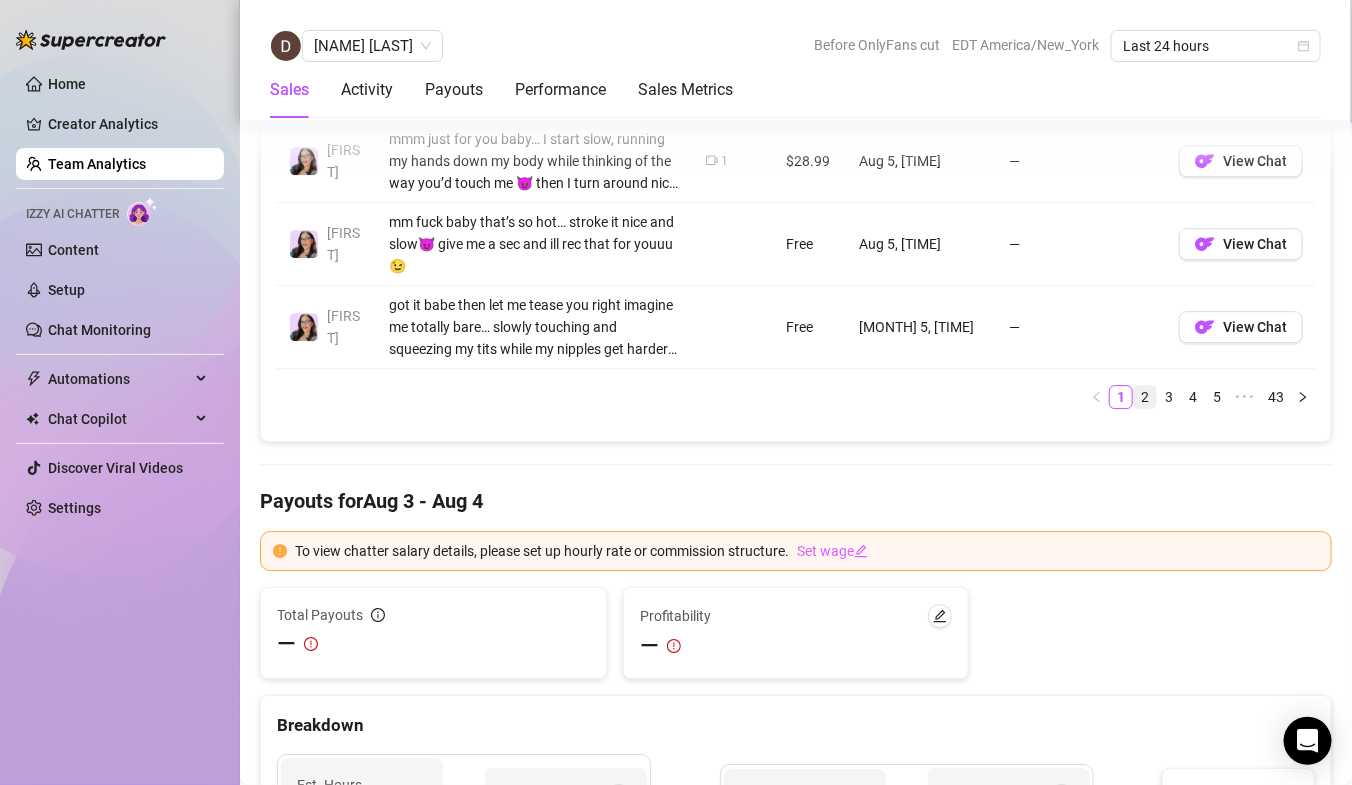 click on "2" at bounding box center [1145, 397] 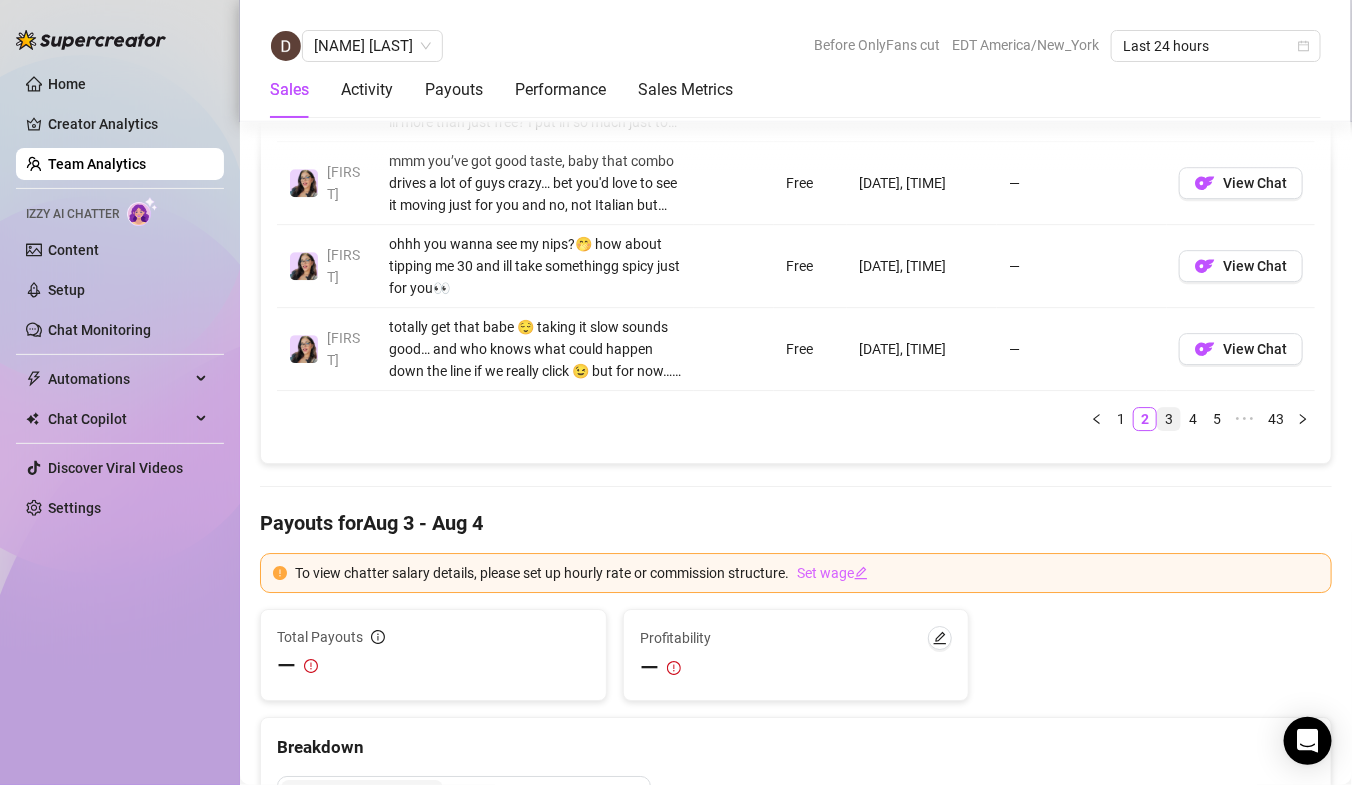 click on "3" at bounding box center [1169, 419] 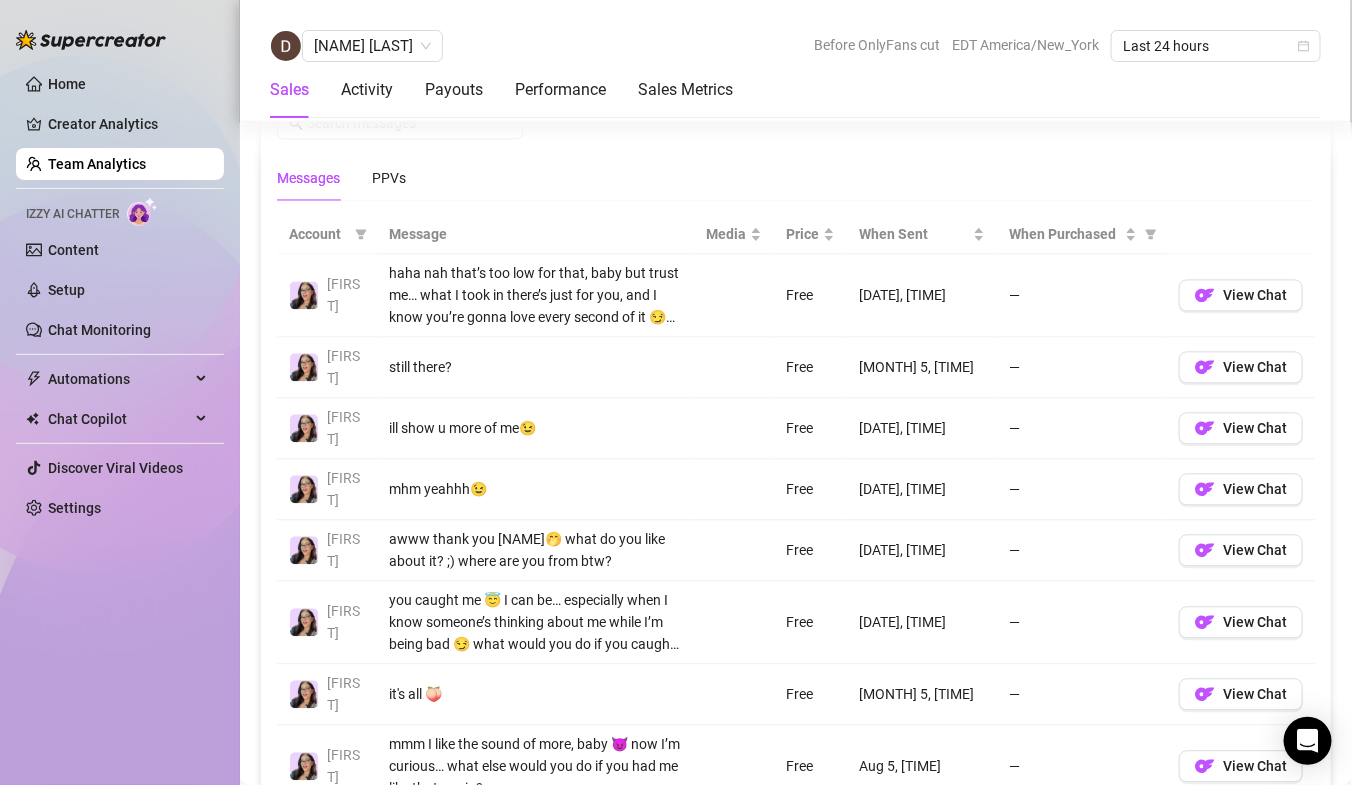 scroll, scrollTop: 1365, scrollLeft: 0, axis: vertical 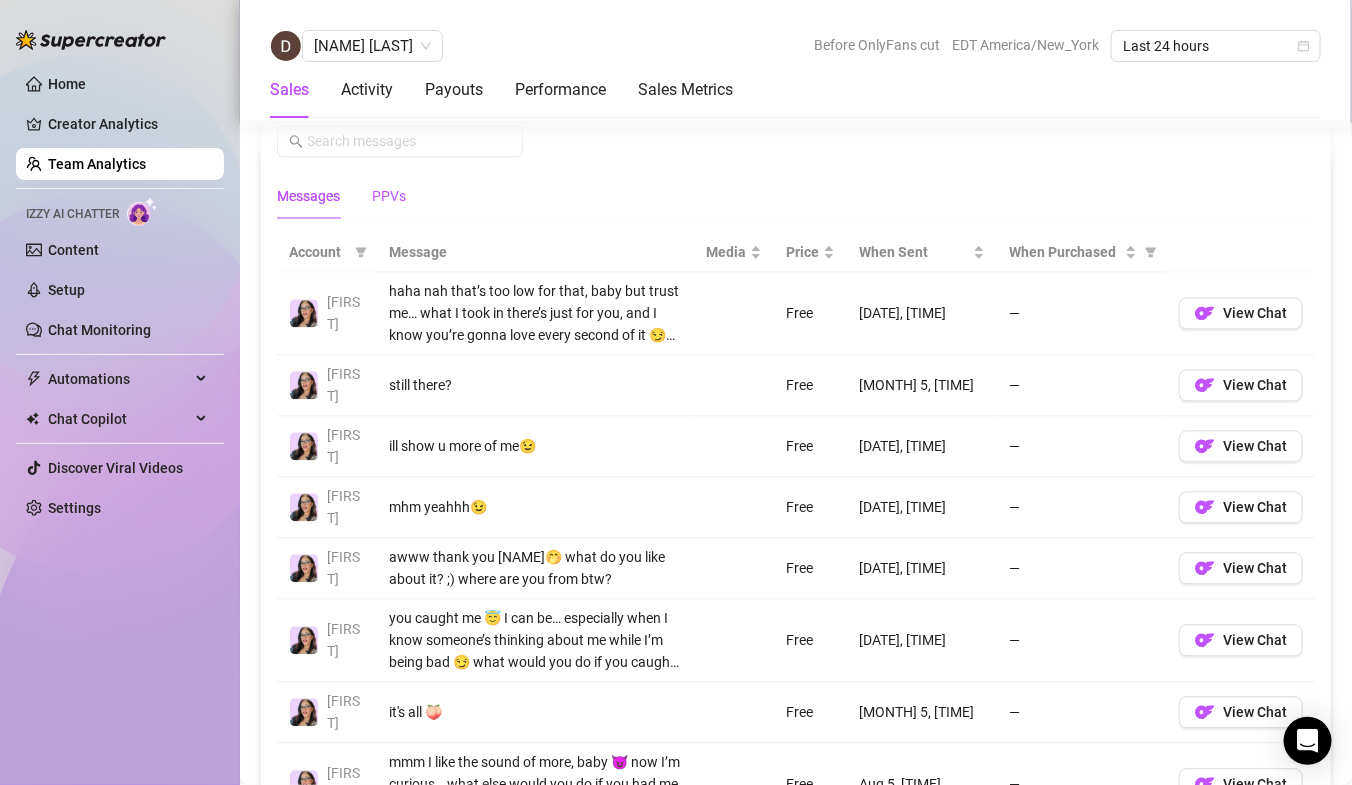 click on "PPVs" at bounding box center (389, 196) 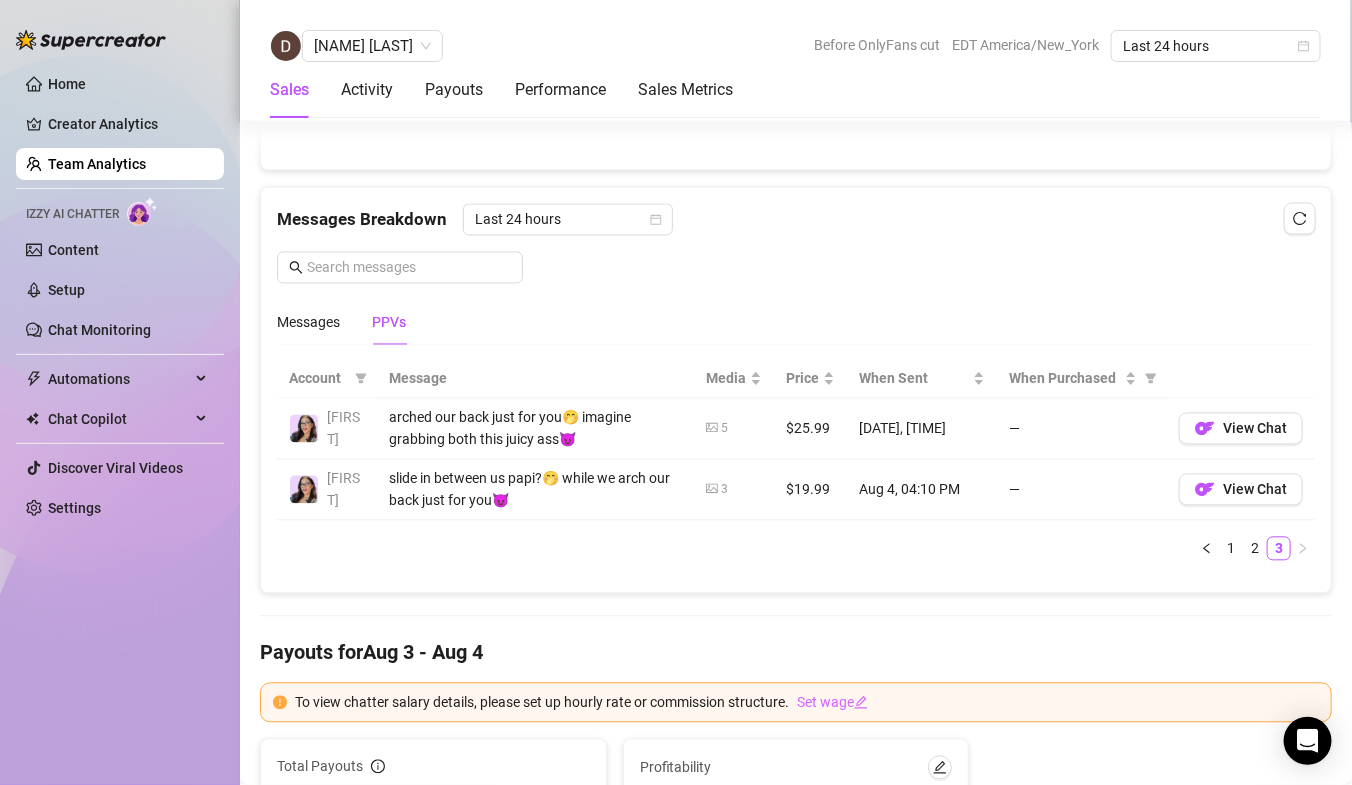 scroll, scrollTop: 1269, scrollLeft: 0, axis: vertical 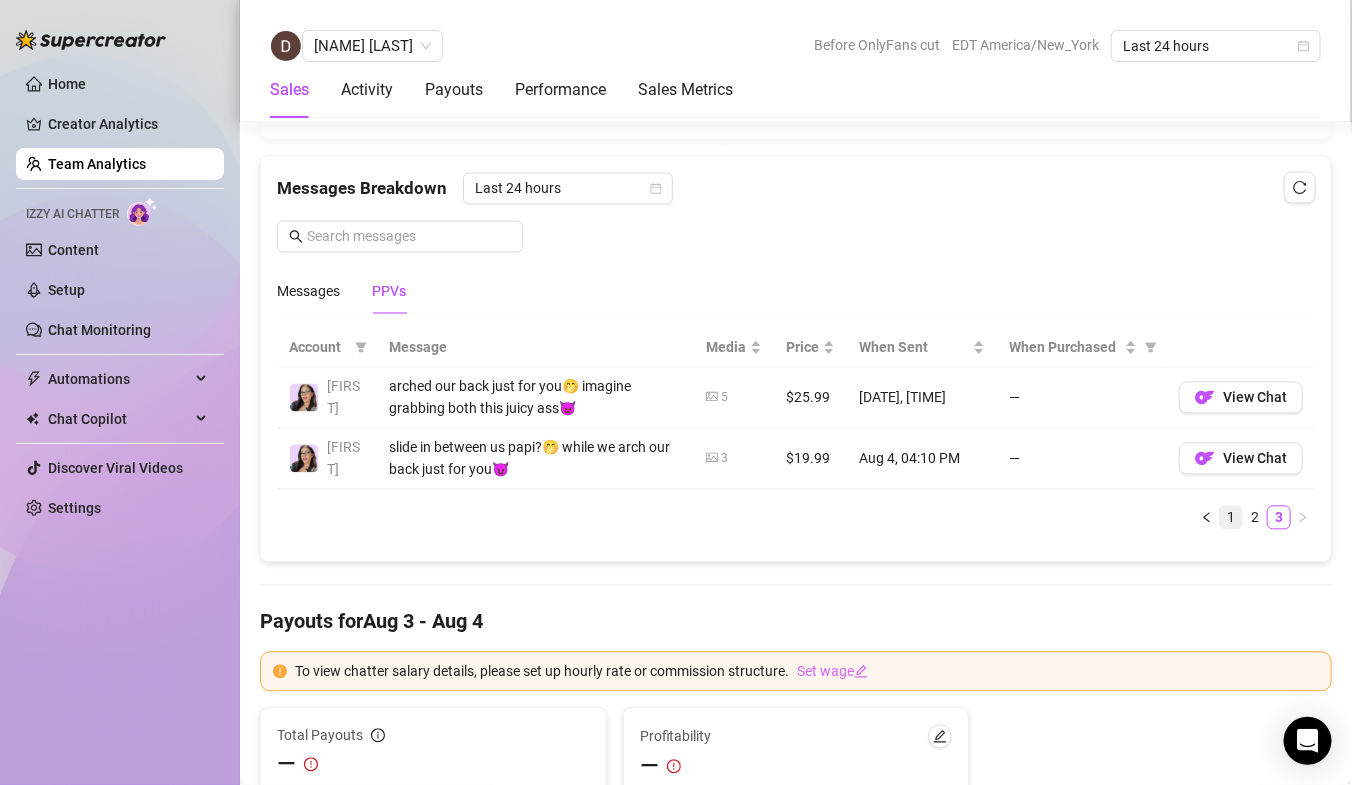 click on "1" at bounding box center [1231, 518] 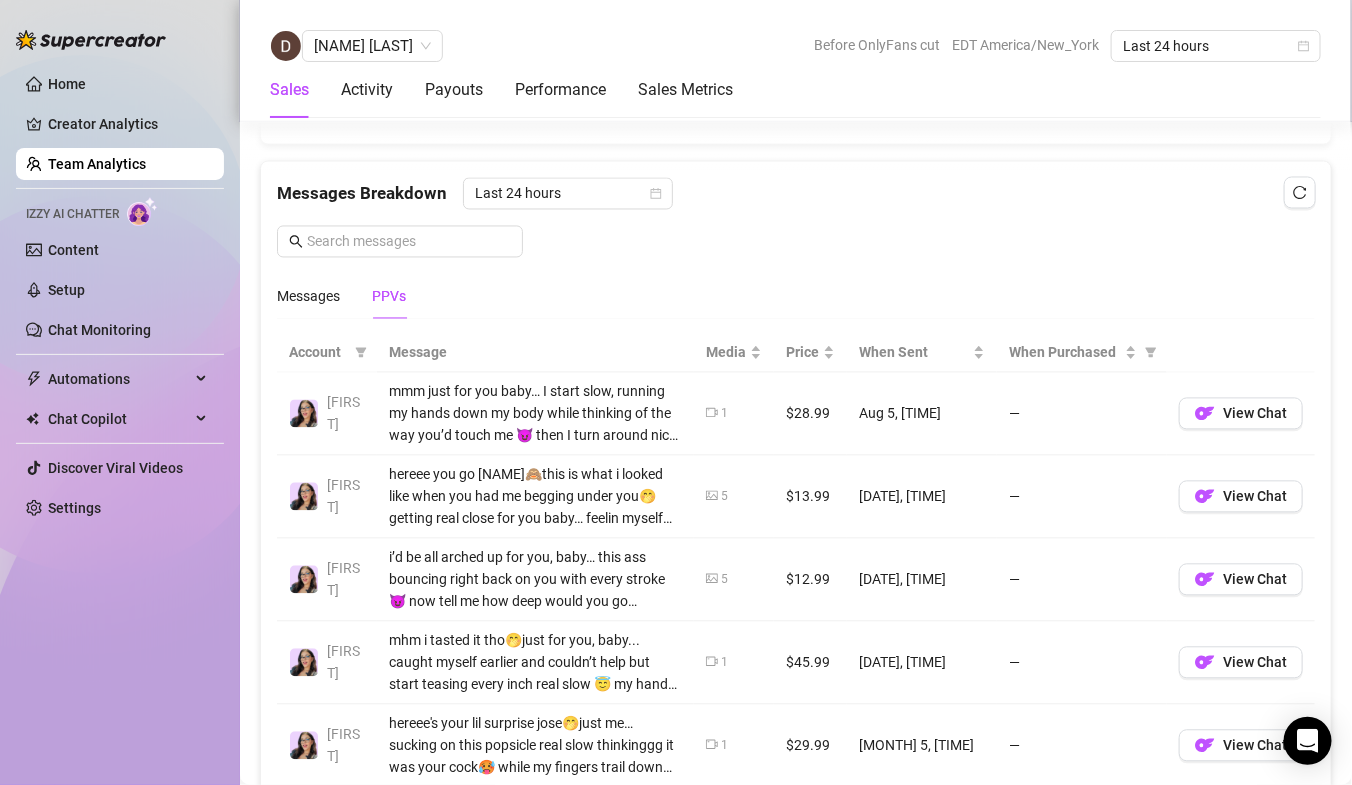 scroll, scrollTop: 1035, scrollLeft: 0, axis: vertical 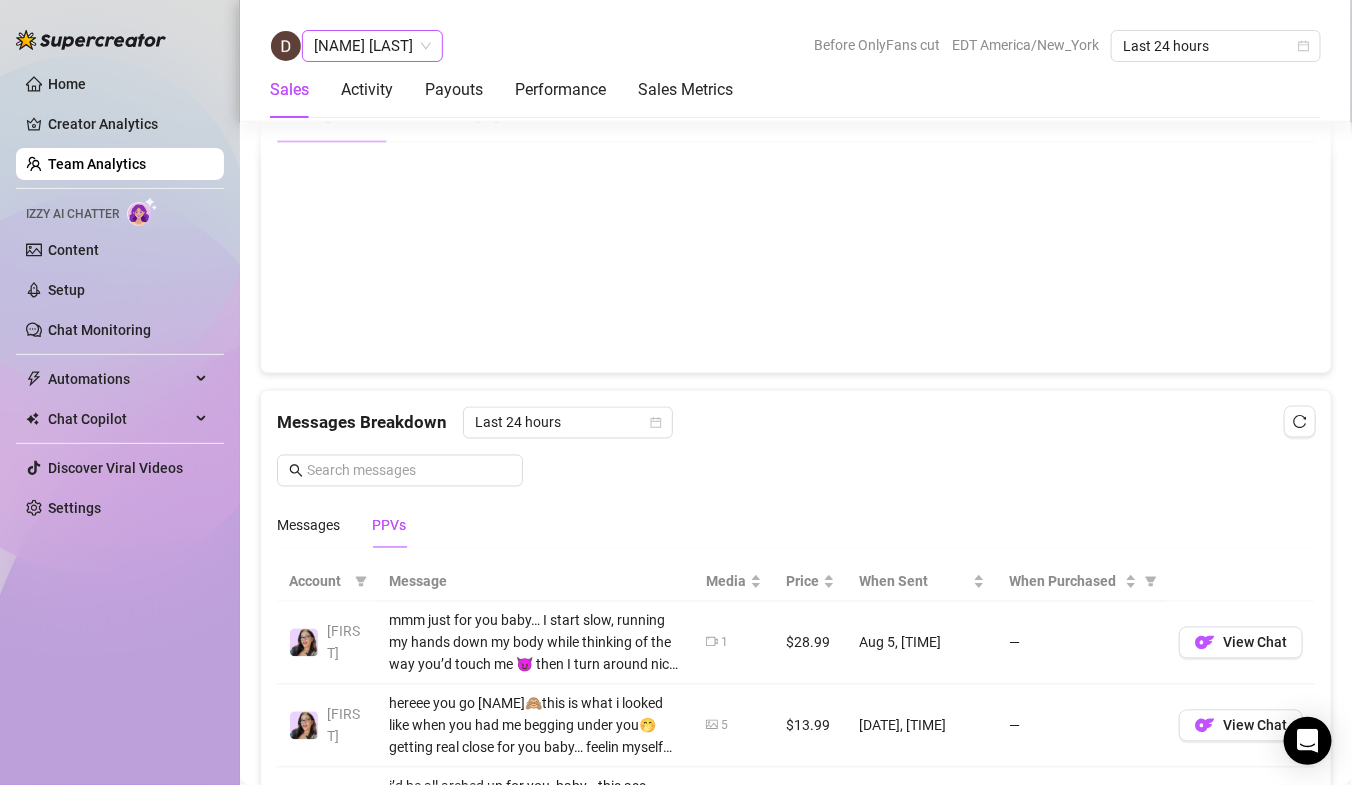 click on "[NAME] [LAST]" at bounding box center [372, 46] 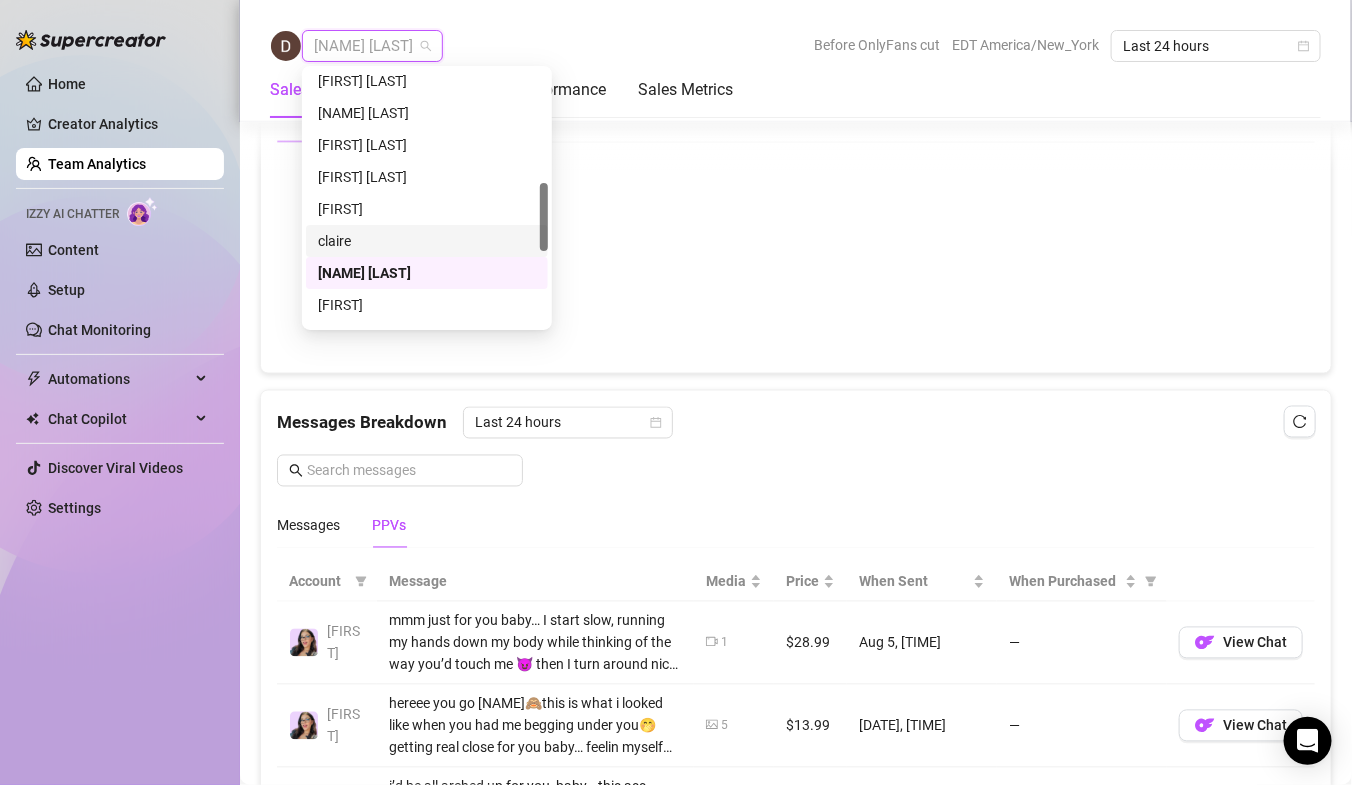 scroll, scrollTop: 423, scrollLeft: 0, axis: vertical 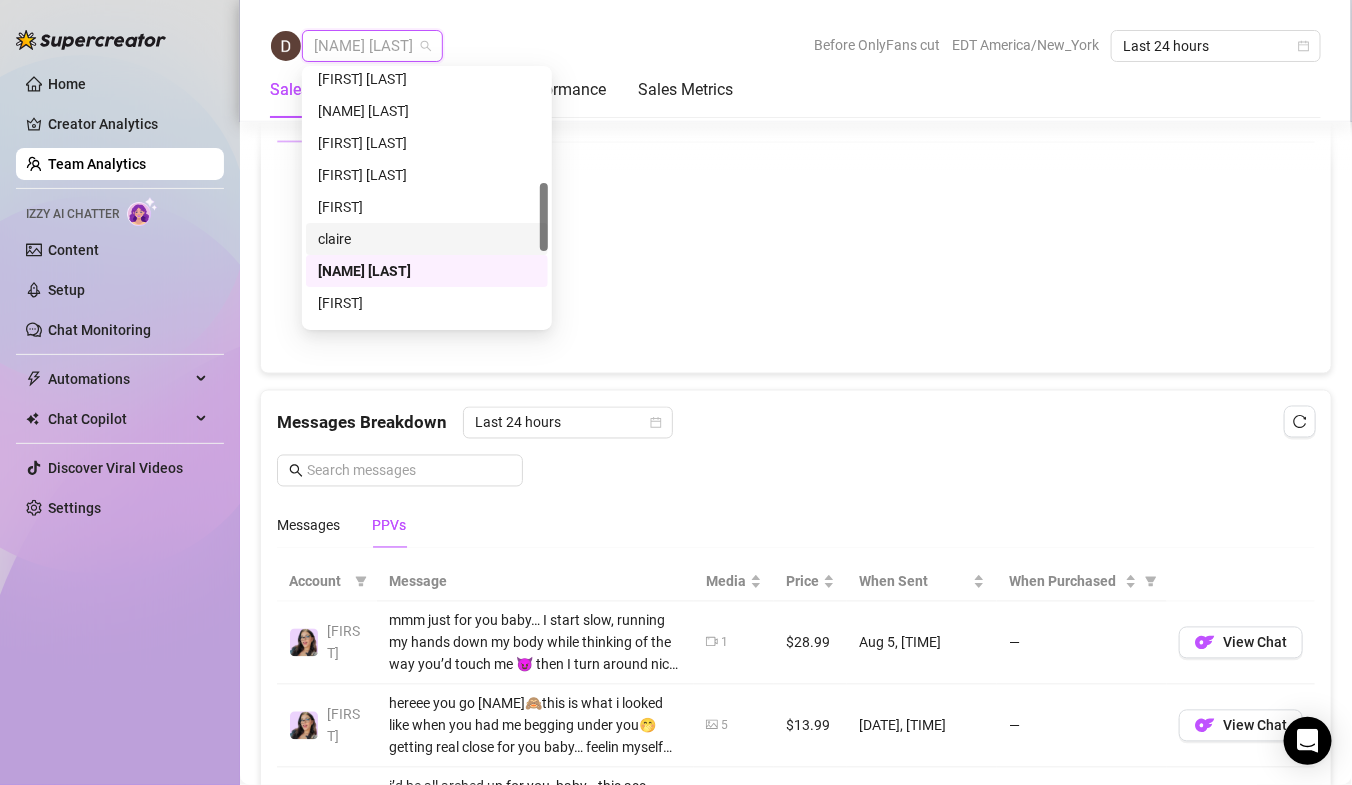 click on "claire" at bounding box center [427, 239] 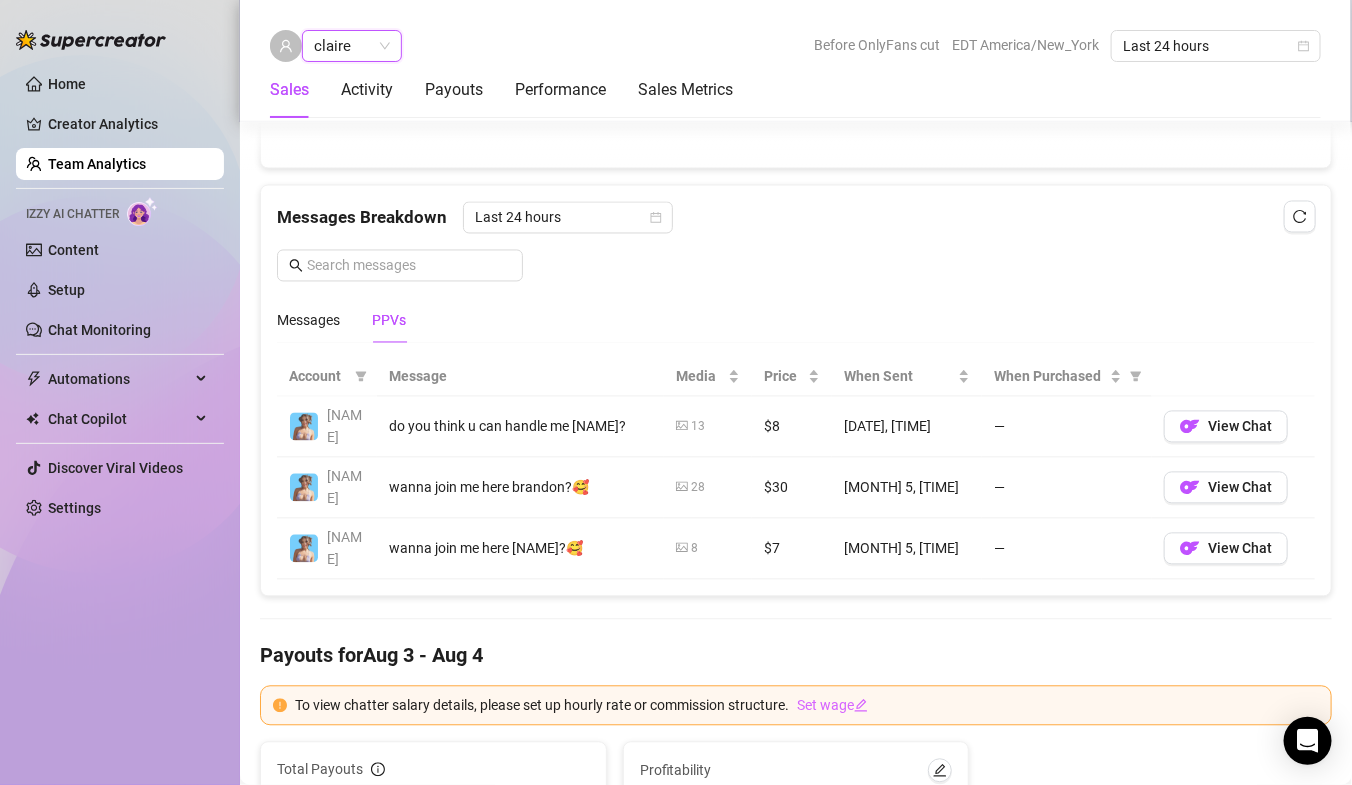 scroll, scrollTop: 1237, scrollLeft: 0, axis: vertical 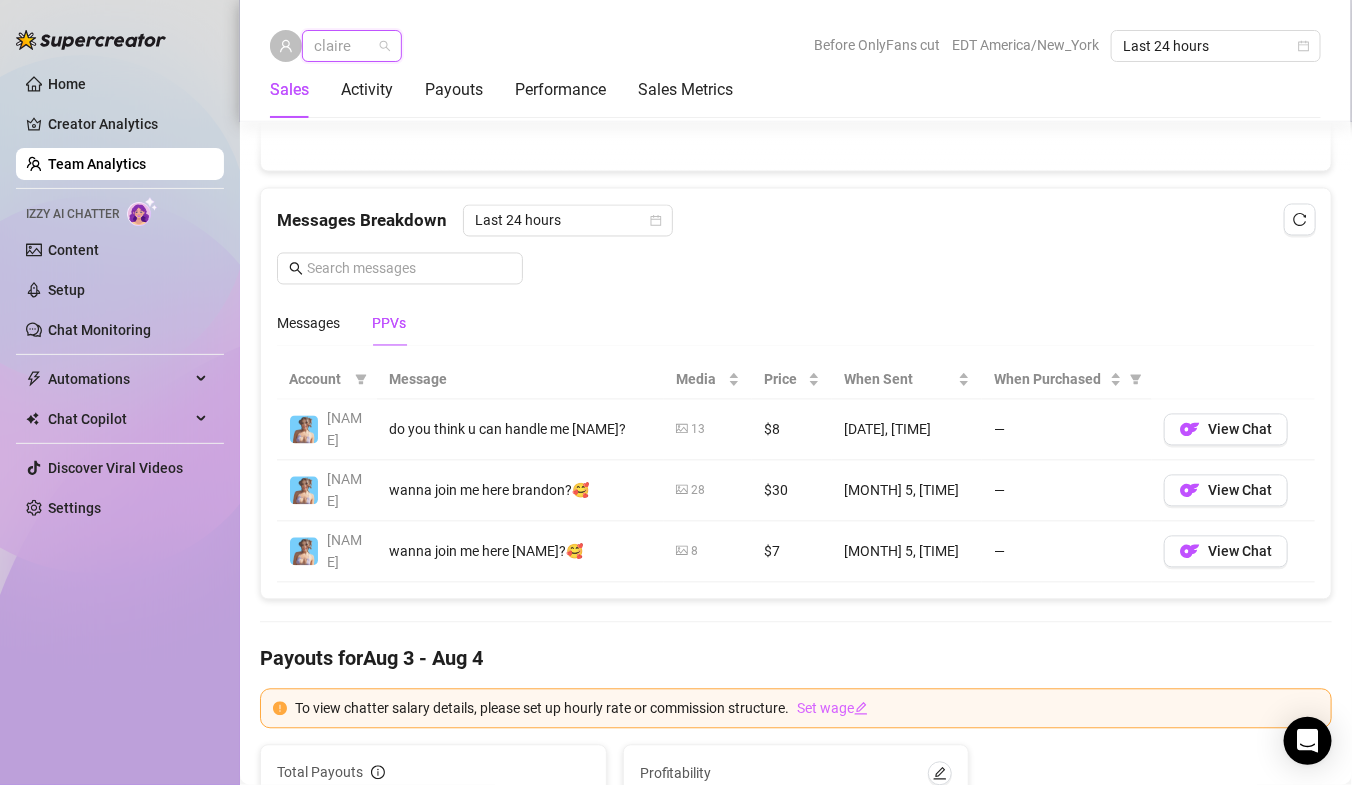 click on "claire" at bounding box center (352, 46) 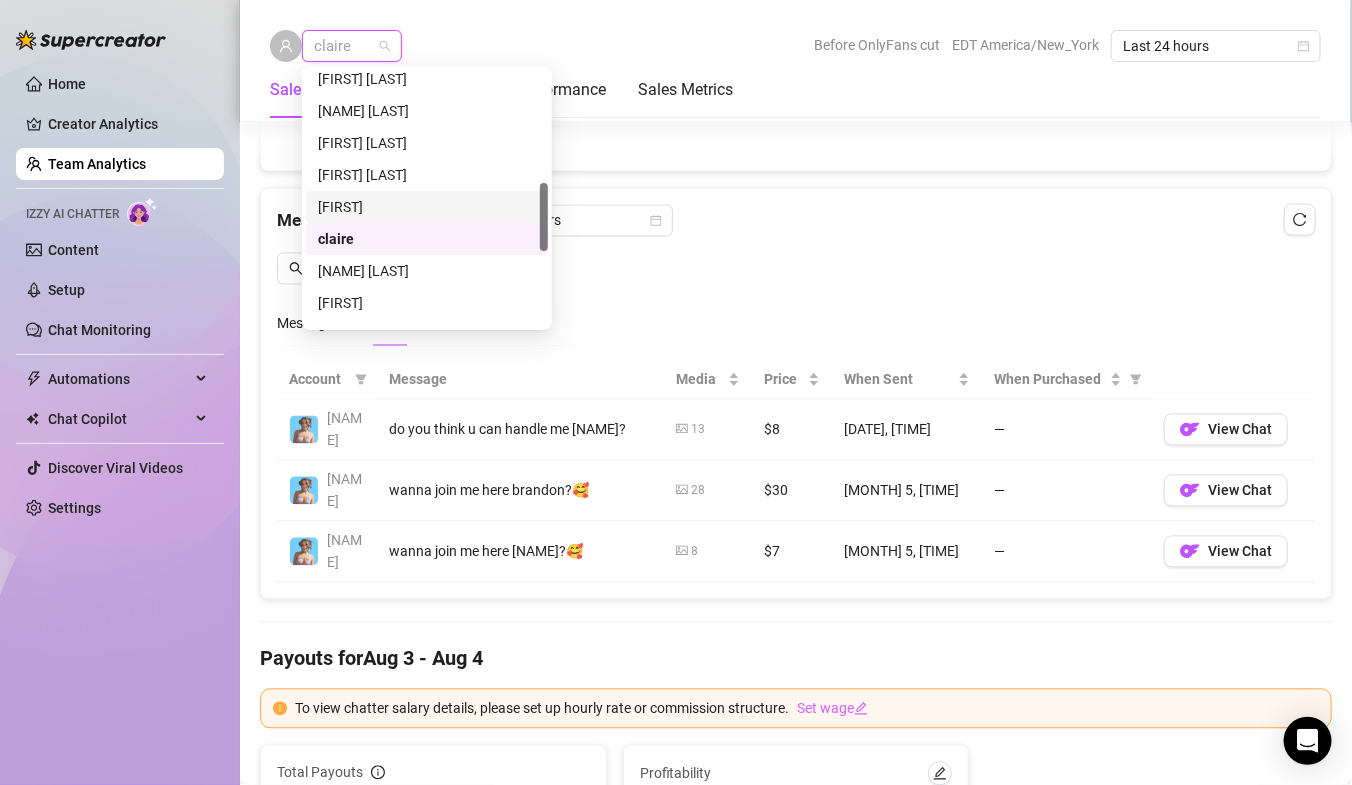 click on "Messages Breakdown Last 24 hours Messages PPVs" at bounding box center [796, 275] 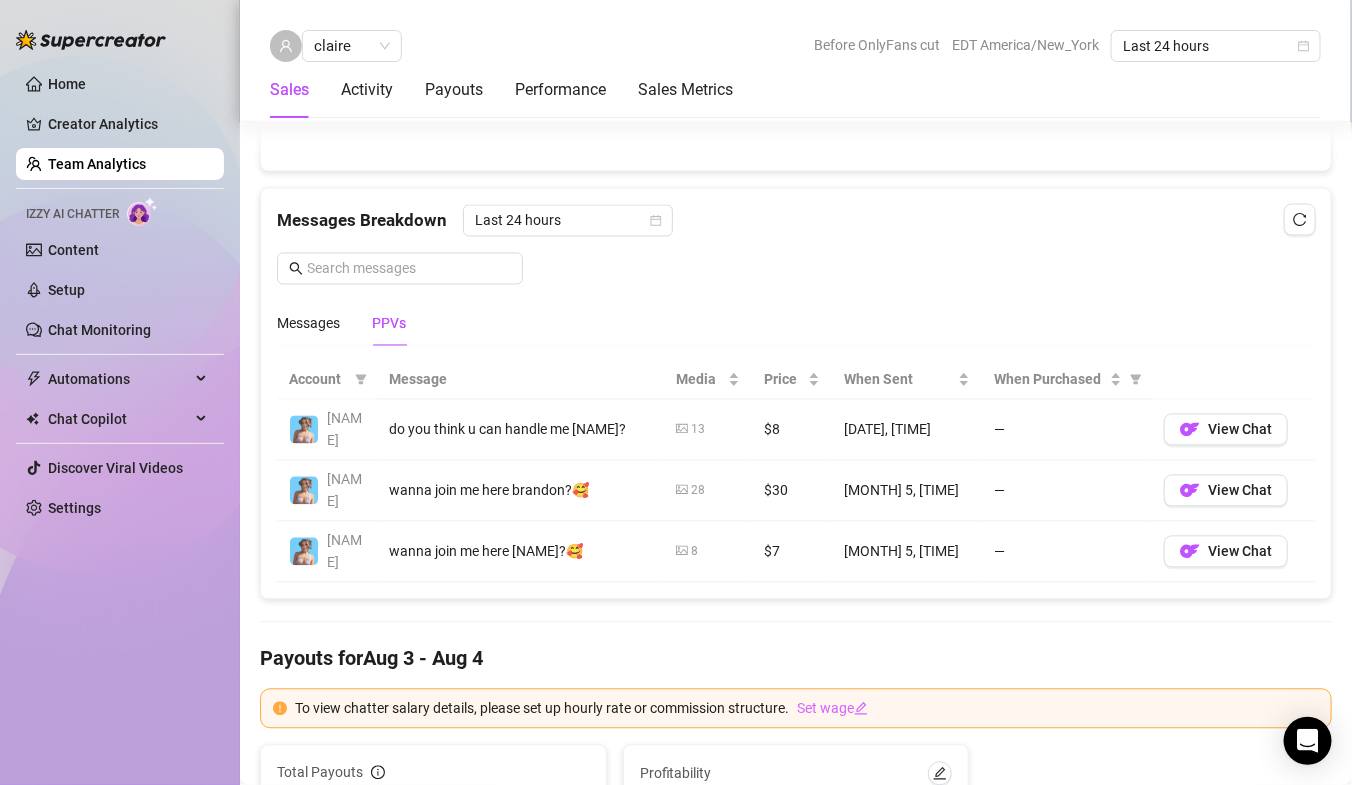 click on "Team Analytics" at bounding box center [97, 164] 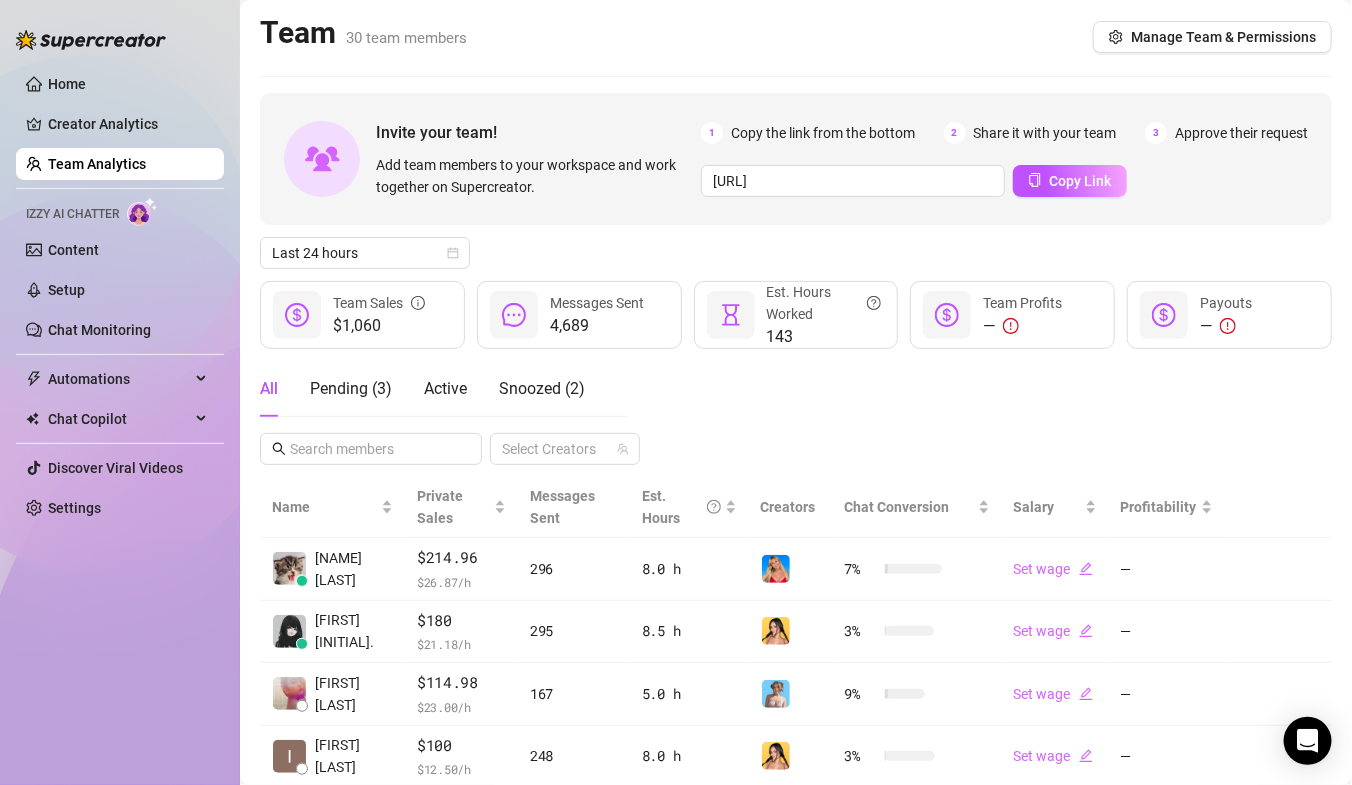 scroll, scrollTop: 0, scrollLeft: 0, axis: both 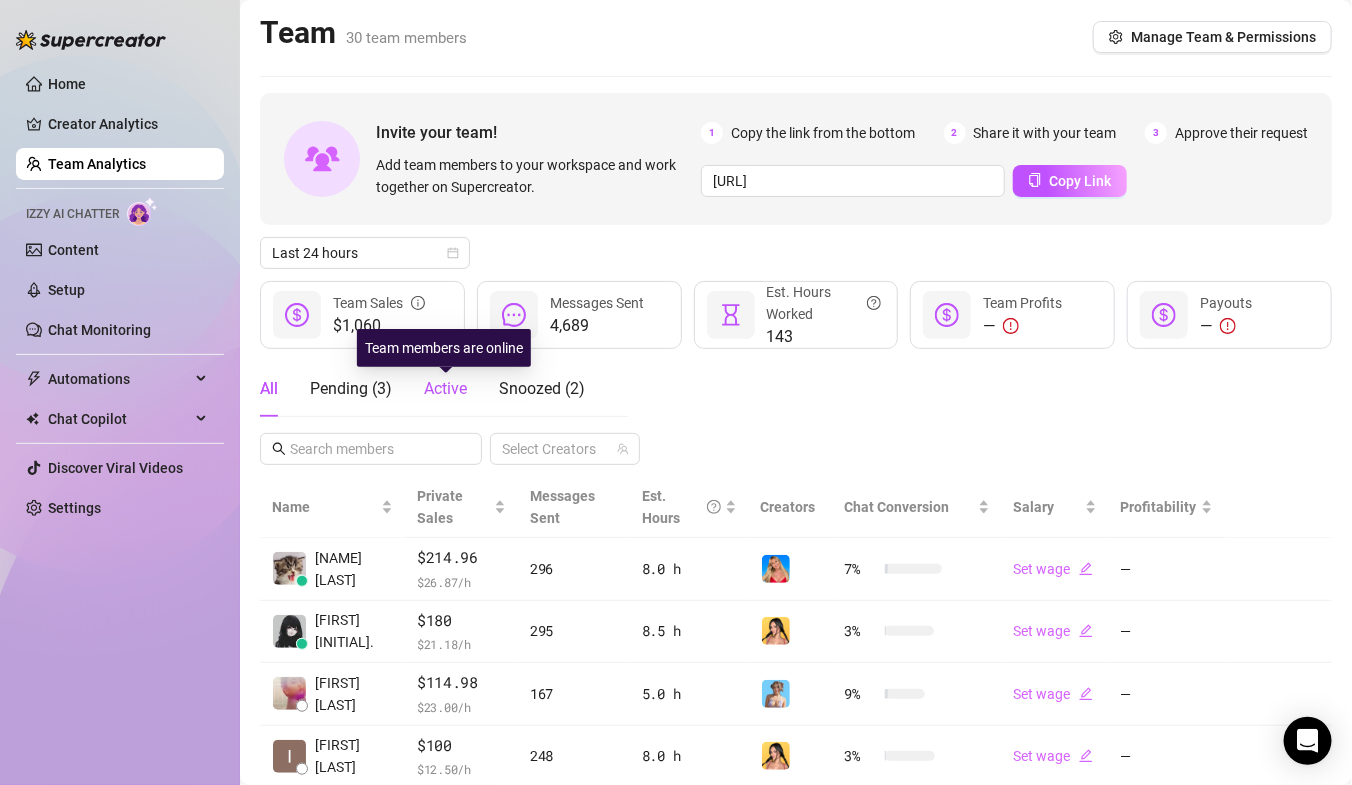 click on "Active" at bounding box center [445, 388] 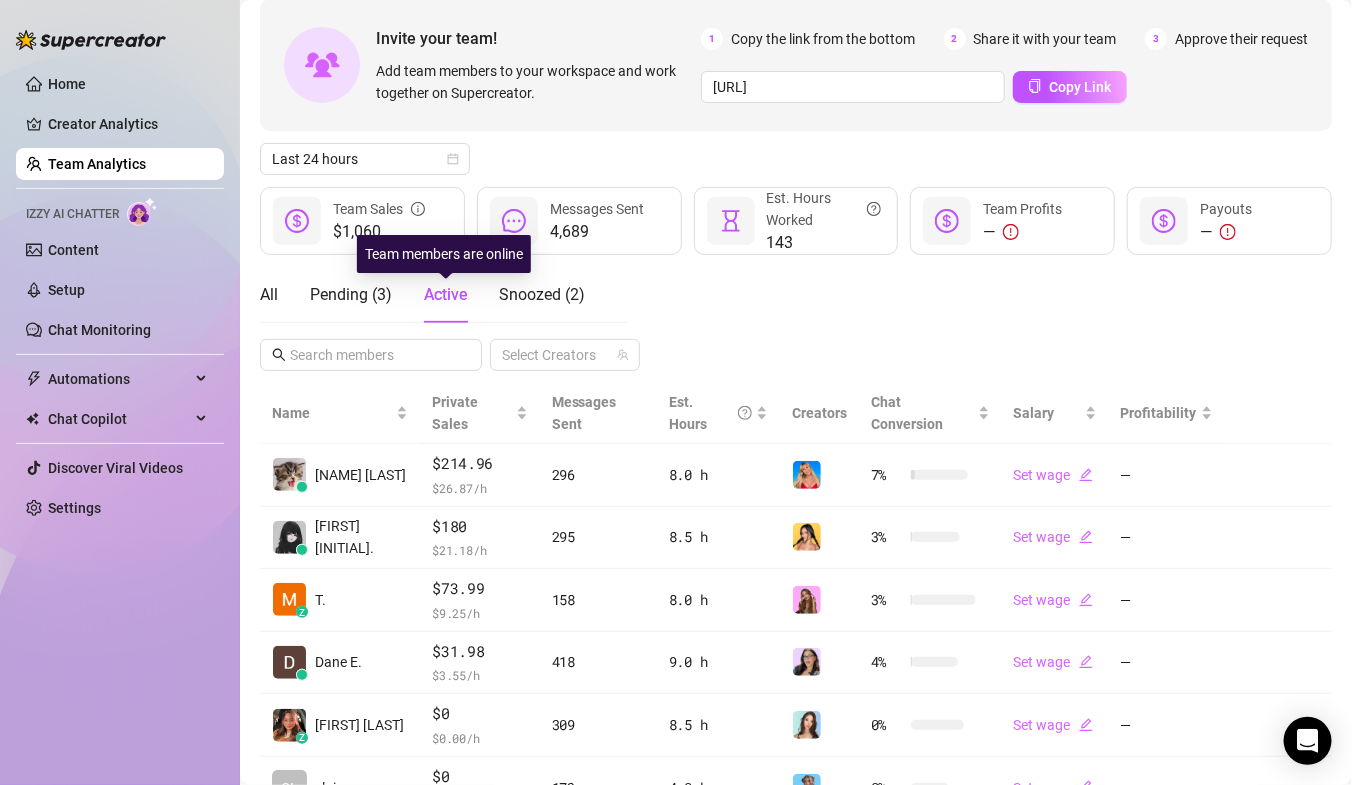 scroll, scrollTop: 164, scrollLeft: 0, axis: vertical 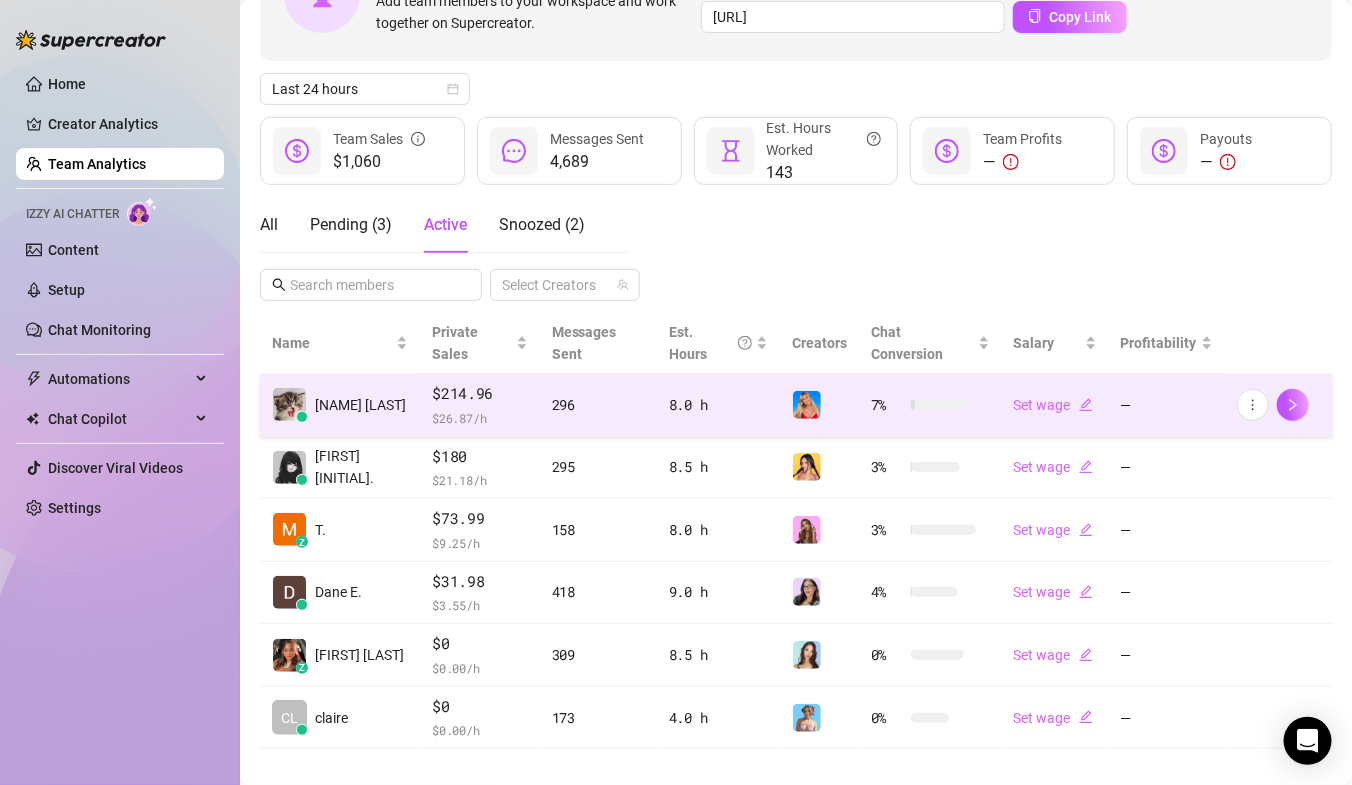 click on "296" at bounding box center [598, 405] 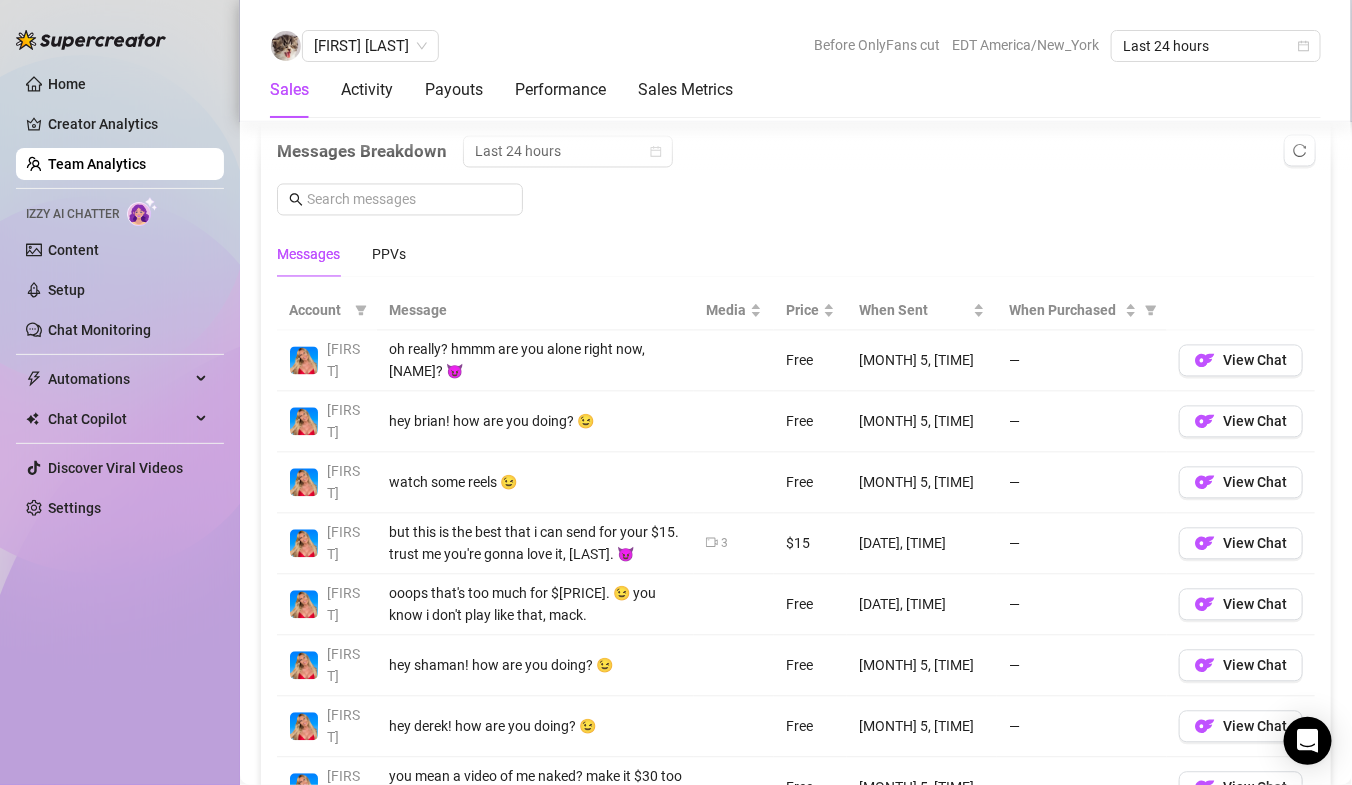 scroll, scrollTop: 1294, scrollLeft: 0, axis: vertical 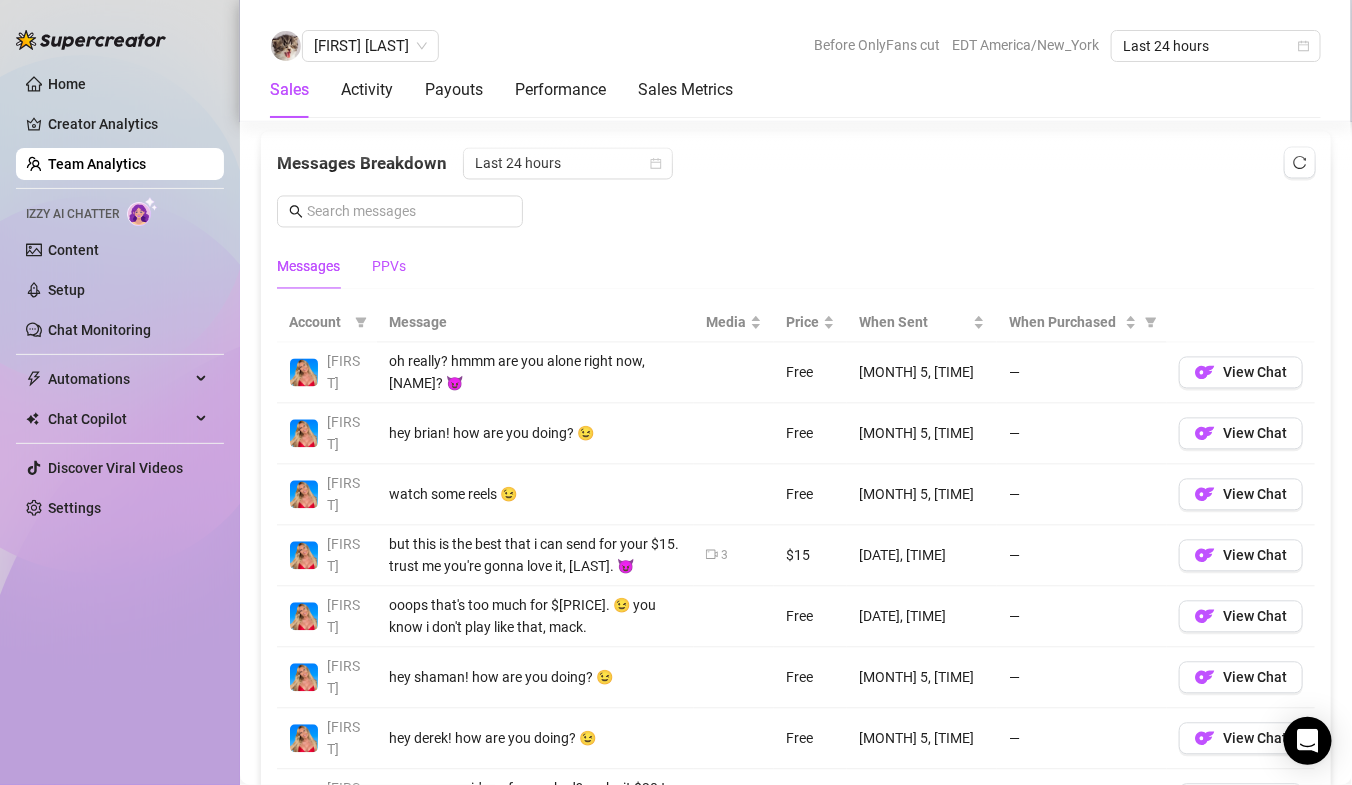 click on "PPVs" at bounding box center [389, 267] 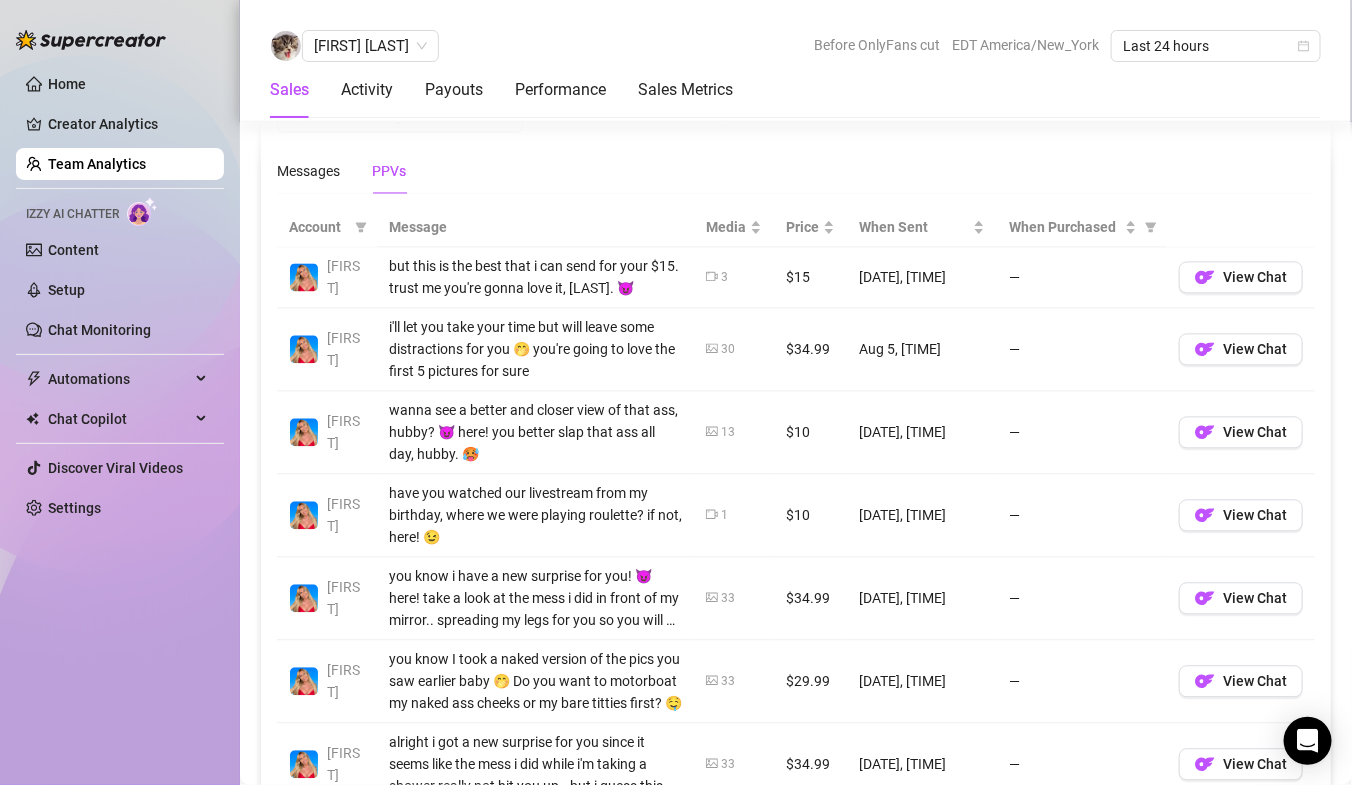 scroll, scrollTop: 1357, scrollLeft: 0, axis: vertical 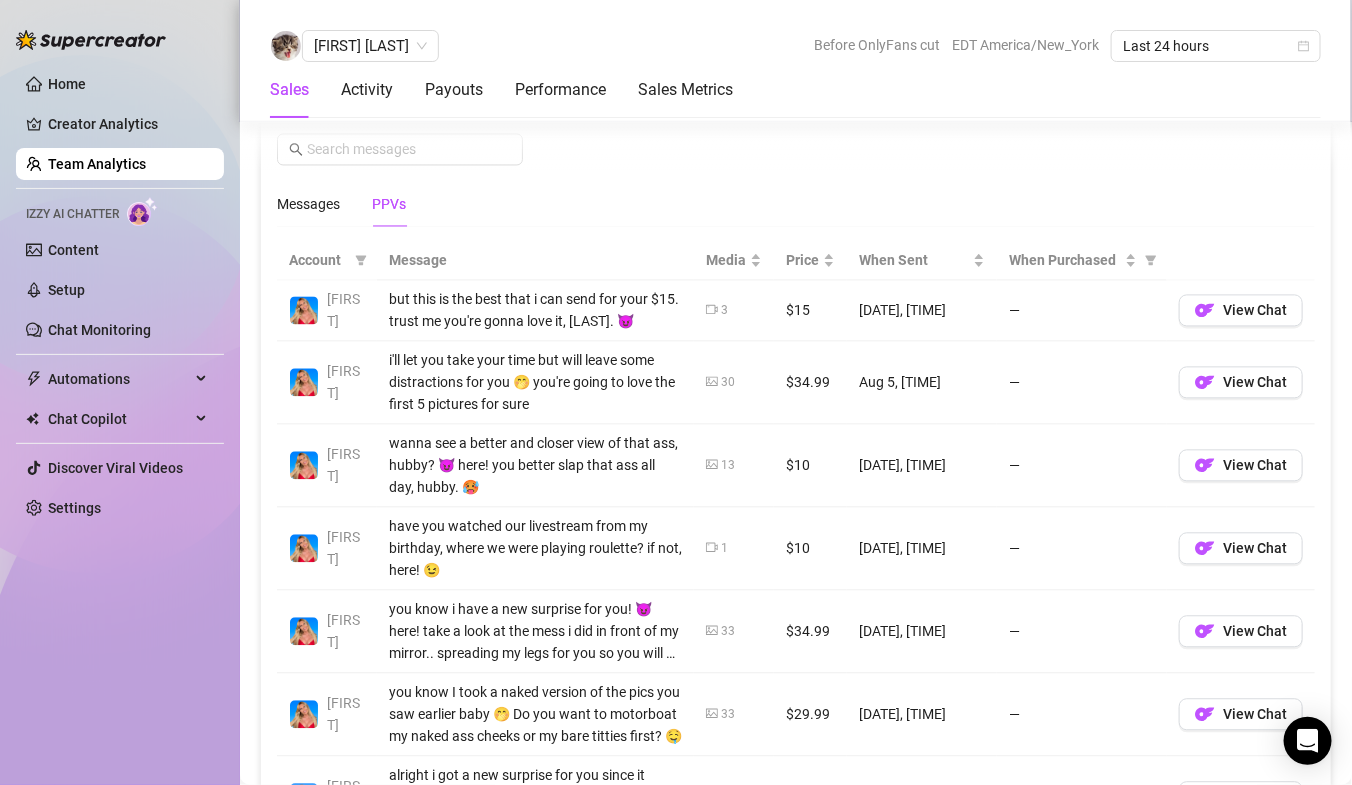 click on "Team Analytics" at bounding box center (97, 164) 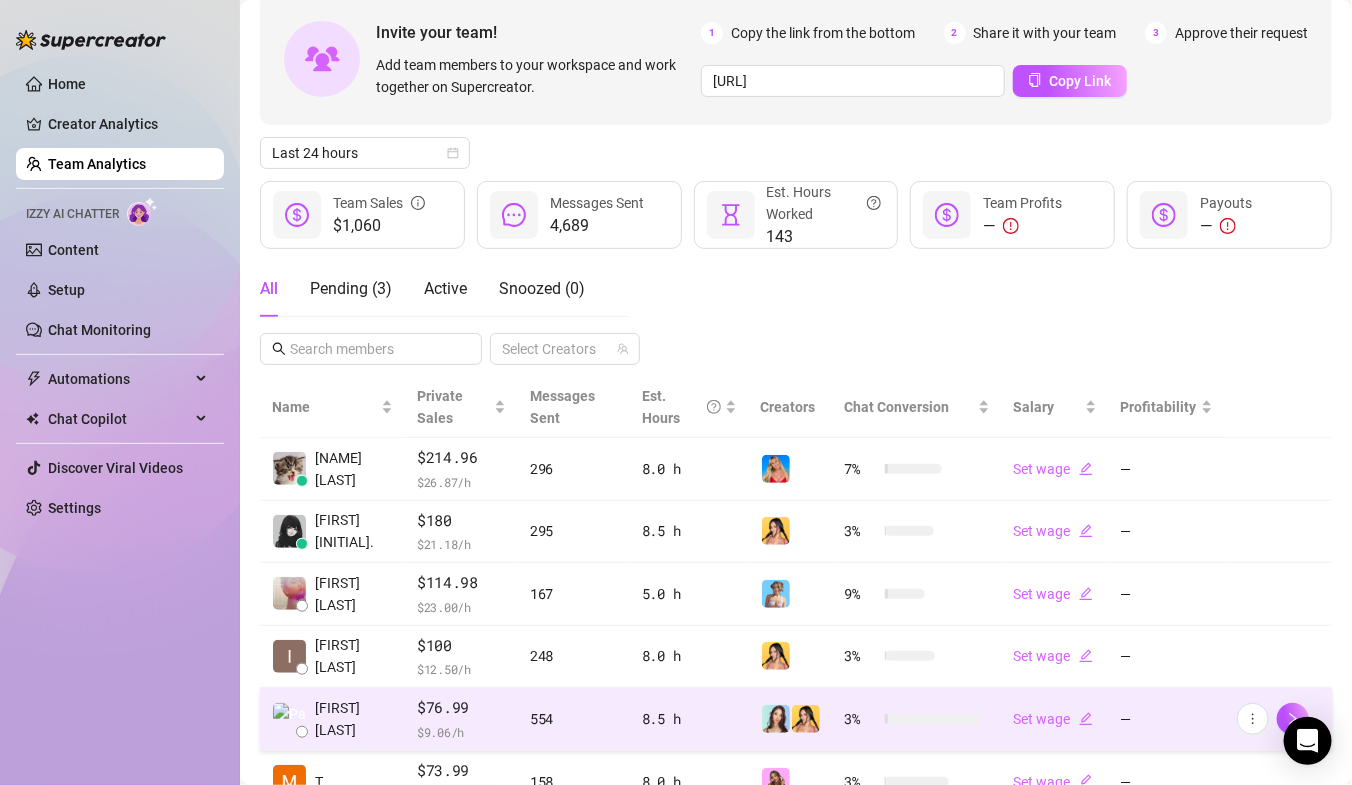 scroll, scrollTop: 92, scrollLeft: 0, axis: vertical 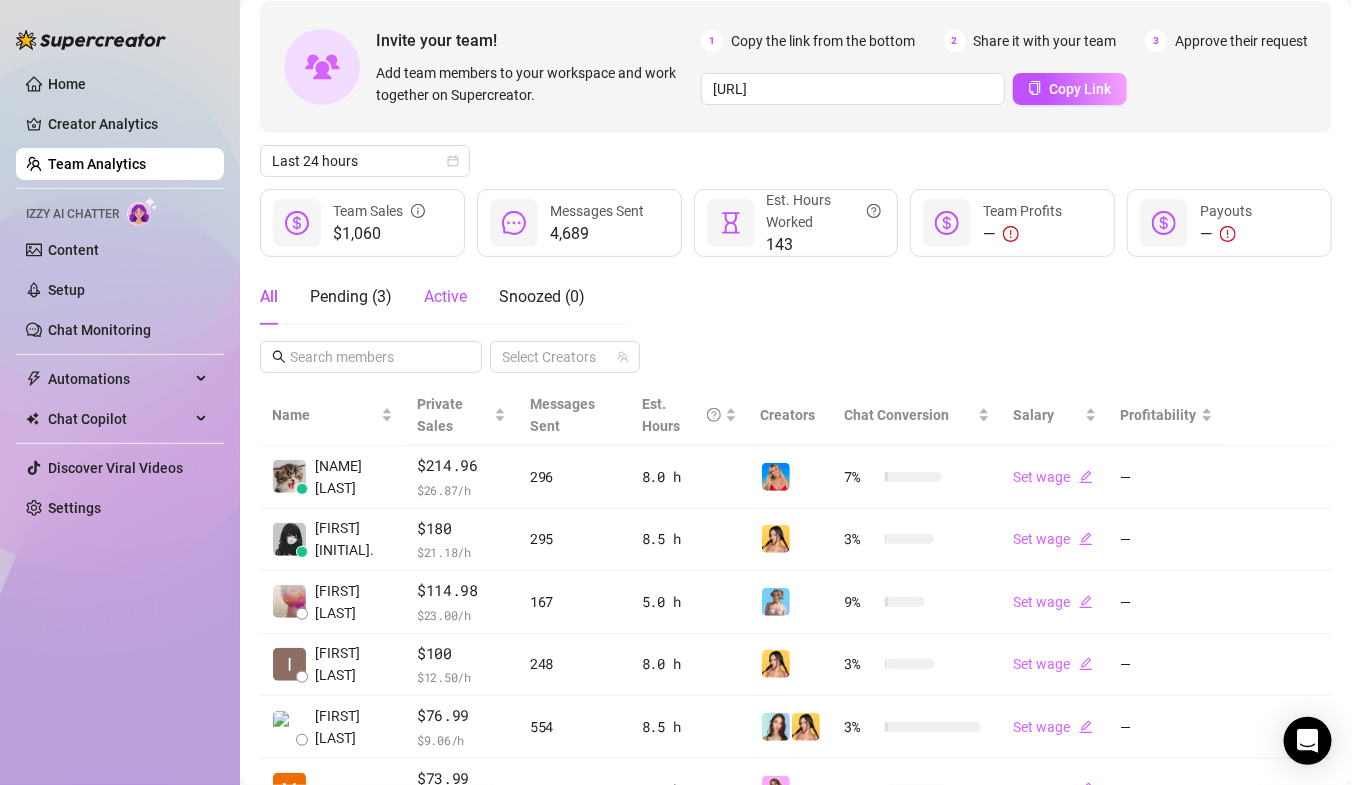 click on "Active" at bounding box center [445, 296] 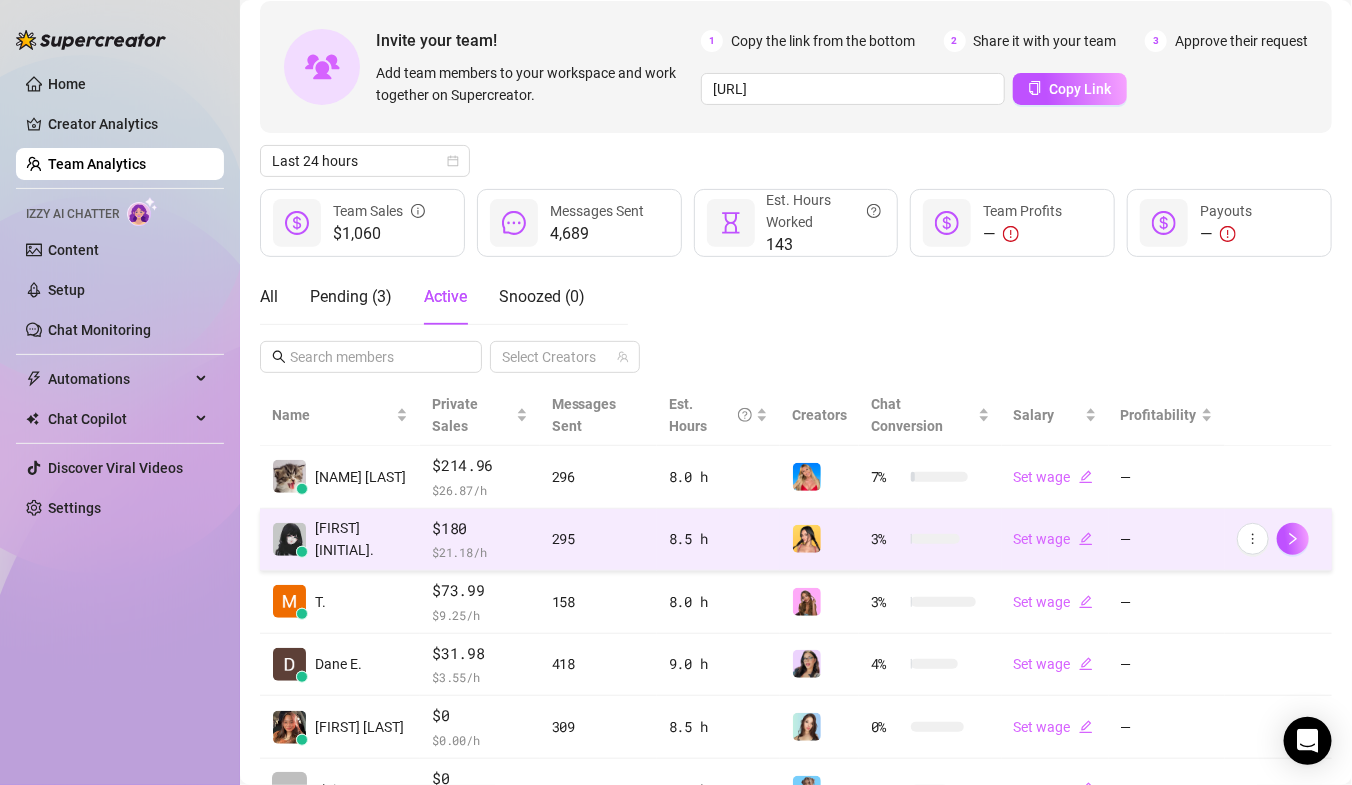 scroll, scrollTop: 164, scrollLeft: 0, axis: vertical 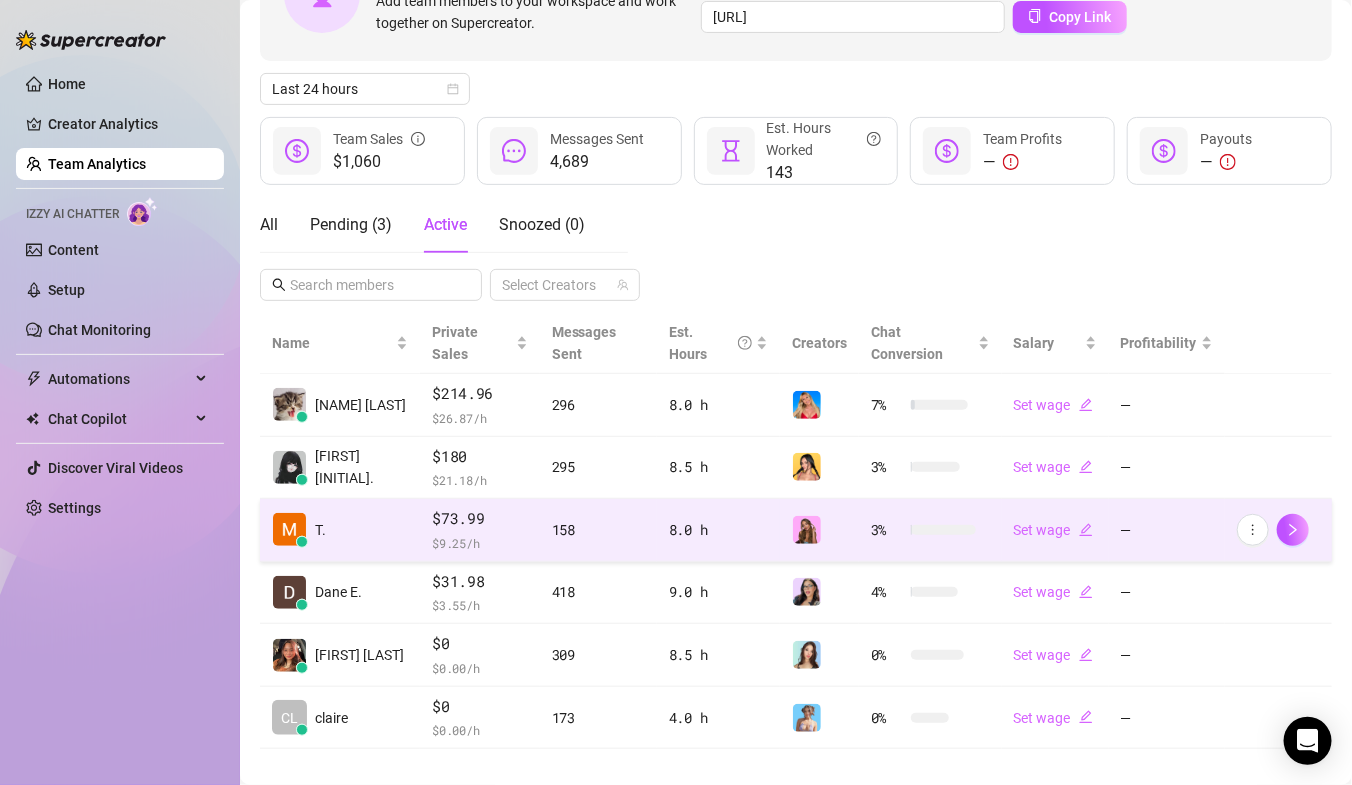 click on "T." at bounding box center [340, 530] 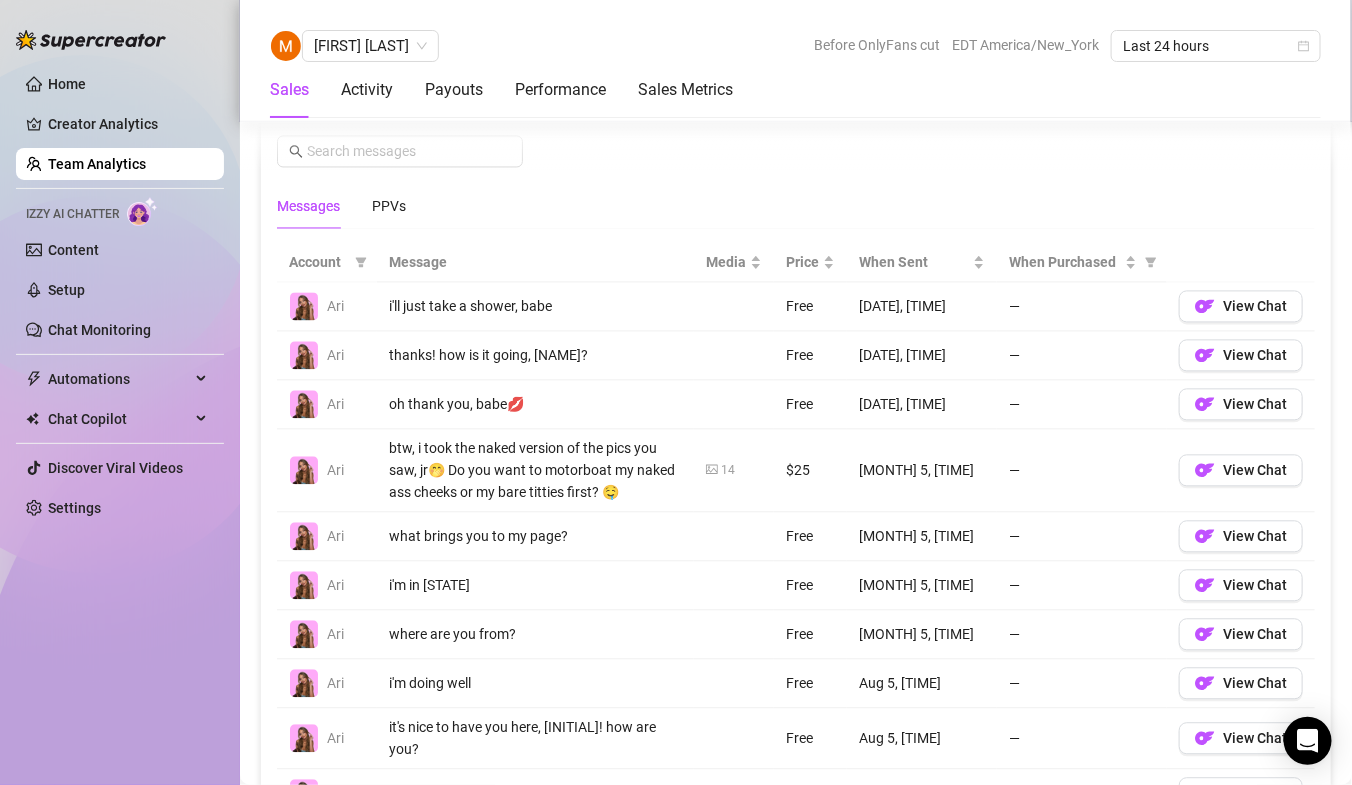 scroll, scrollTop: 1306, scrollLeft: 0, axis: vertical 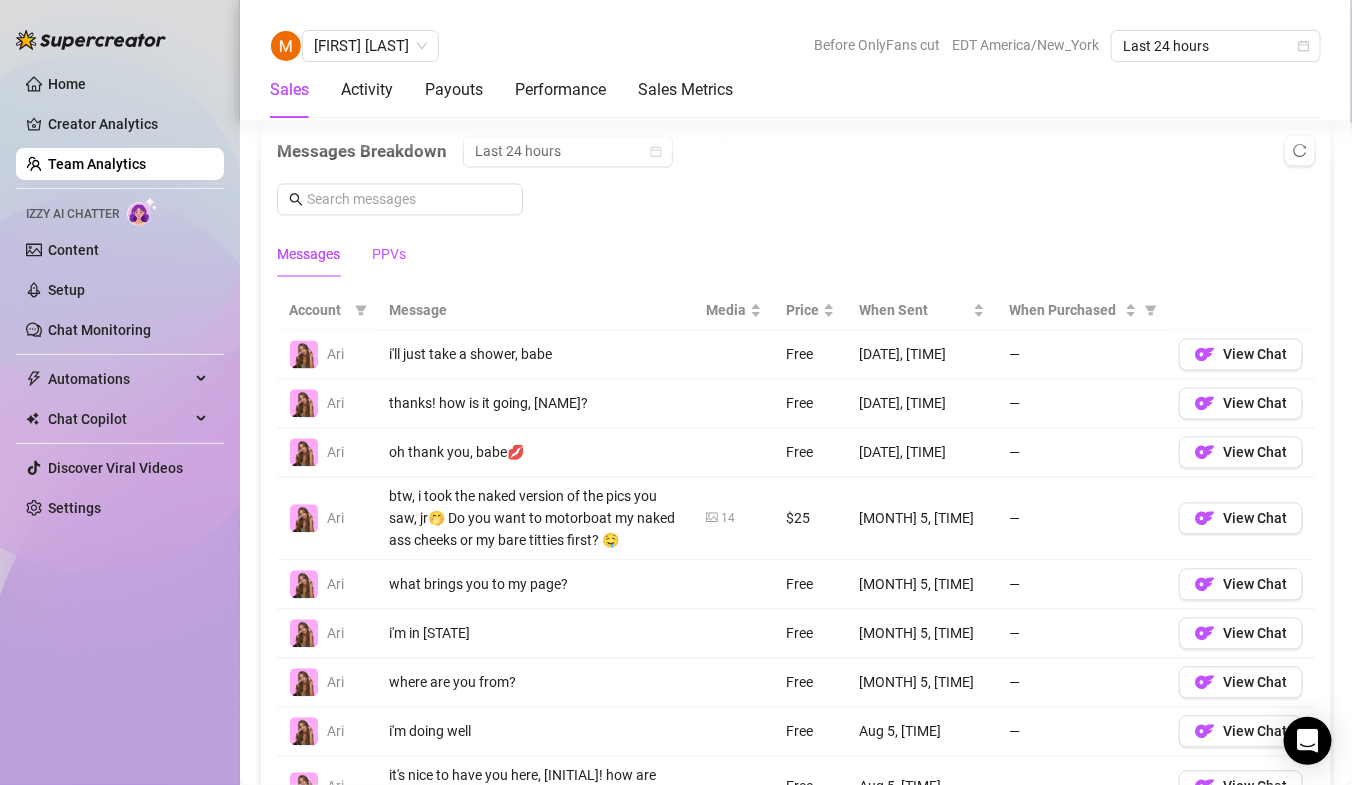 click on "PPVs" at bounding box center [389, 255] 